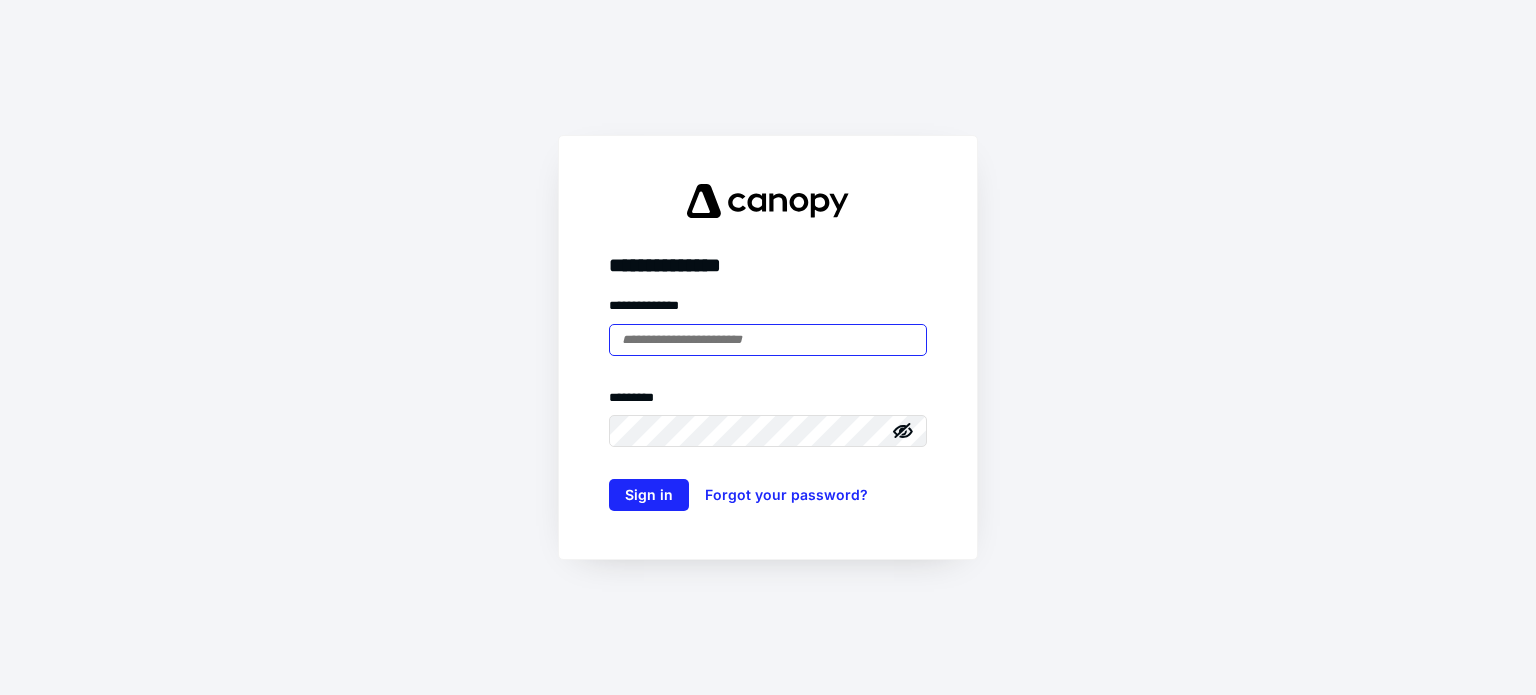 scroll, scrollTop: 0, scrollLeft: 0, axis: both 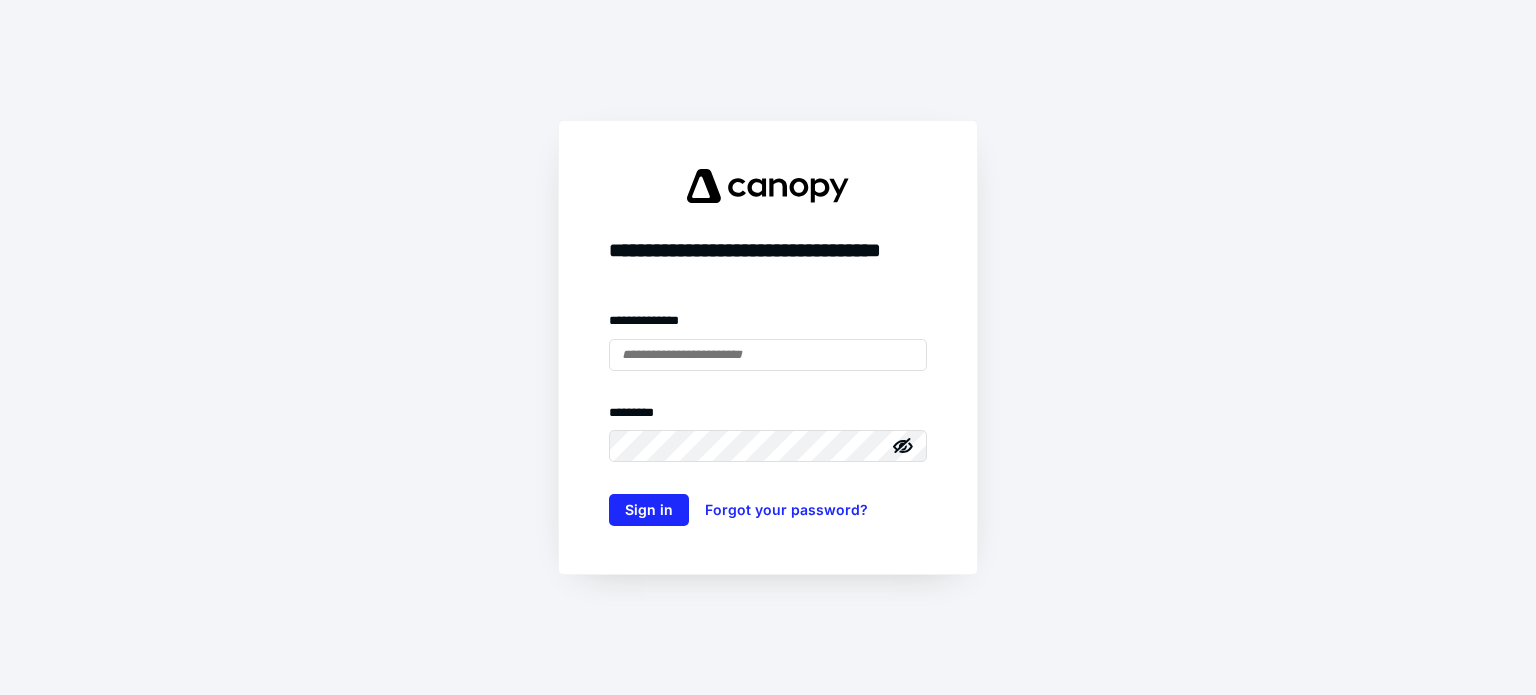 type on "**********" 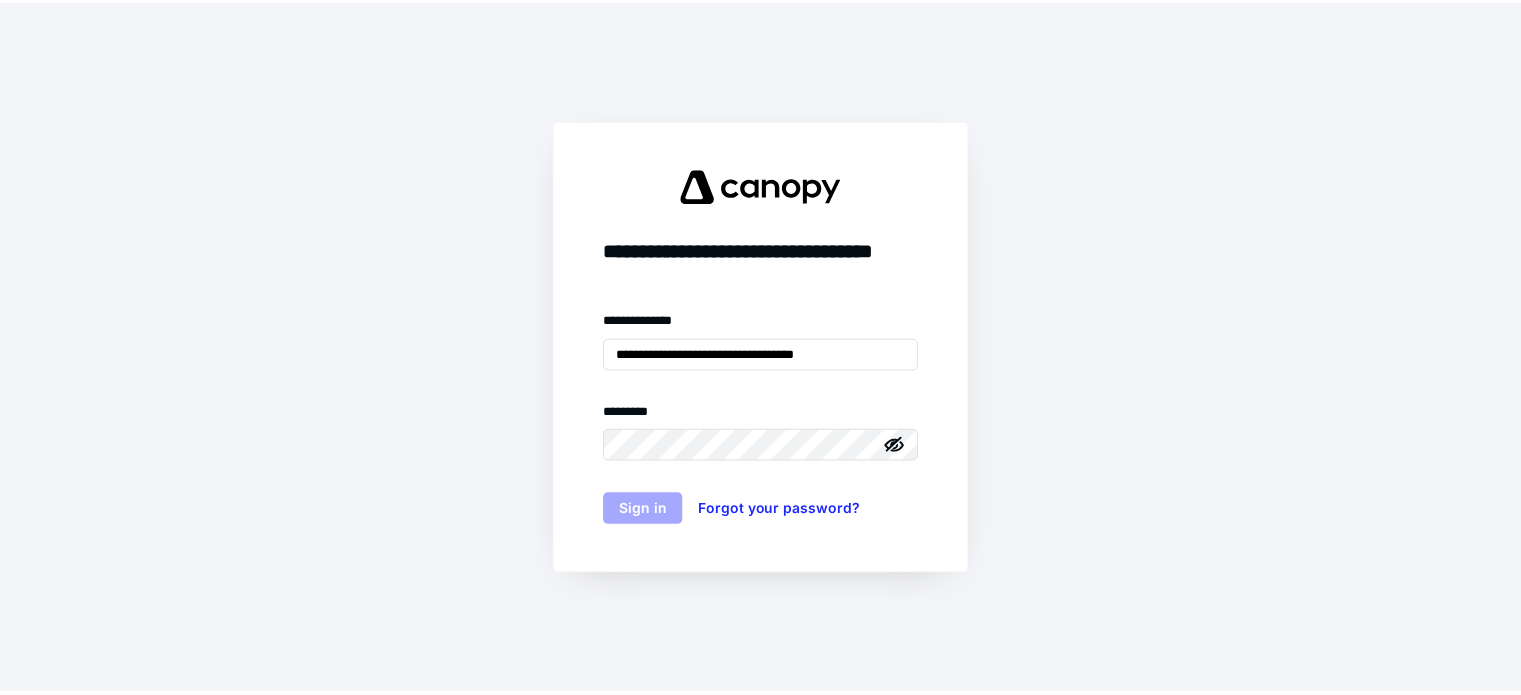 scroll, scrollTop: 0, scrollLeft: 0, axis: both 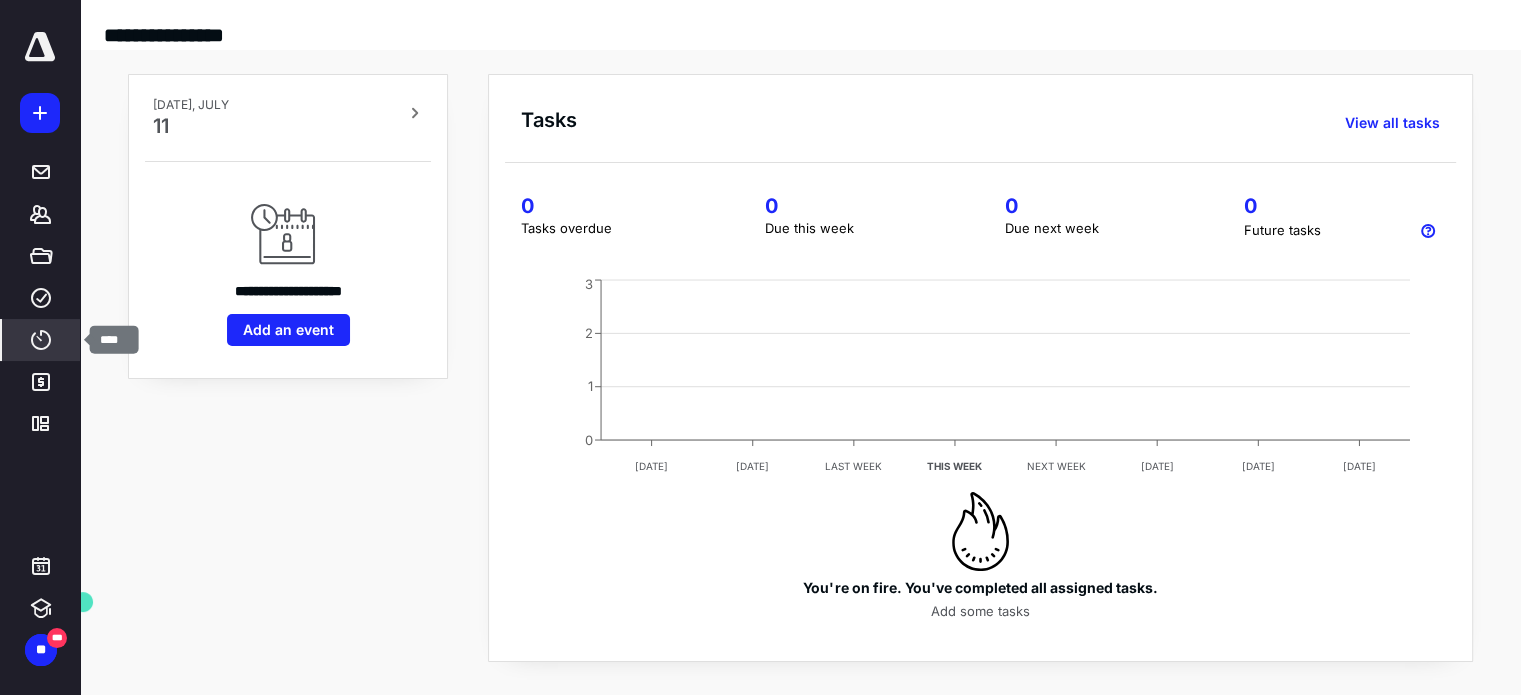 click 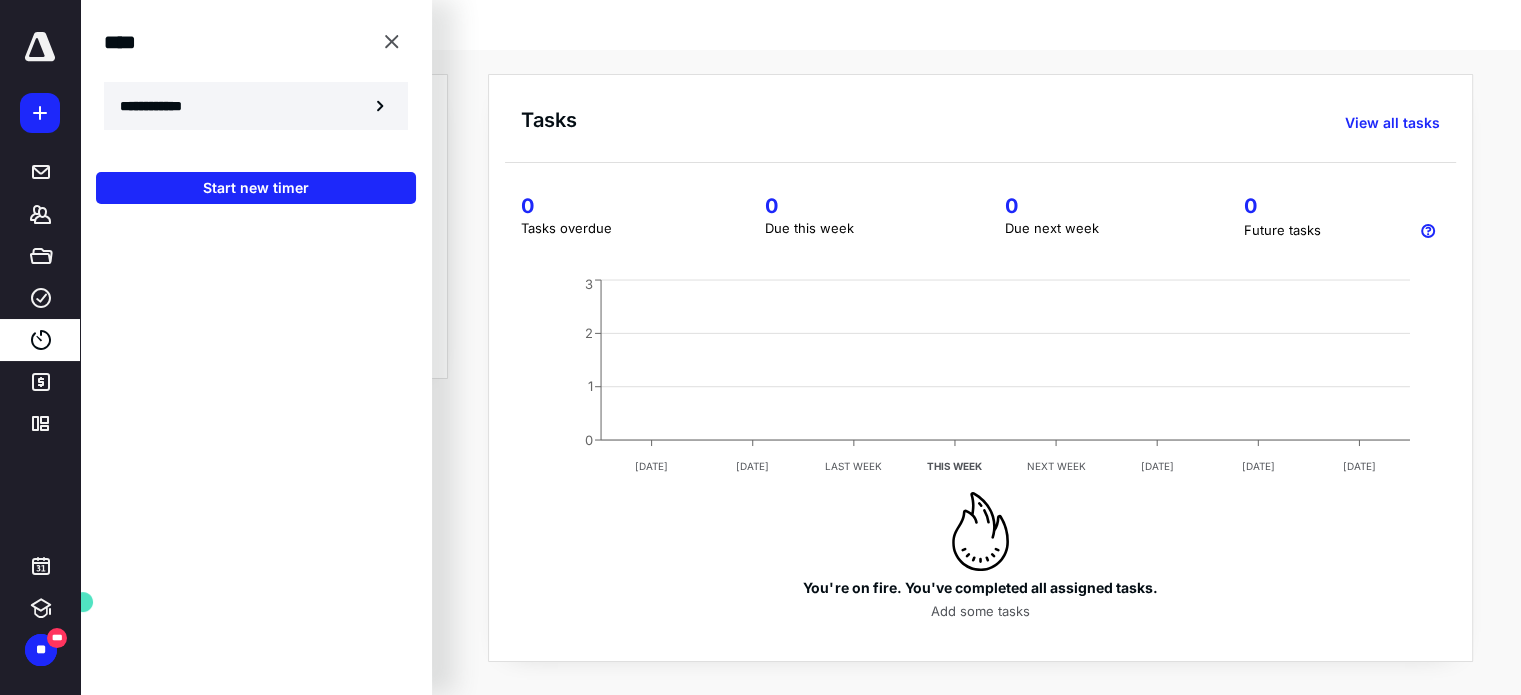 click on "**********" at bounding box center (256, 106) 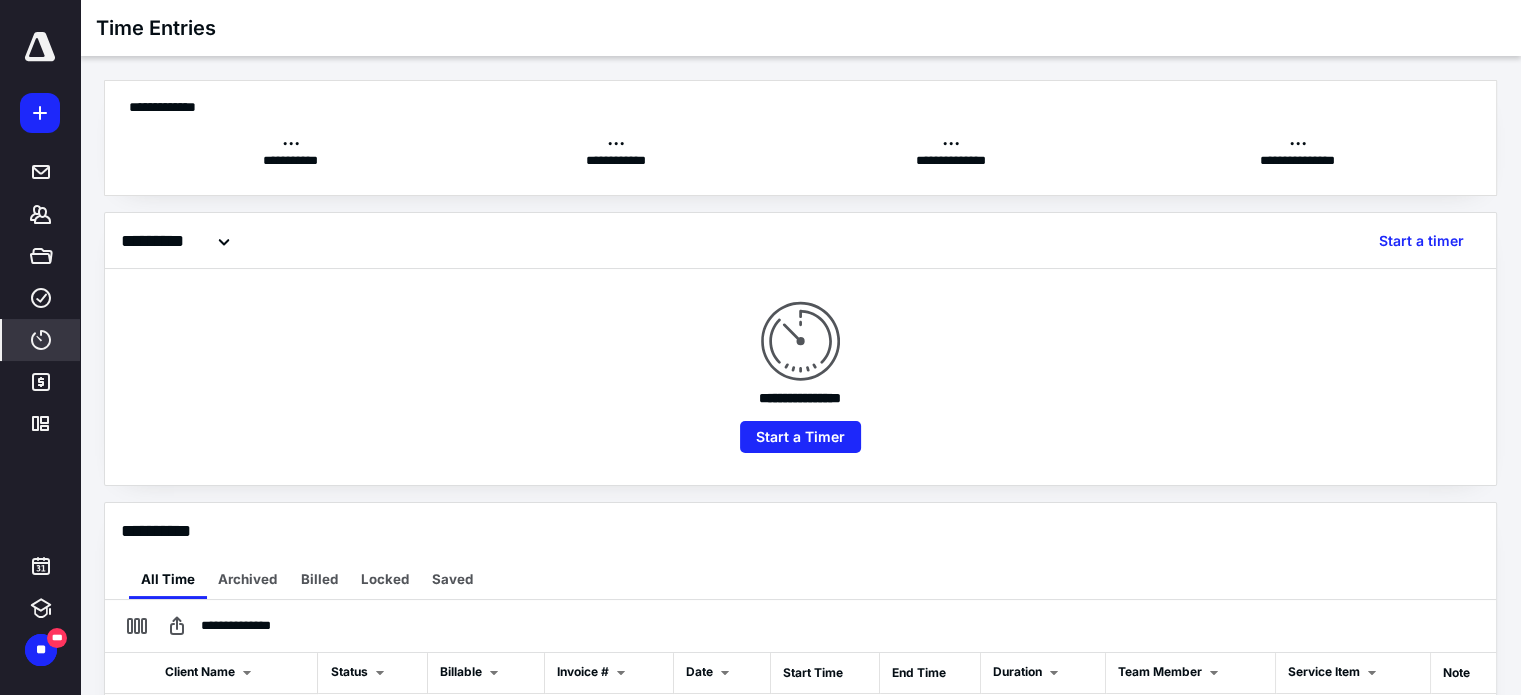 checkbox on "true" 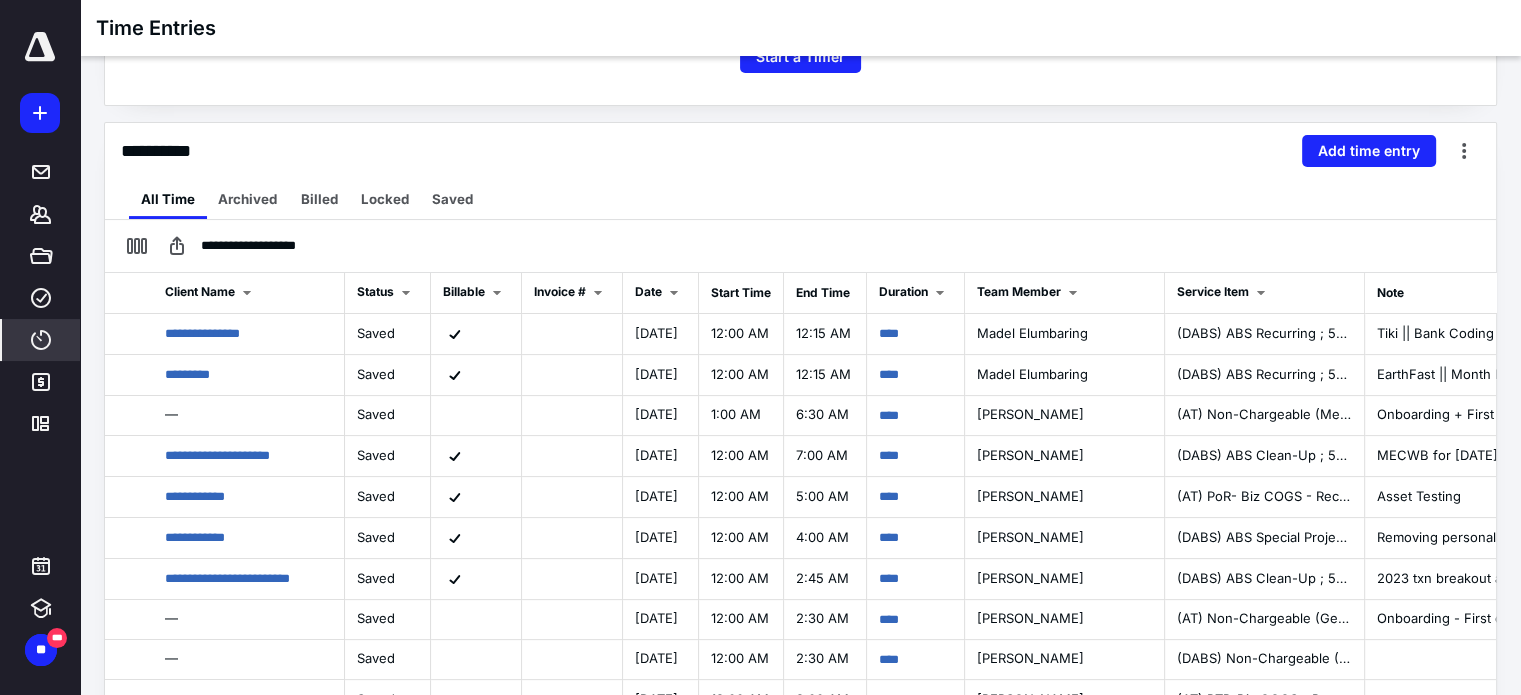 scroll, scrollTop: 442, scrollLeft: 0, axis: vertical 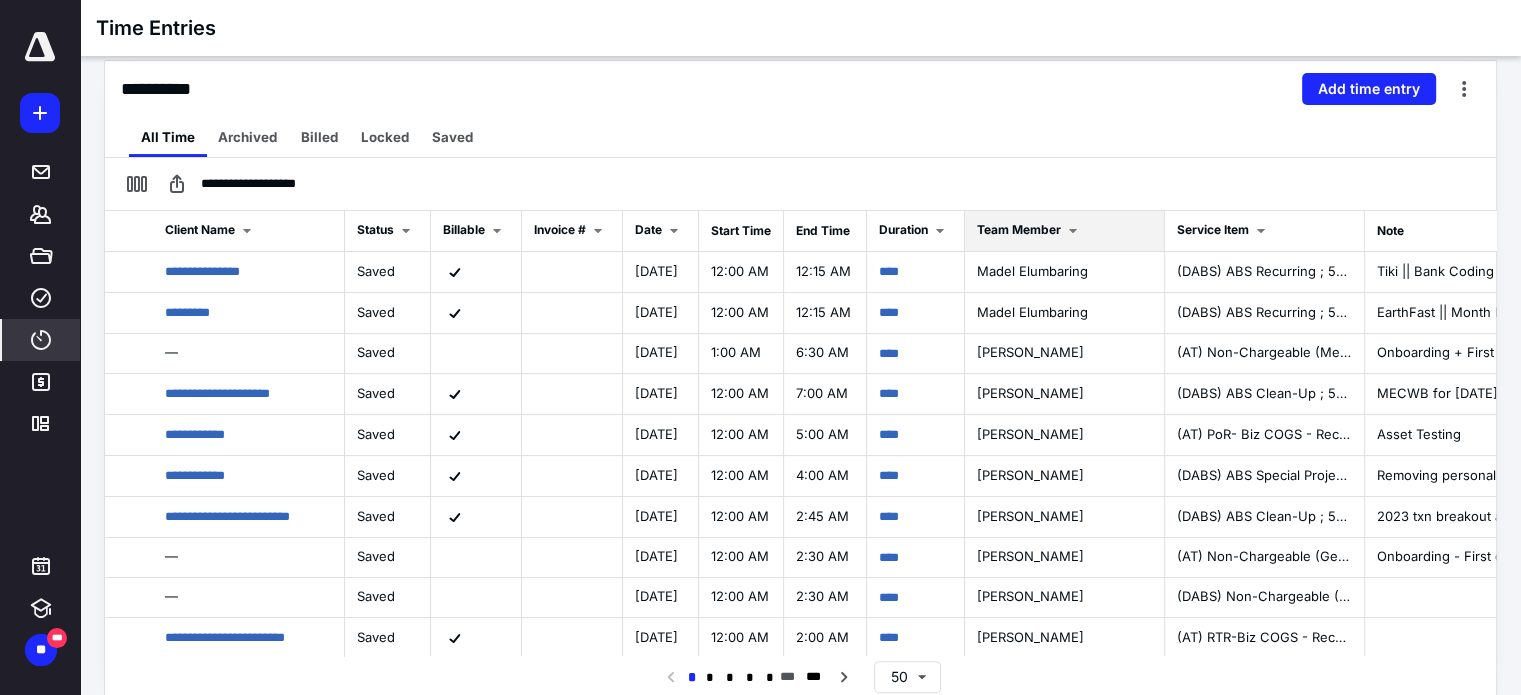 click at bounding box center (1073, 231) 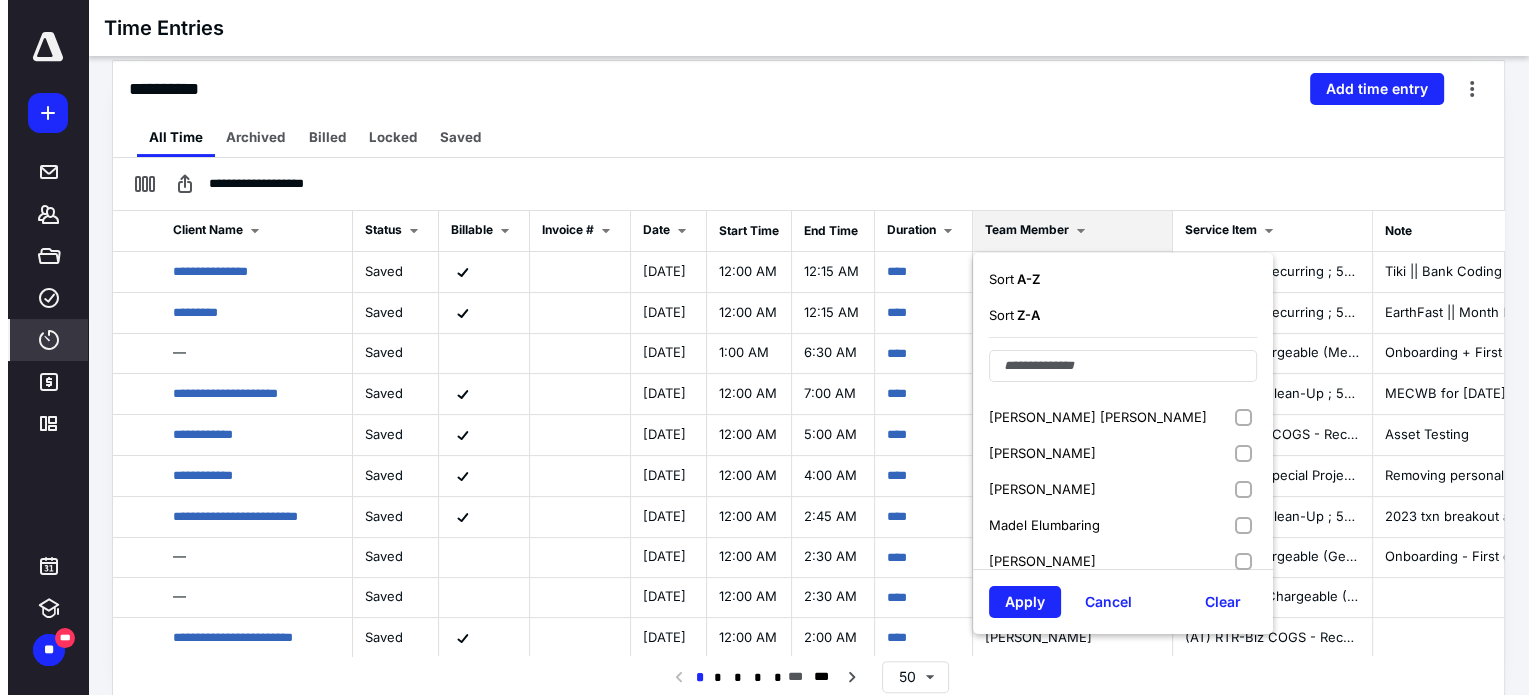 scroll, scrollTop: 722, scrollLeft: 0, axis: vertical 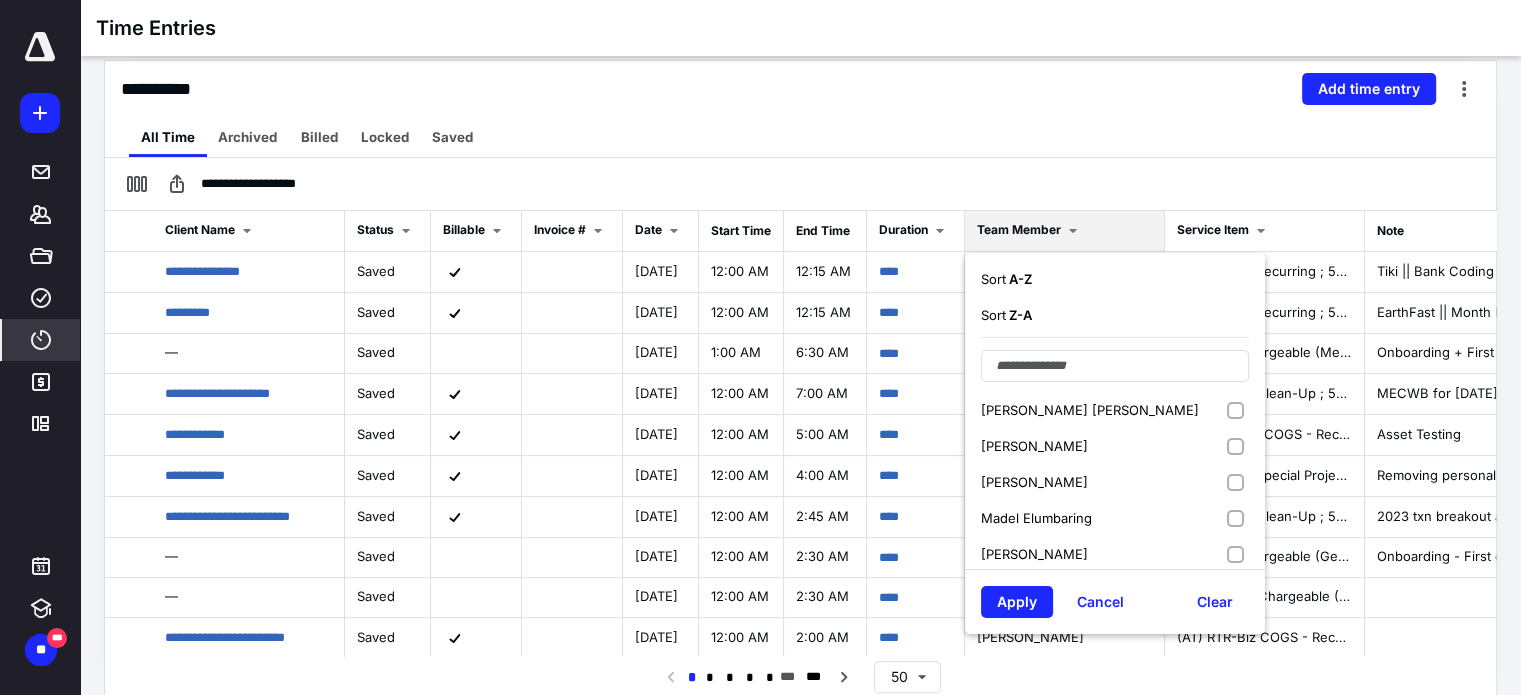 click on "Madel Elumbaring" at bounding box center (1036, 518) 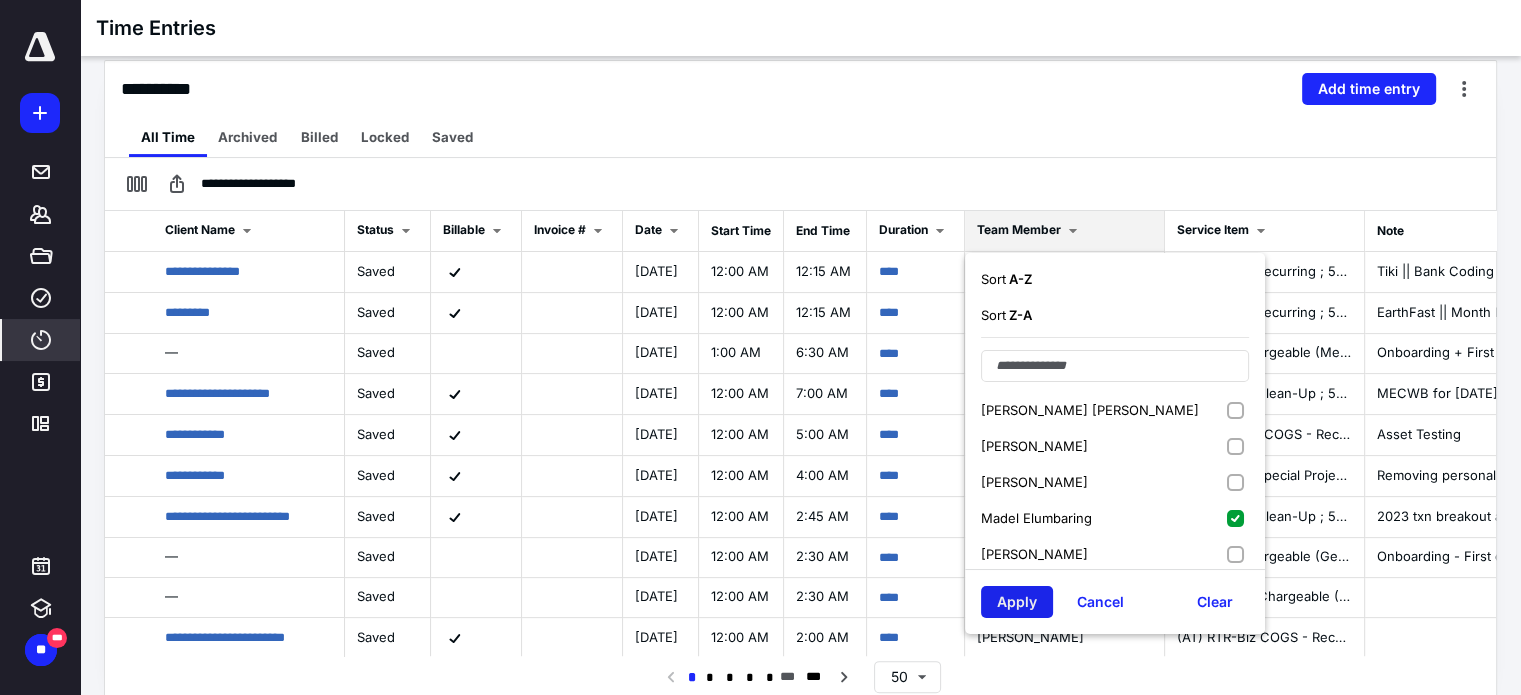 click on "Apply" at bounding box center [1017, 602] 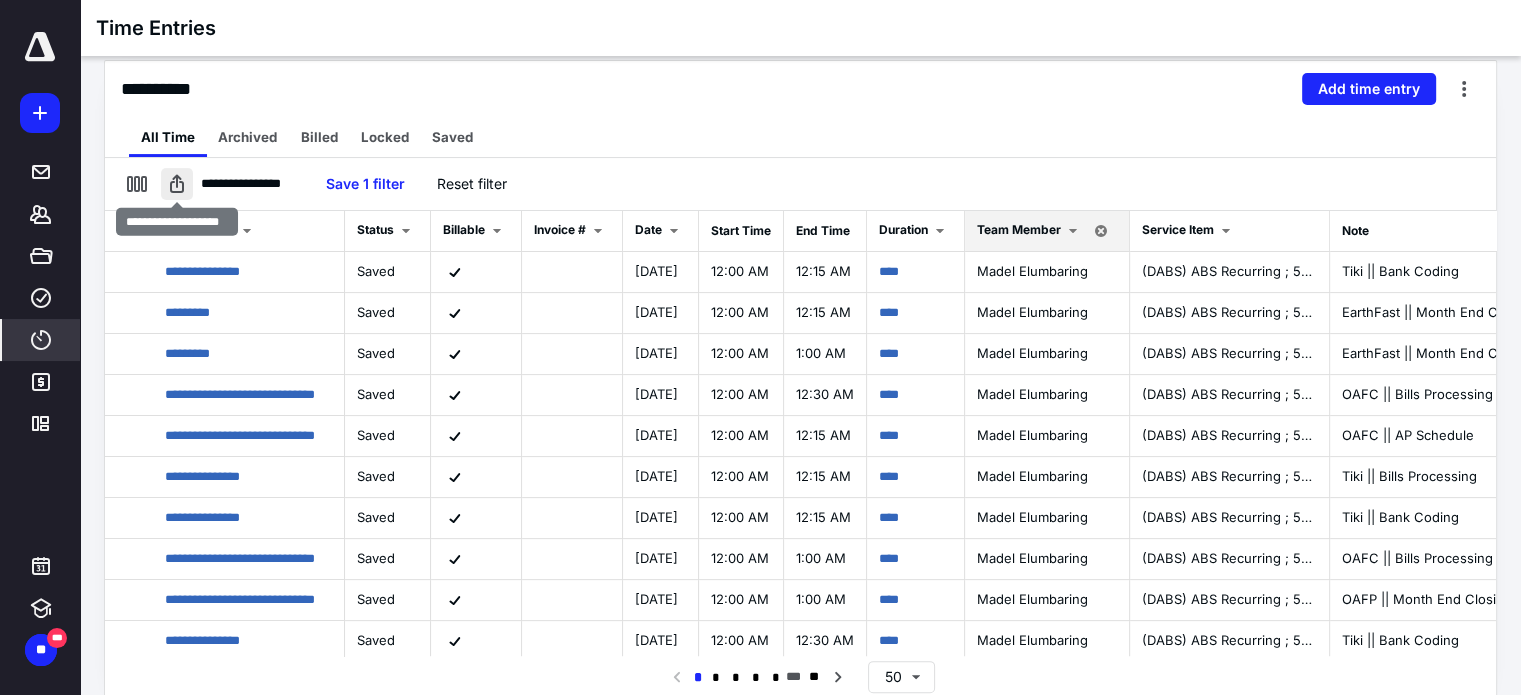 click at bounding box center (177, 184) 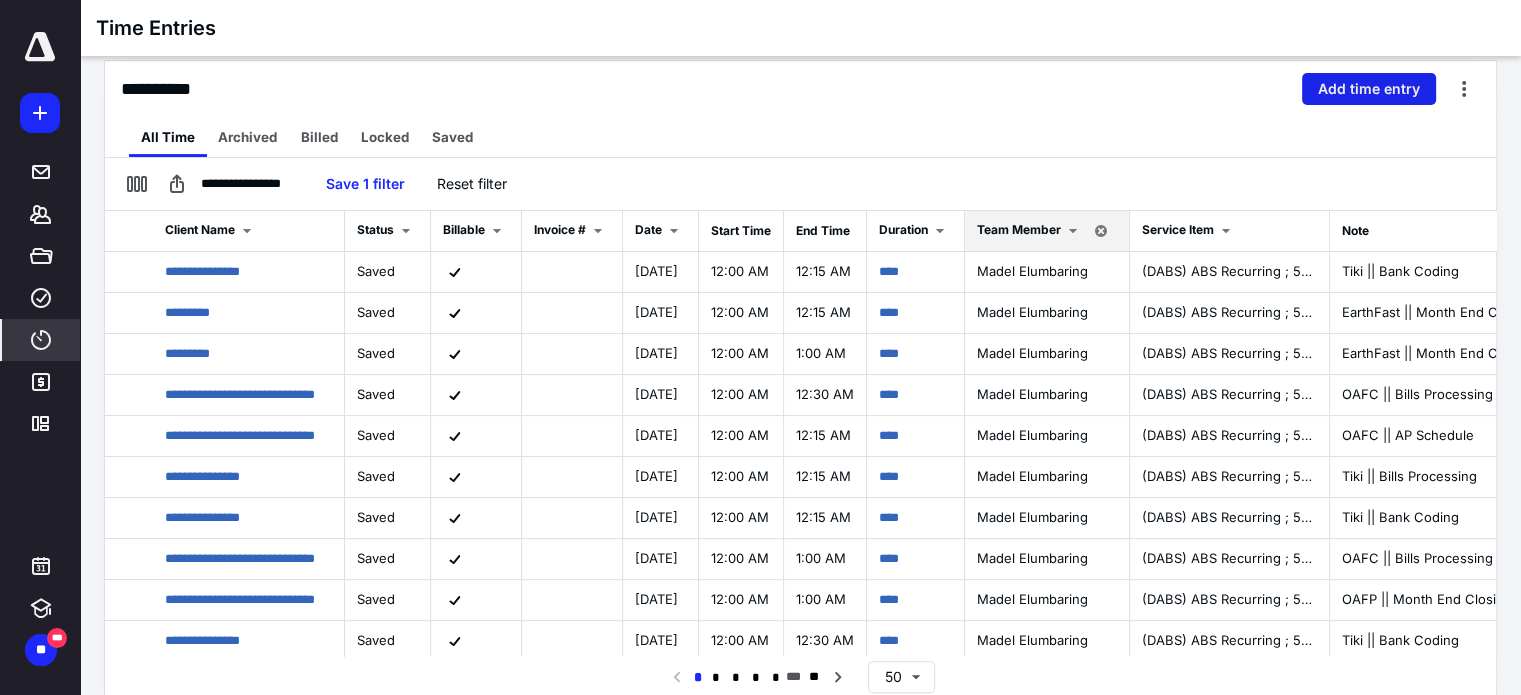 click on "Add time entry" at bounding box center [1369, 89] 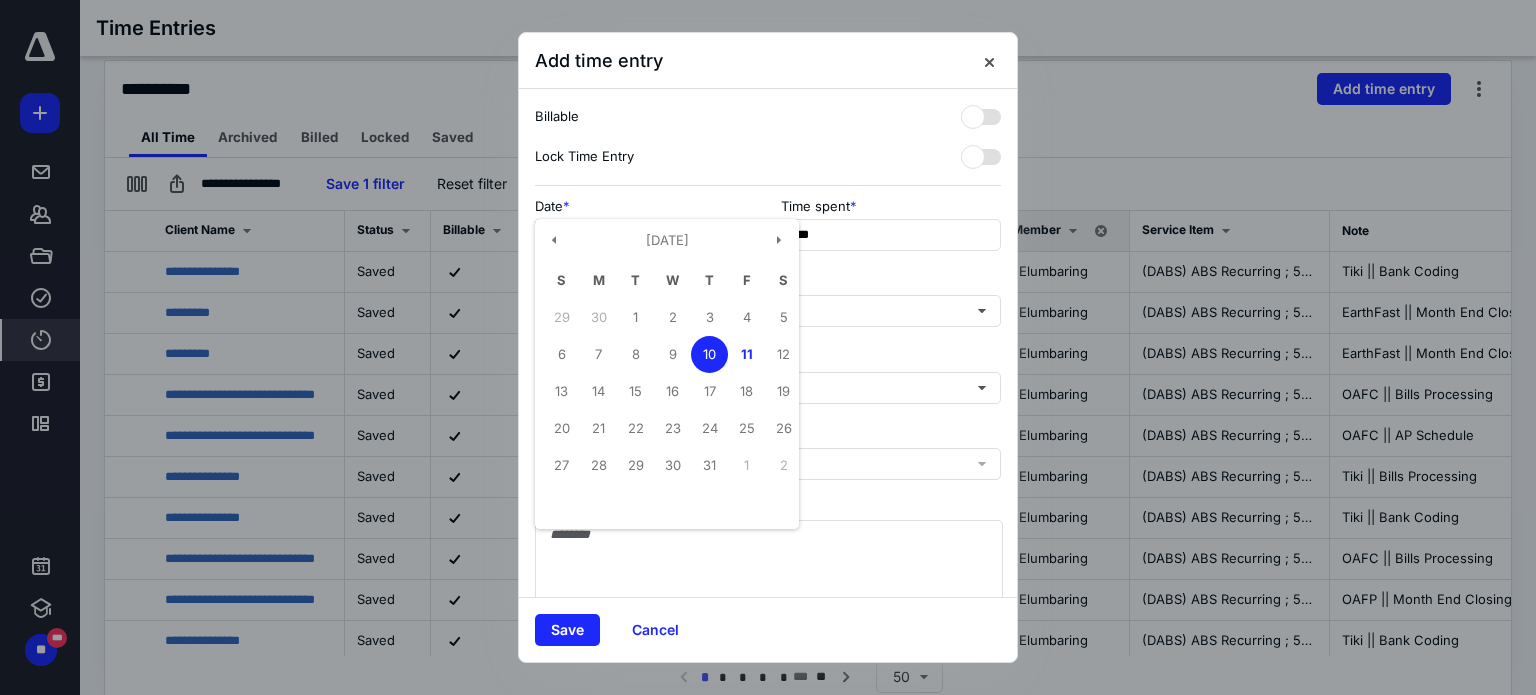 click on "**********" at bounding box center [645, 235] 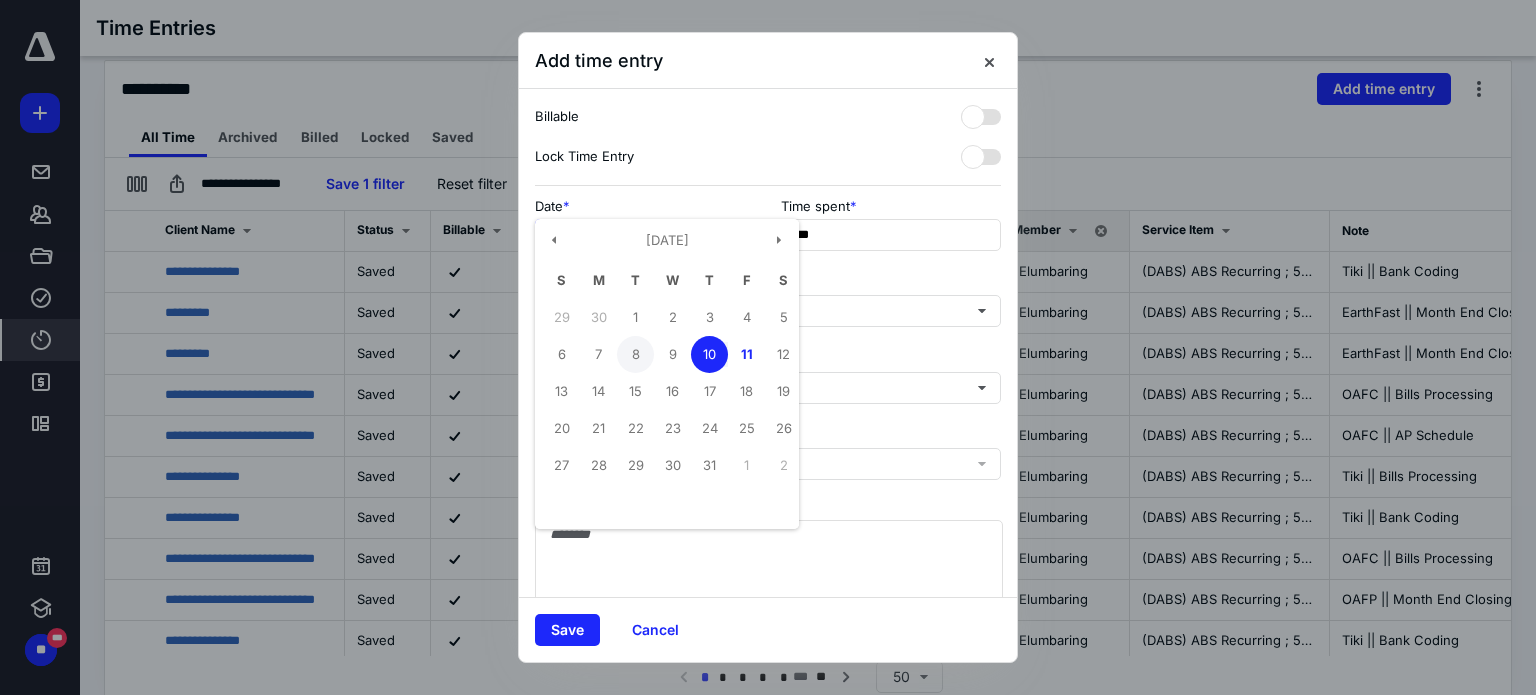 click on "8" at bounding box center [635, 354] 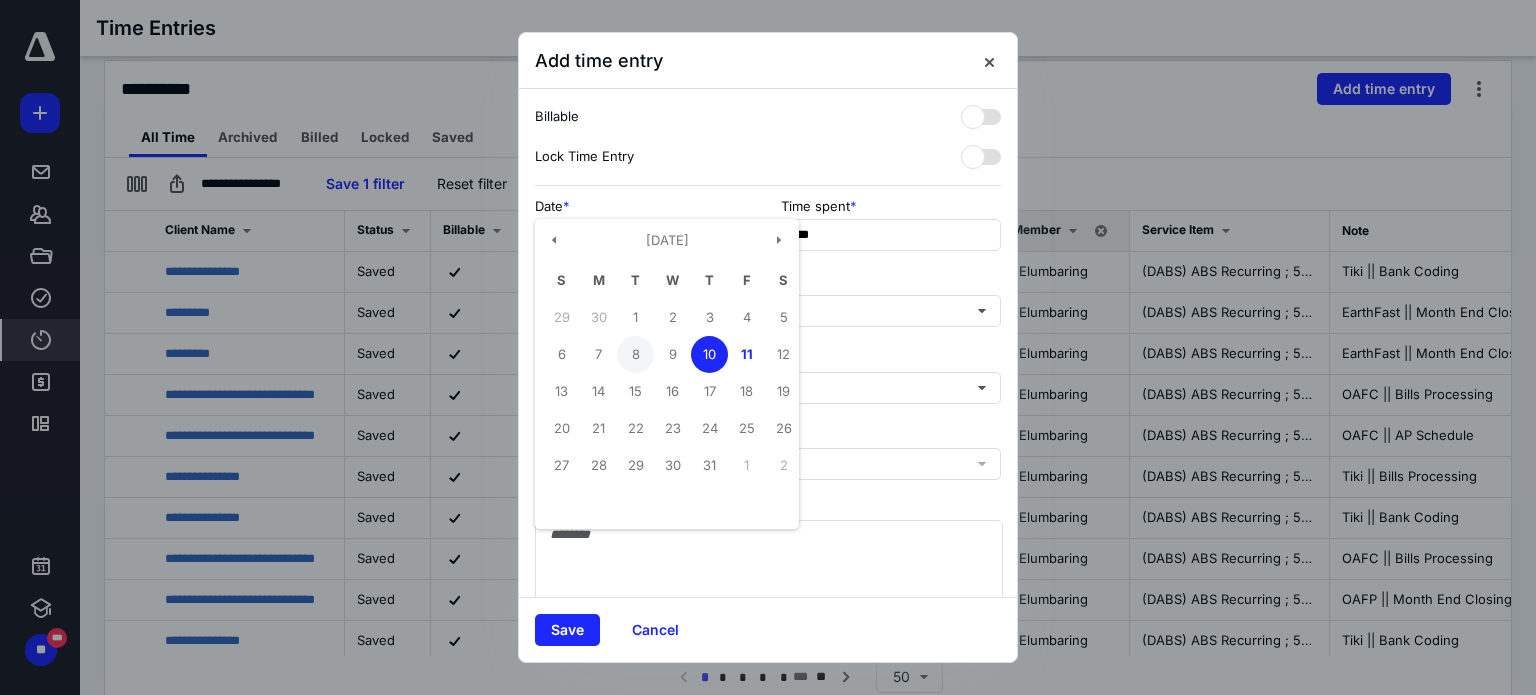 type on "**********" 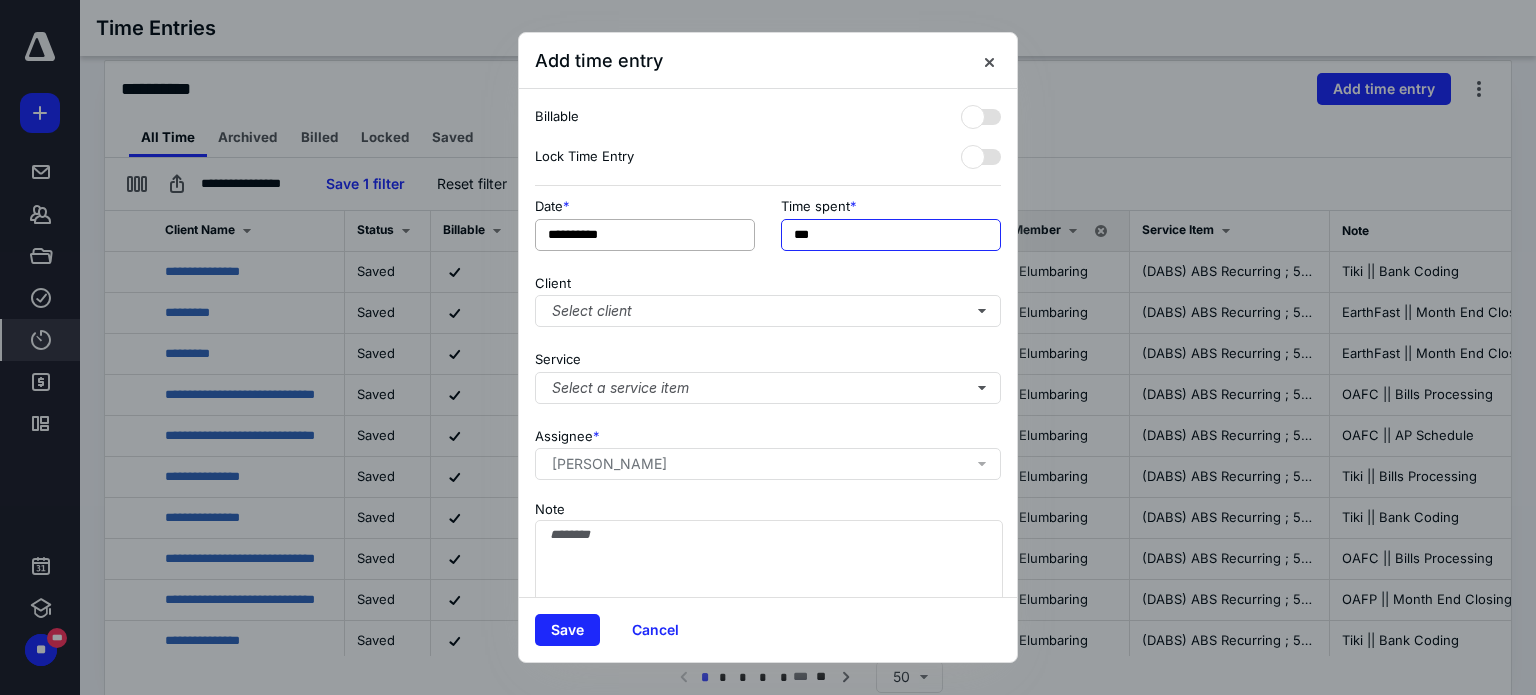 drag, startPoint x: 806, startPoint y: 233, endPoint x: 748, endPoint y: 233, distance: 58 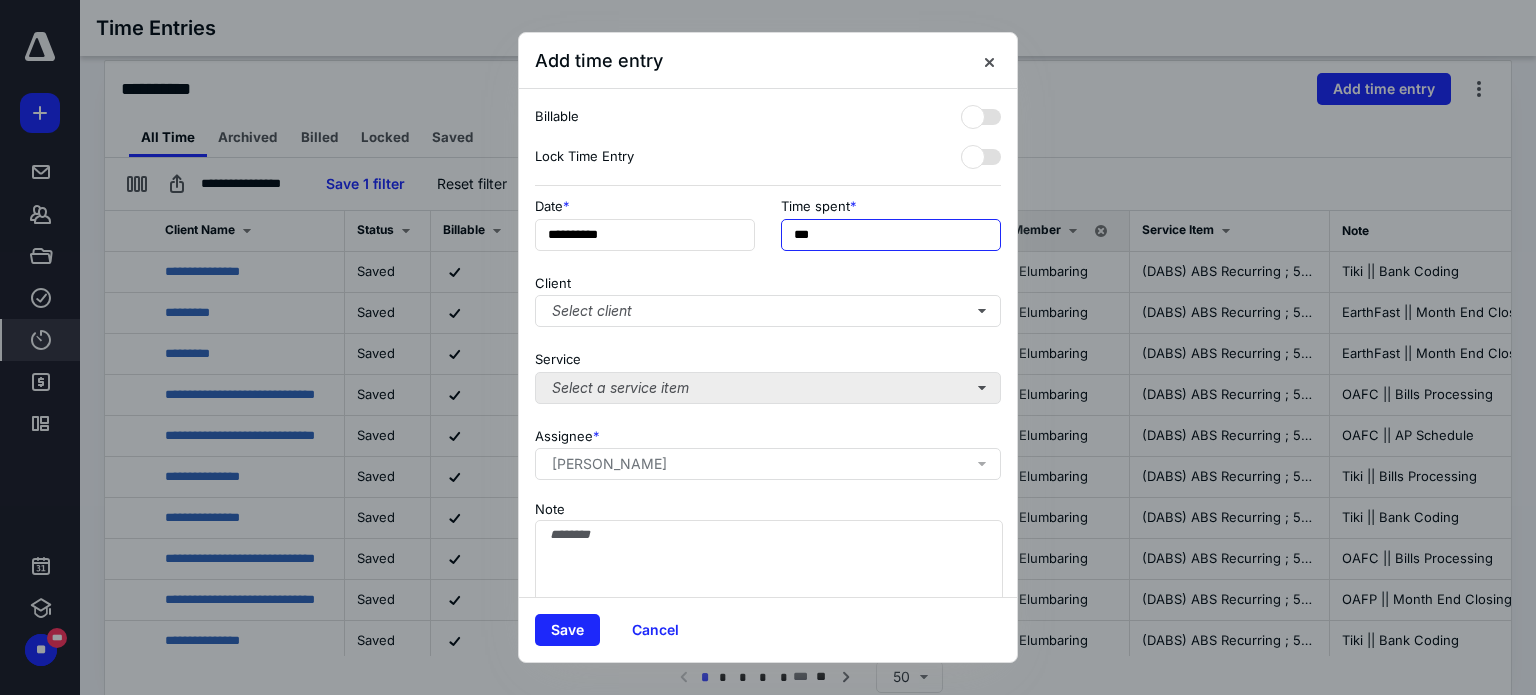 type on "***" 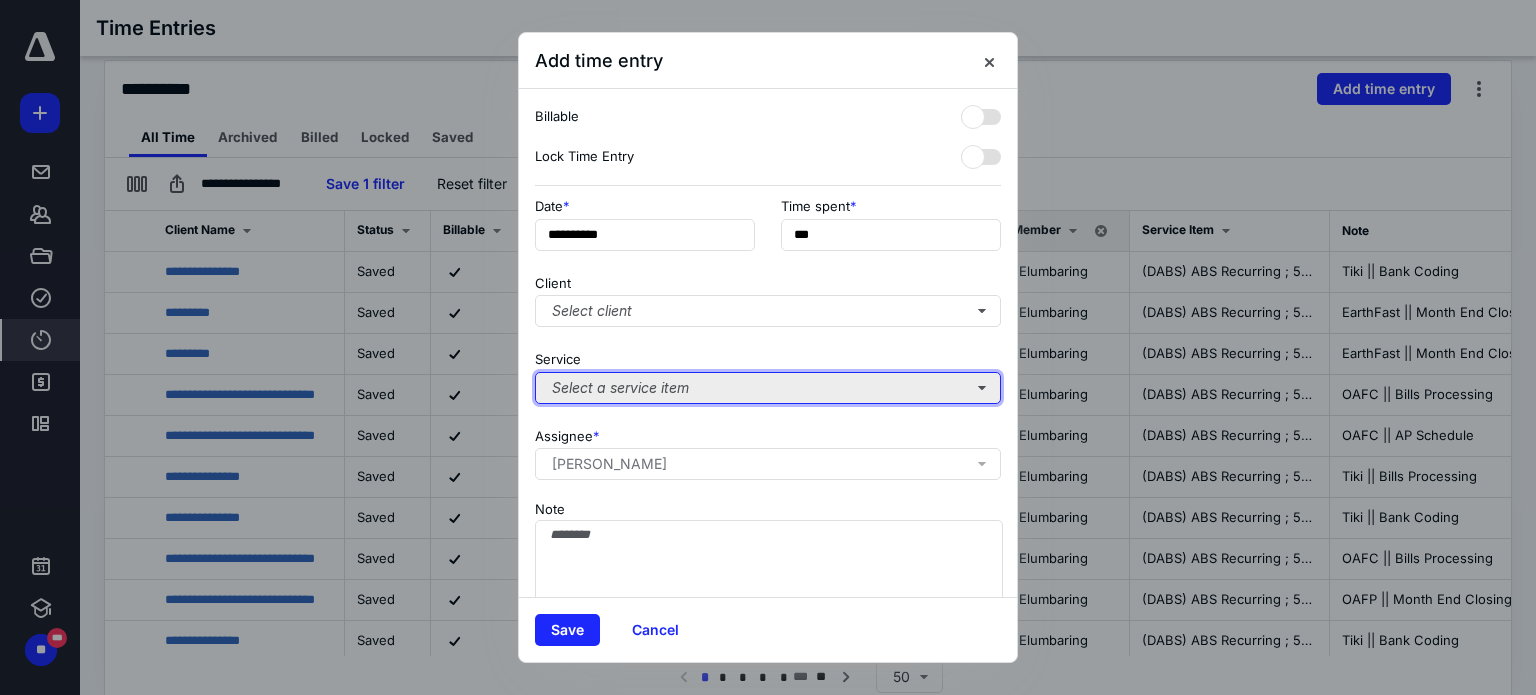 click on "Select a service item" at bounding box center [768, 388] 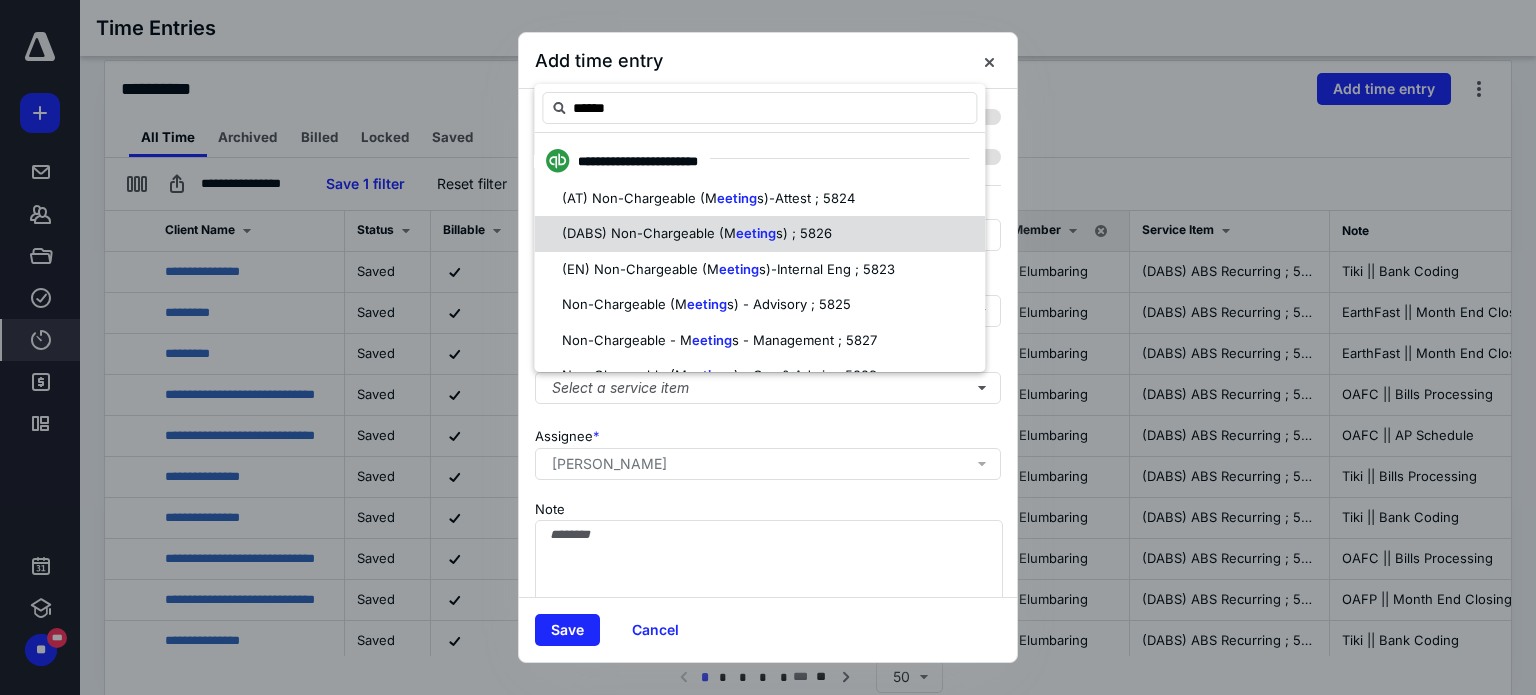 click on "(DABS) Non-Chargeable (M" at bounding box center (649, 233) 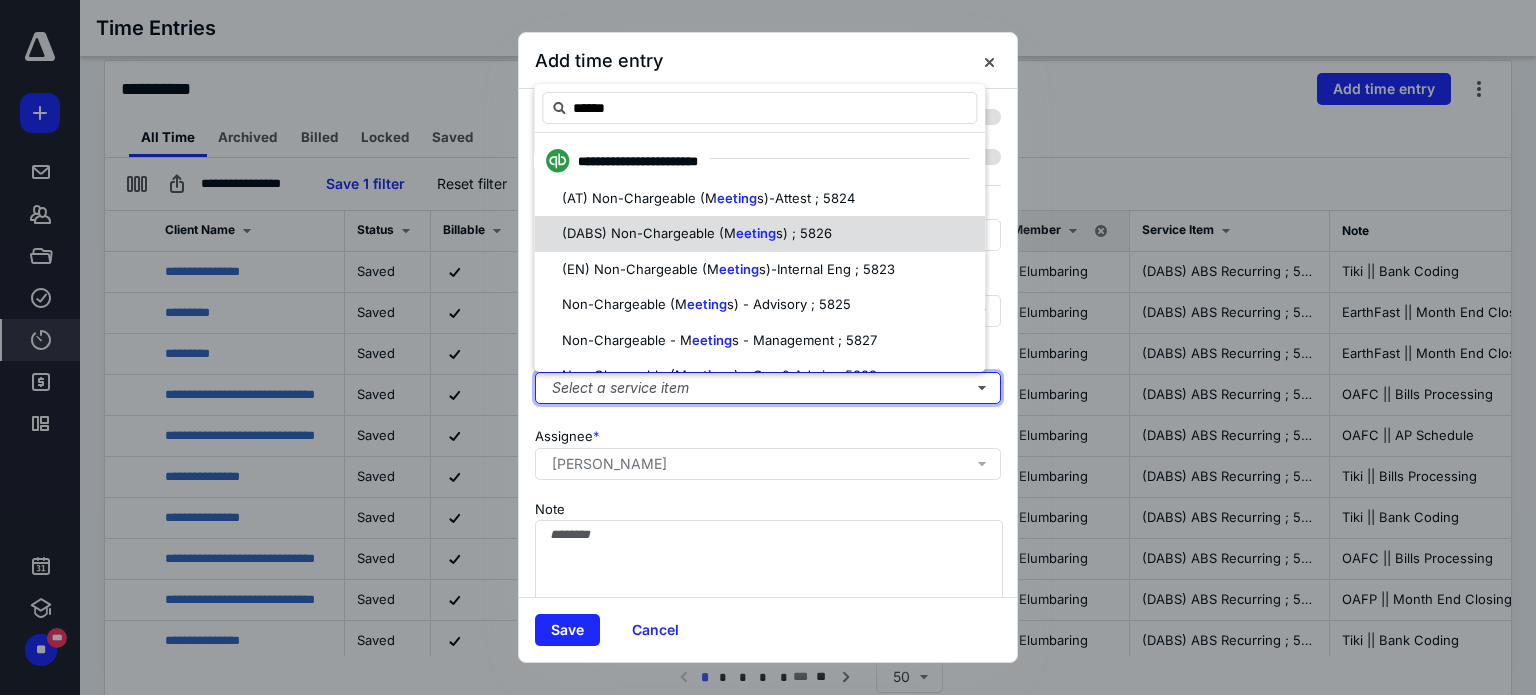 type 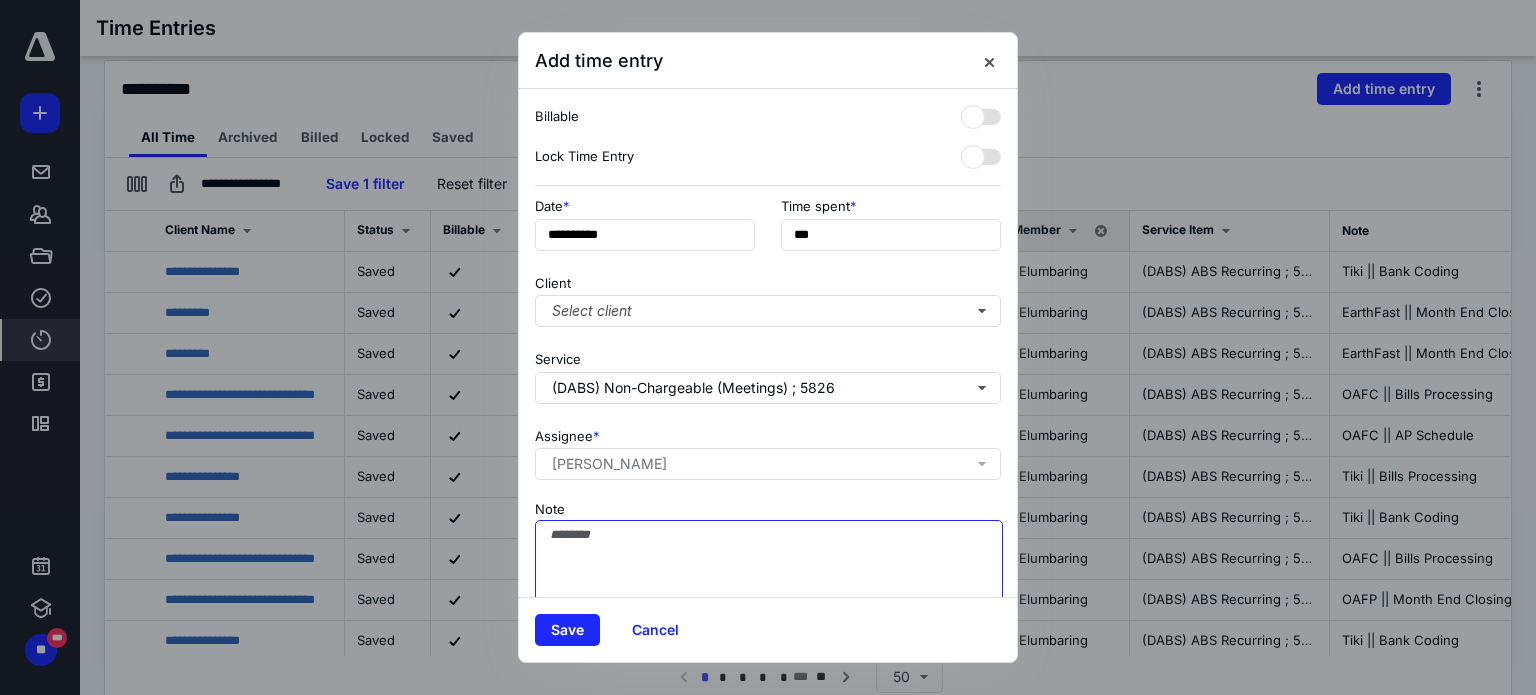 click on "Note" at bounding box center (769, 570) 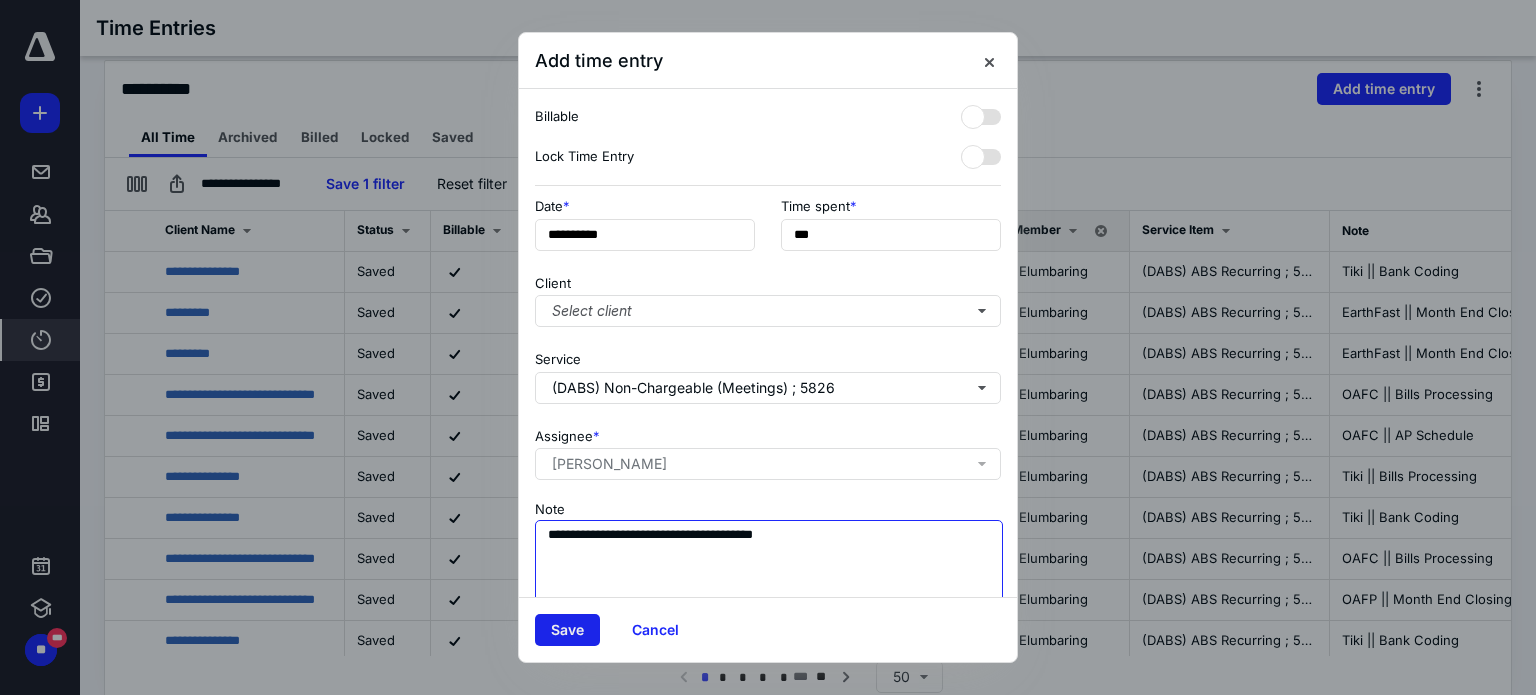 type on "**********" 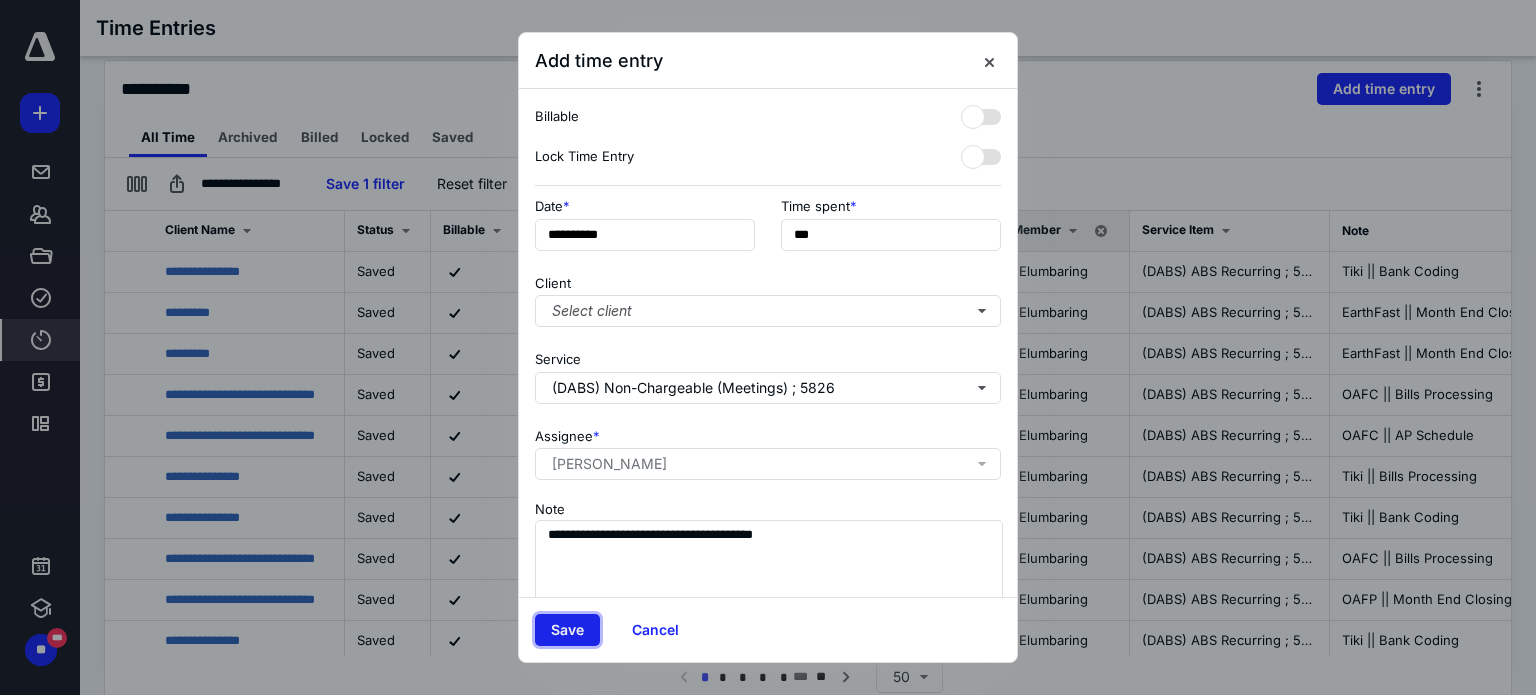 click on "Save" at bounding box center [567, 630] 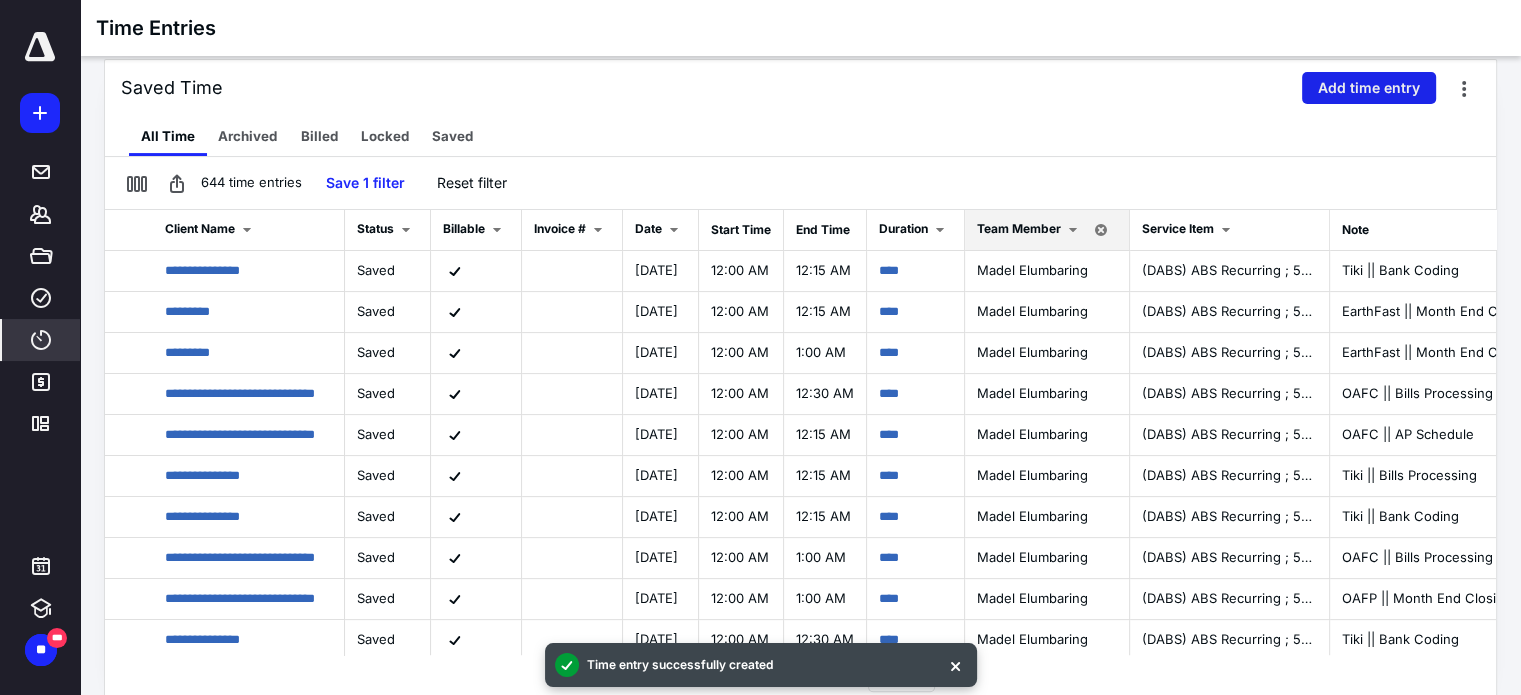 click on "Add time entry" at bounding box center [1369, 88] 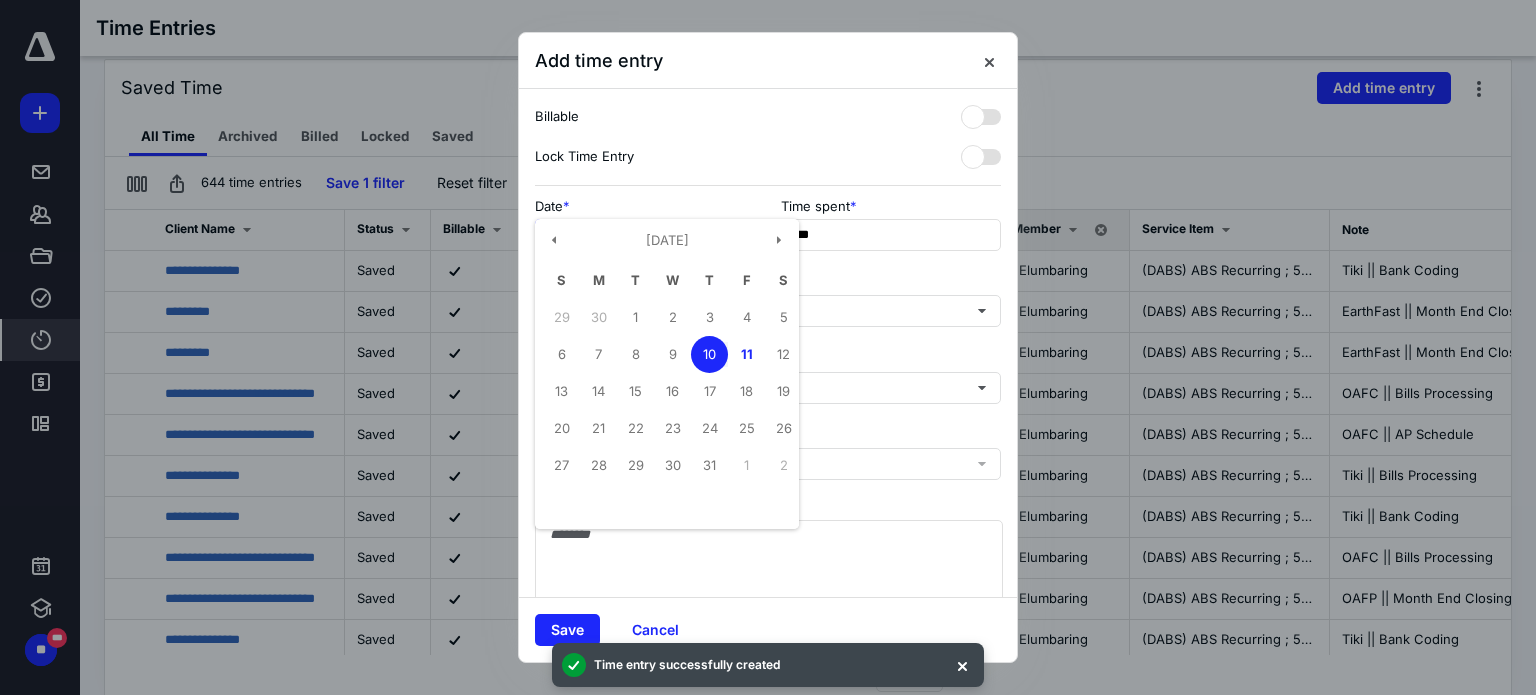 click on "**********" at bounding box center [645, 235] 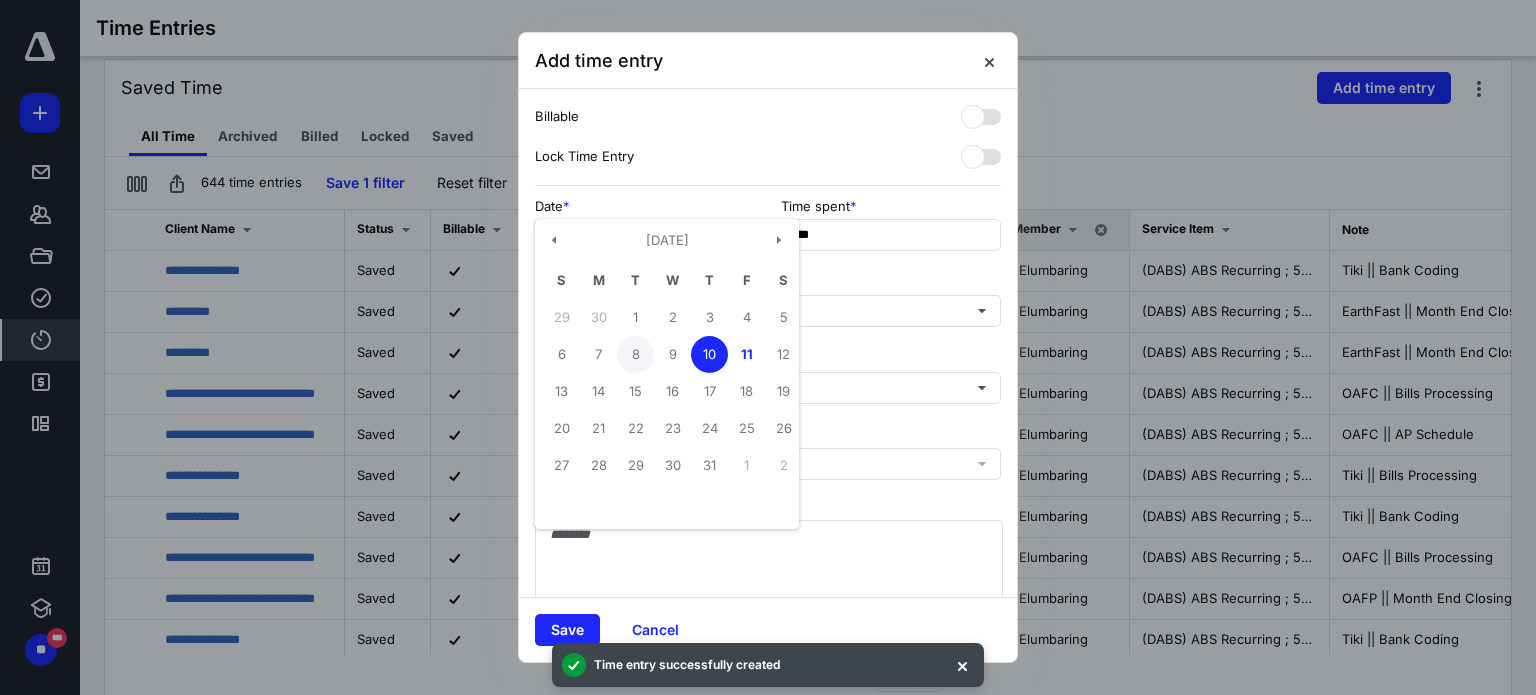 click on "8" at bounding box center [635, 354] 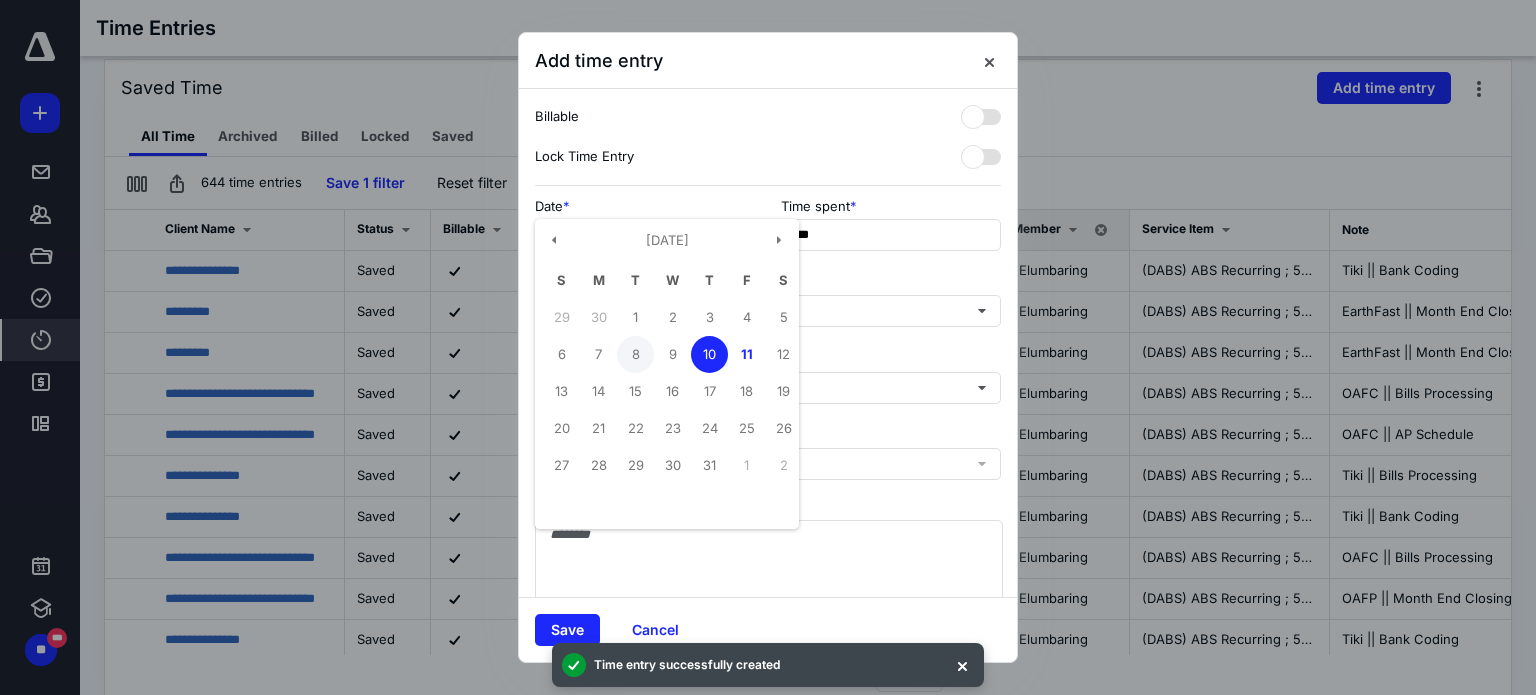 type on "**********" 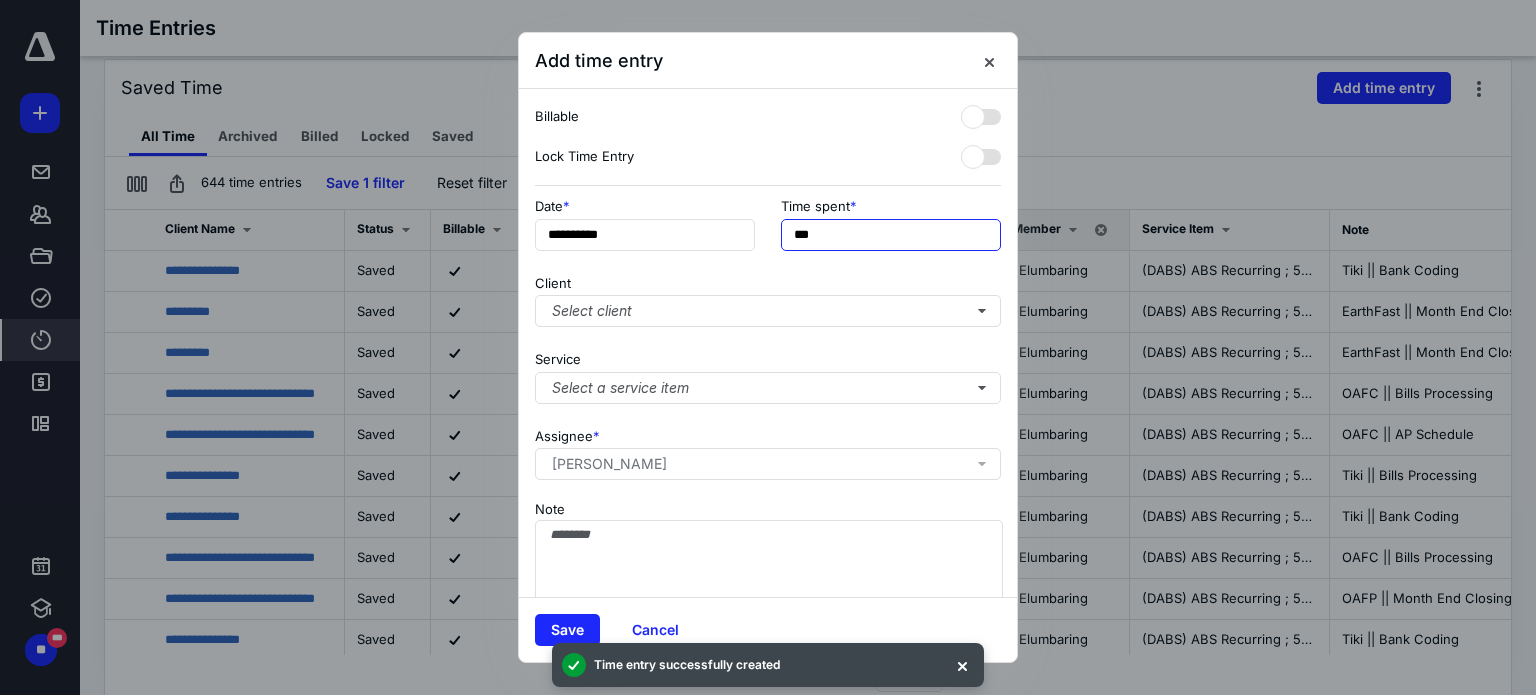 drag, startPoint x: 806, startPoint y: 230, endPoint x: 755, endPoint y: 230, distance: 51 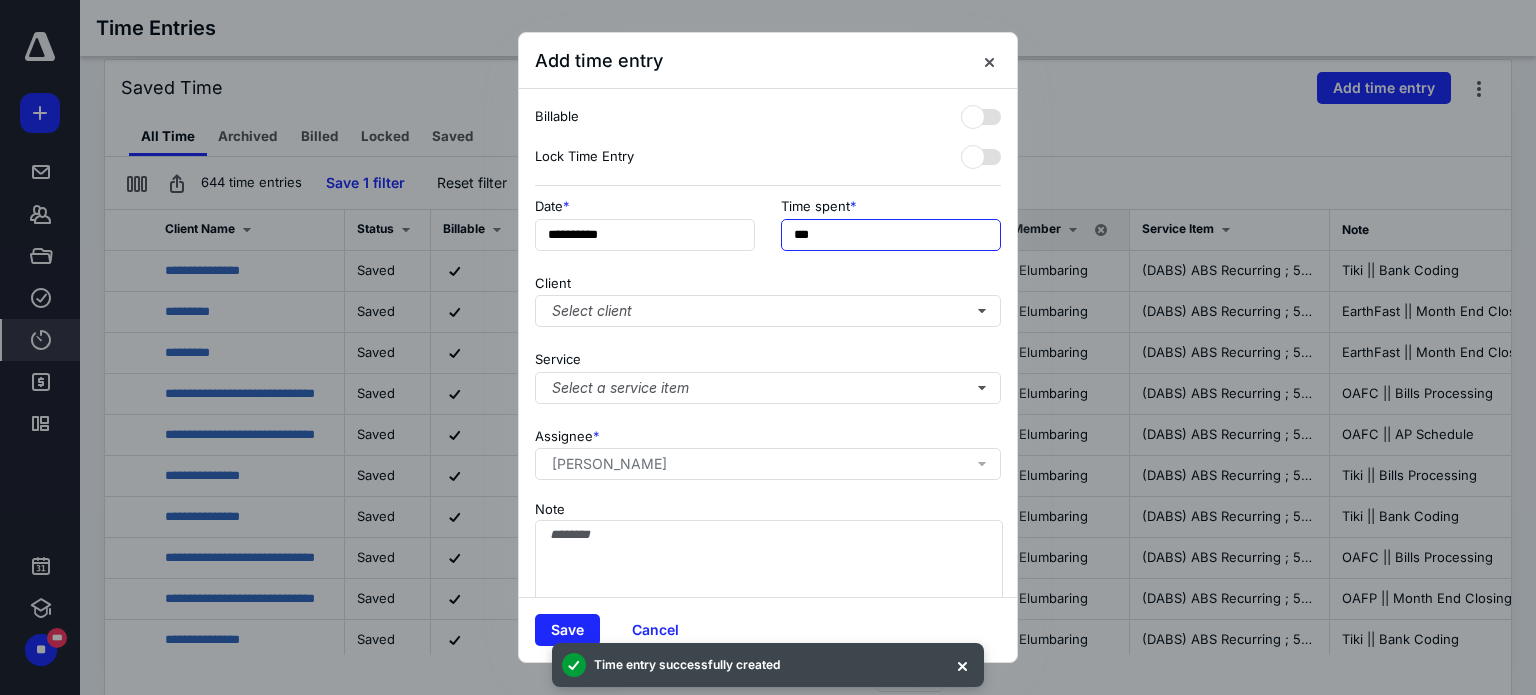 type on "***" 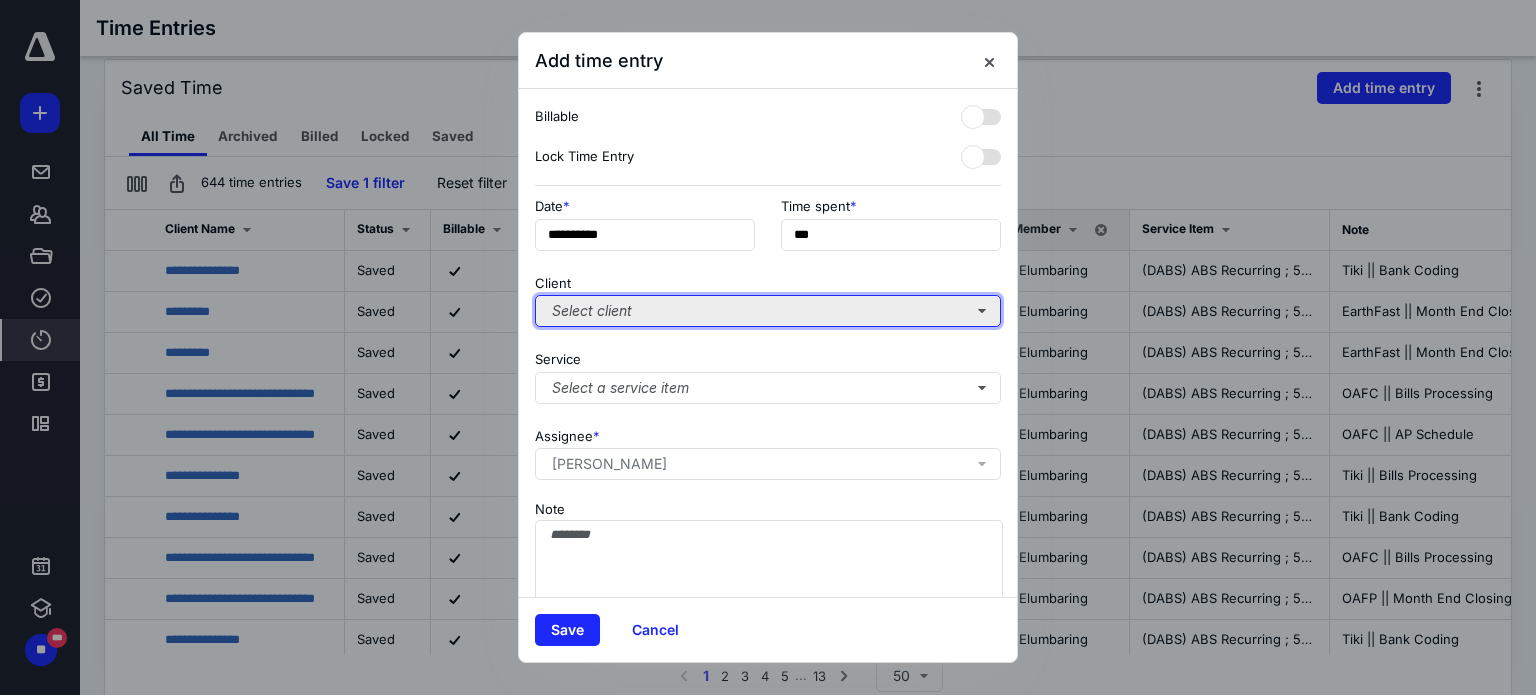 click on "Select client" at bounding box center [768, 311] 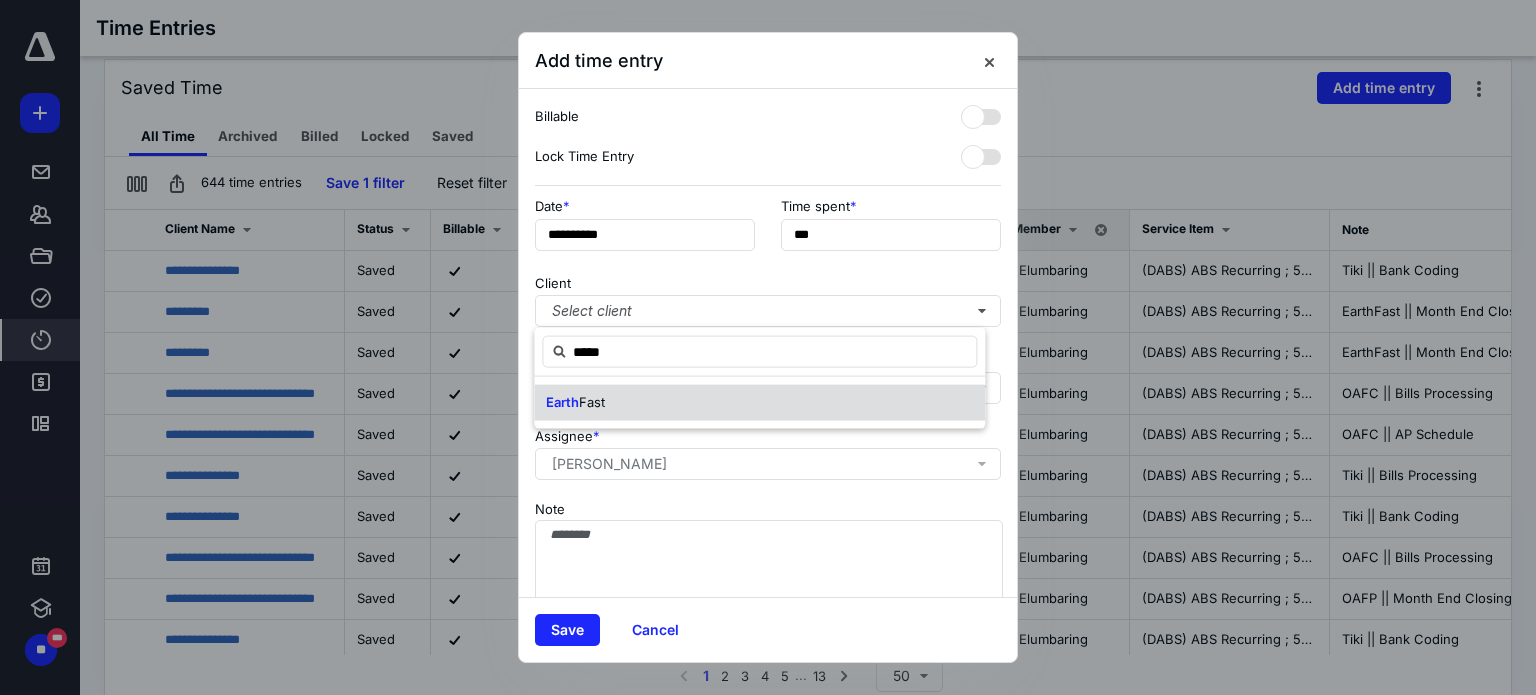 click on "Earth Fast" at bounding box center [759, 403] 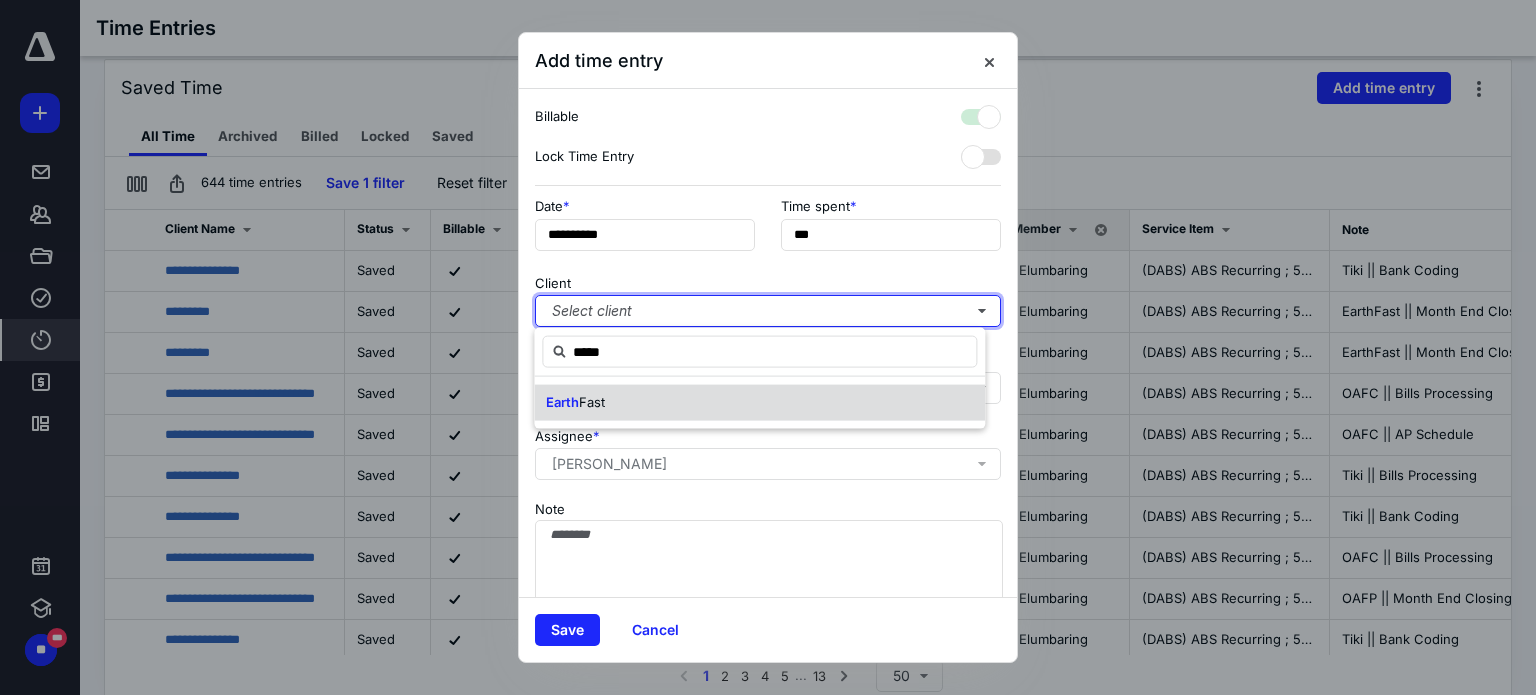 checkbox on "true" 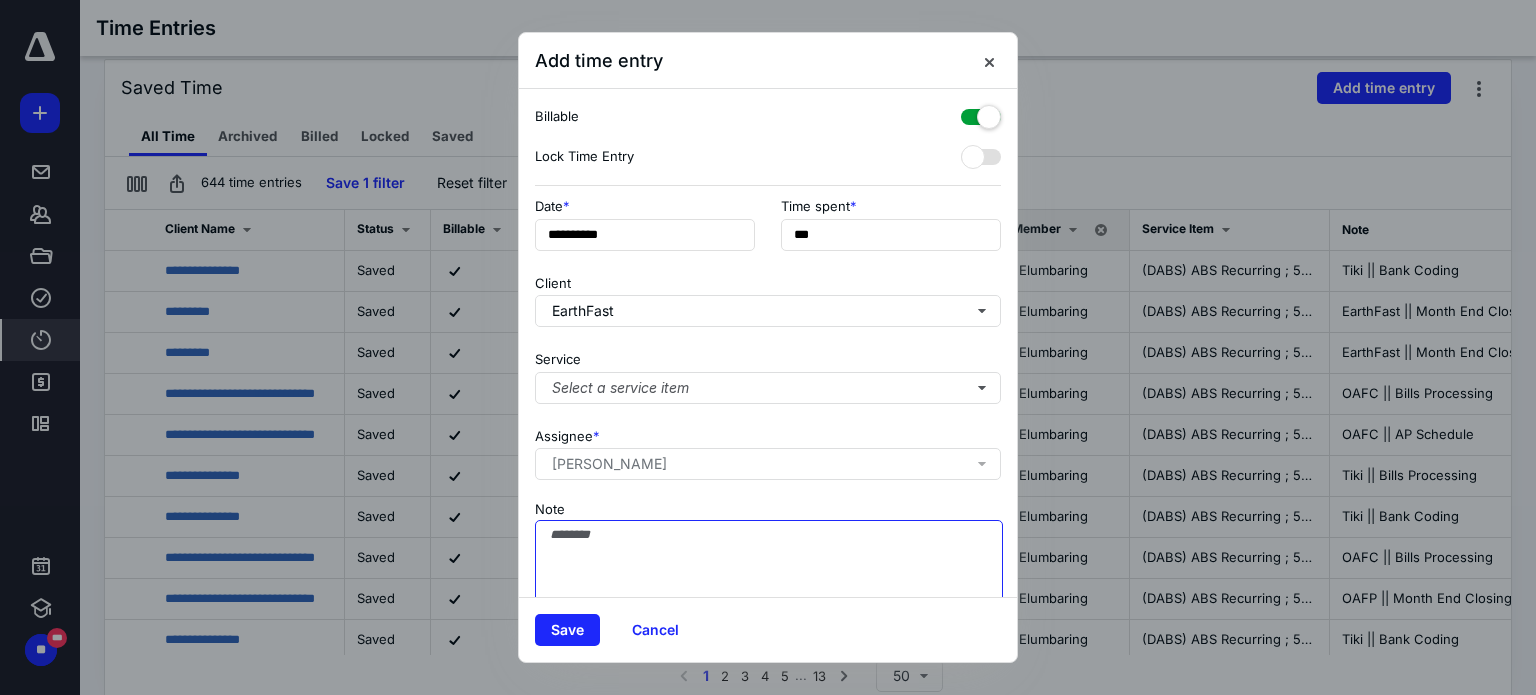 click on "Note" at bounding box center [769, 570] 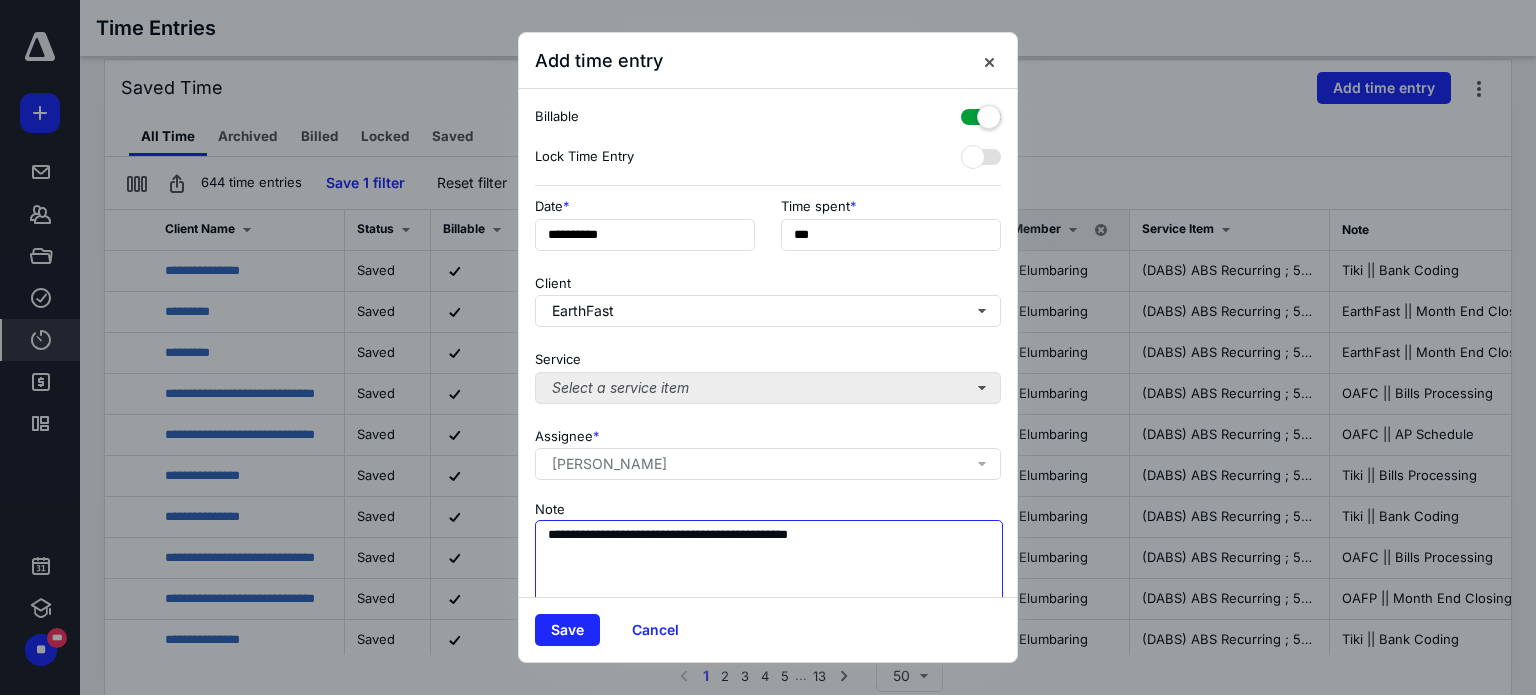 type on "**********" 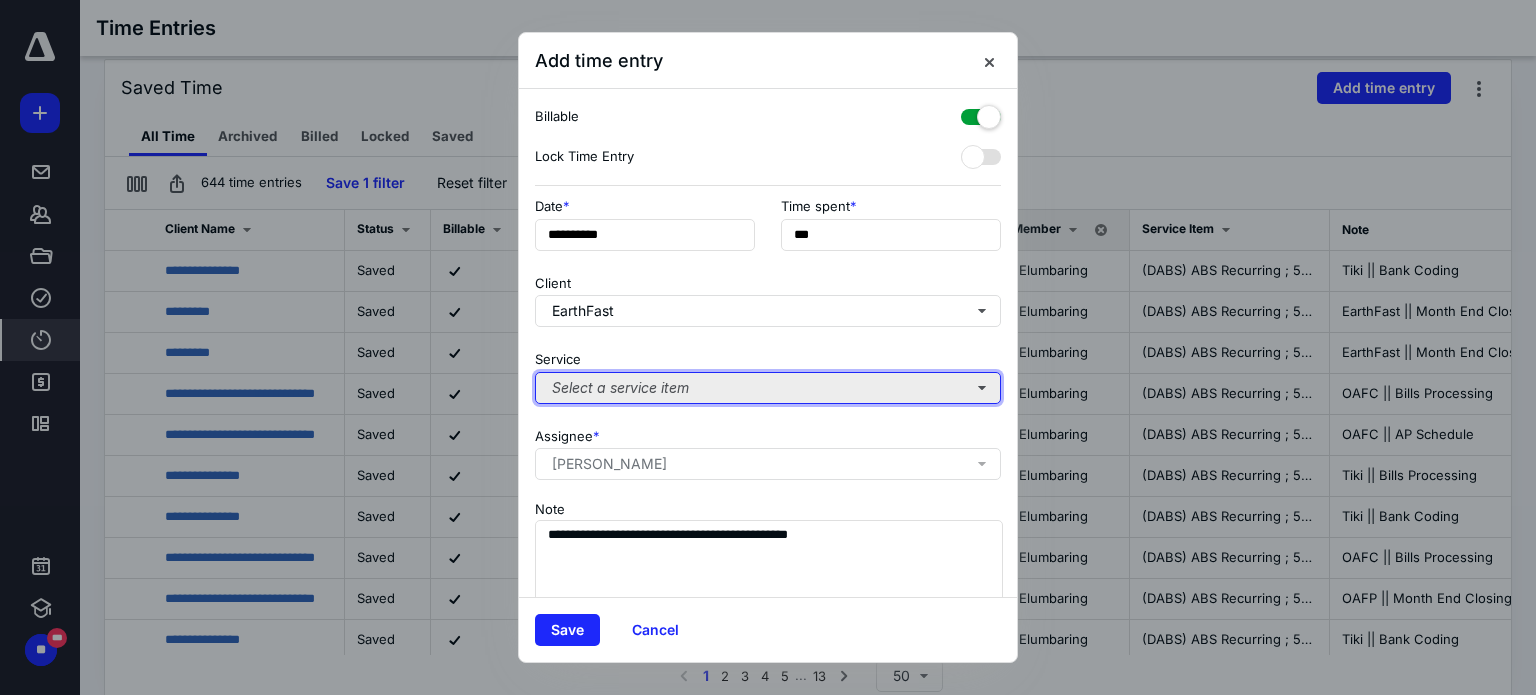 click on "Select a service item" at bounding box center (768, 388) 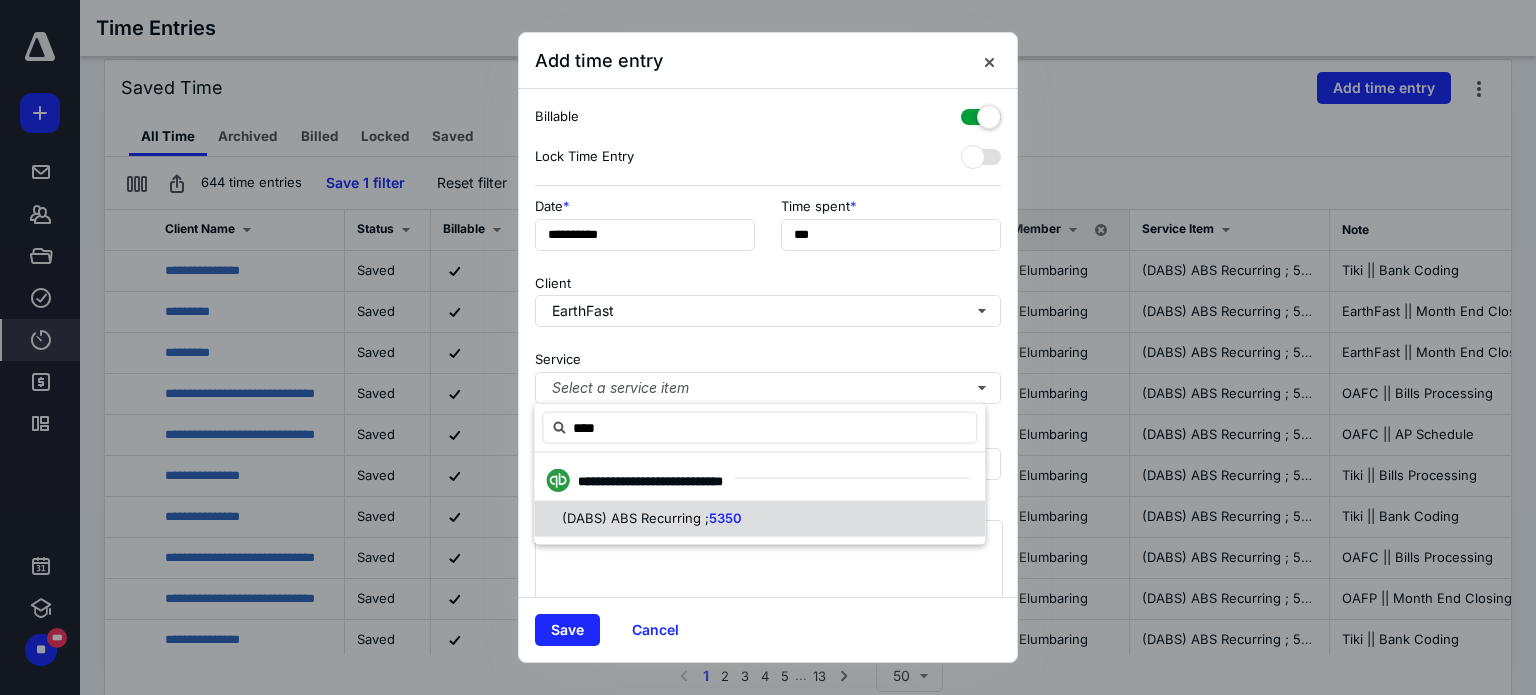 click on "(DABS) ABS Recurring ;" at bounding box center (635, 518) 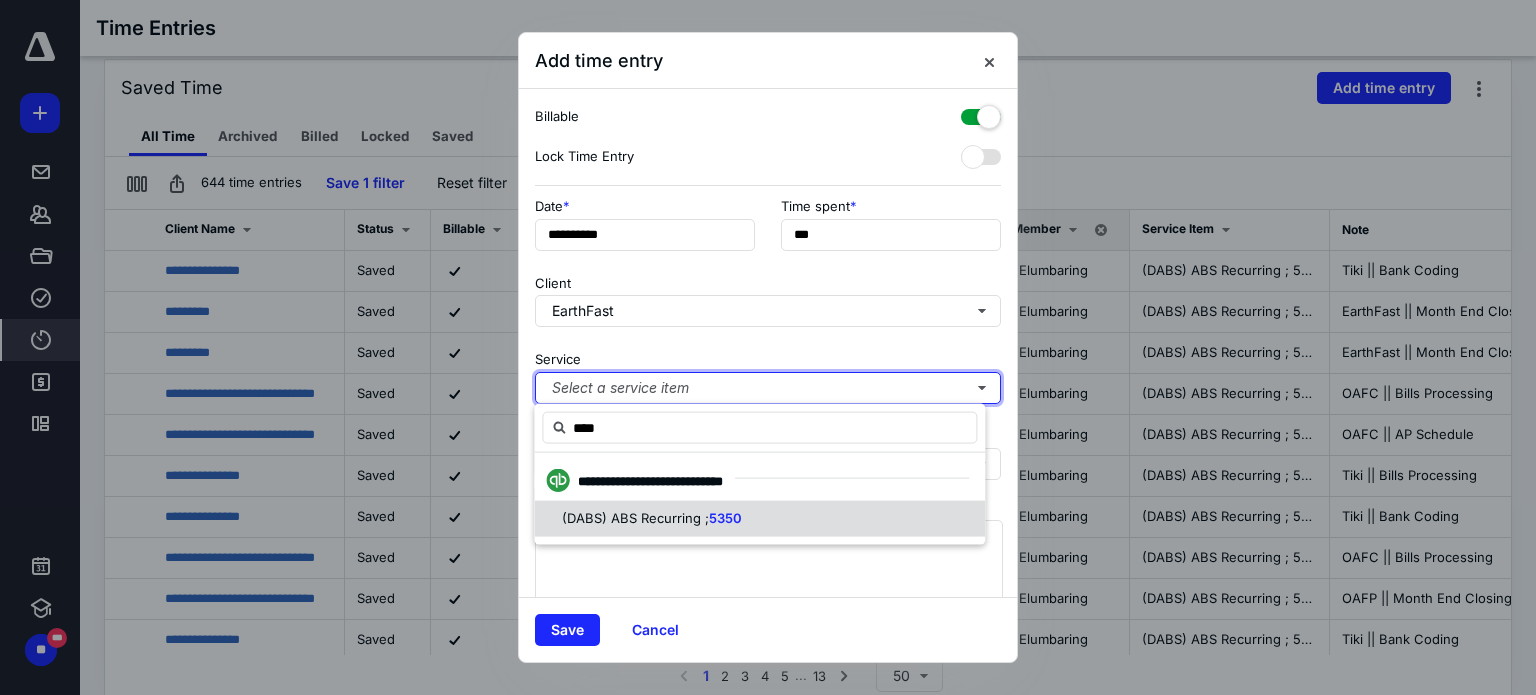 type 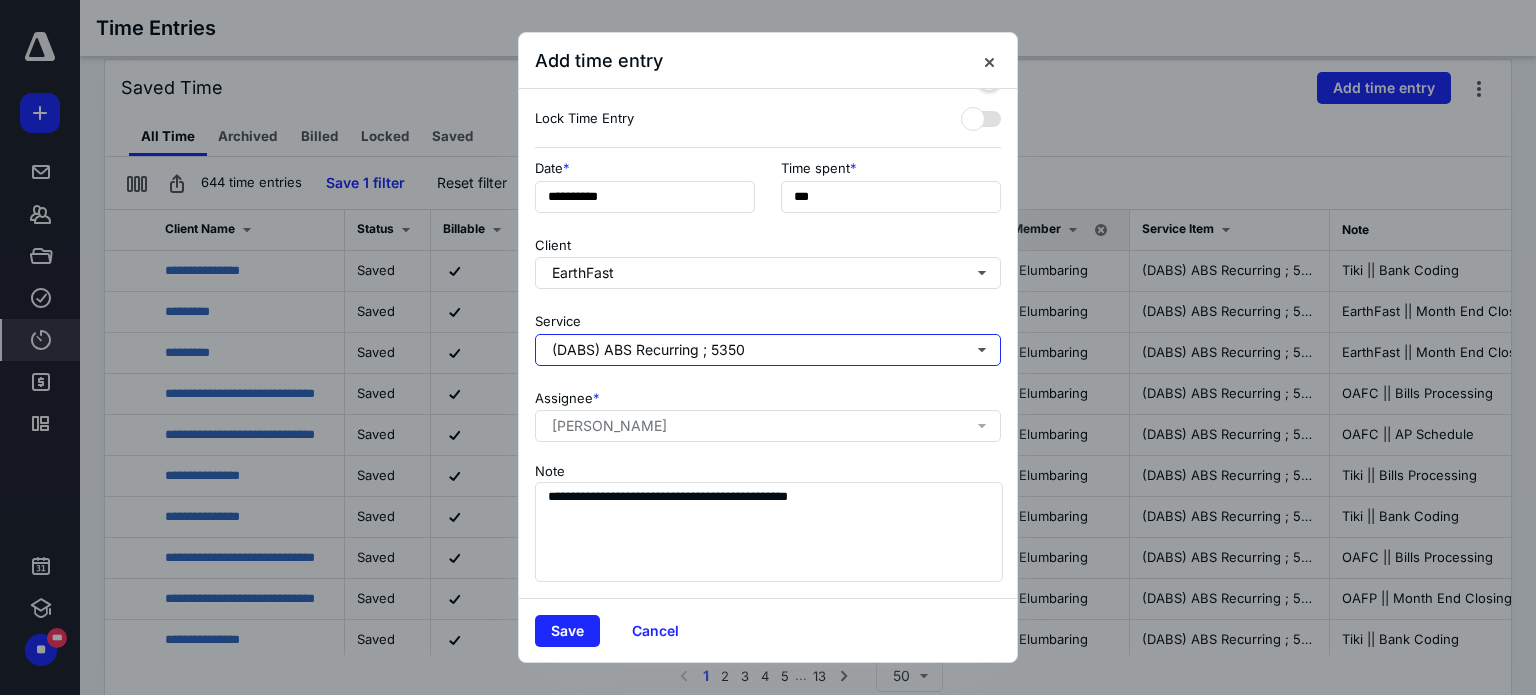 scroll, scrollTop: 52, scrollLeft: 0, axis: vertical 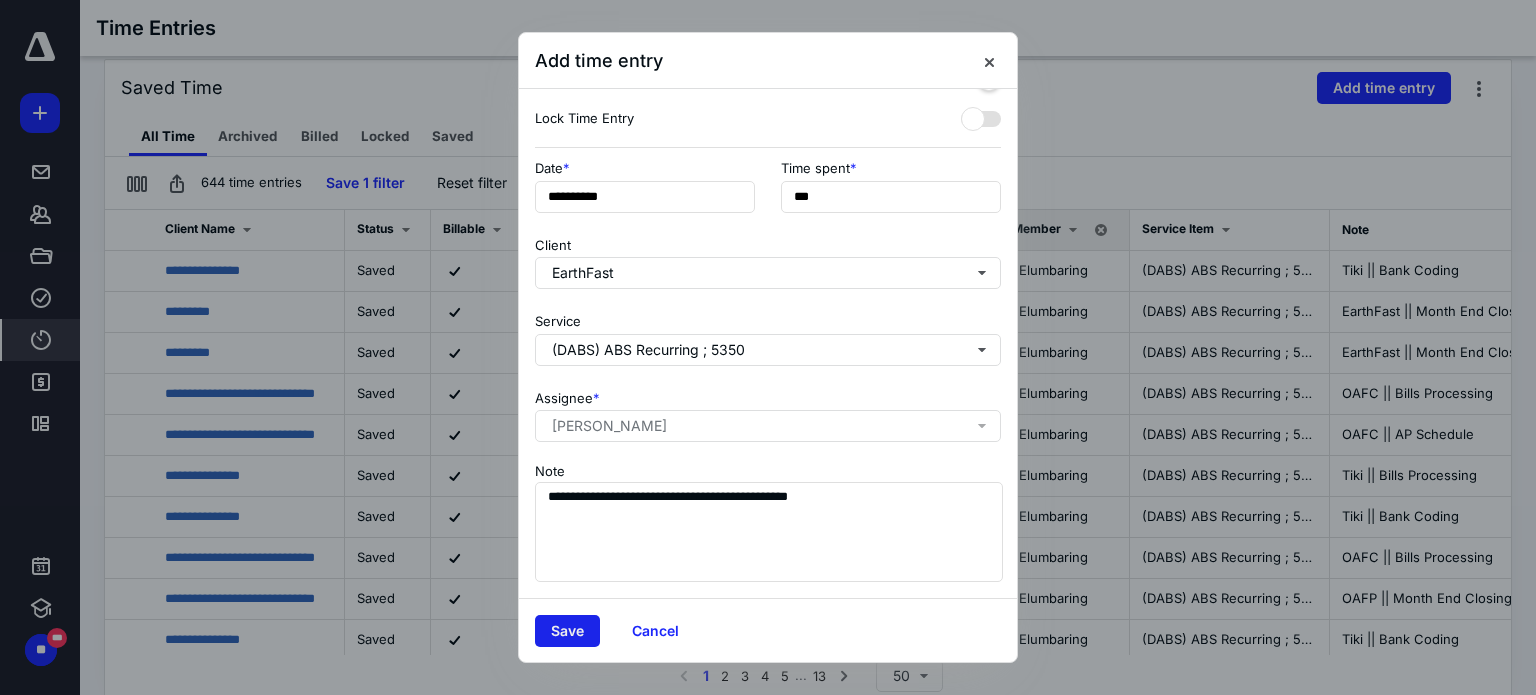 click on "Save" at bounding box center [567, 631] 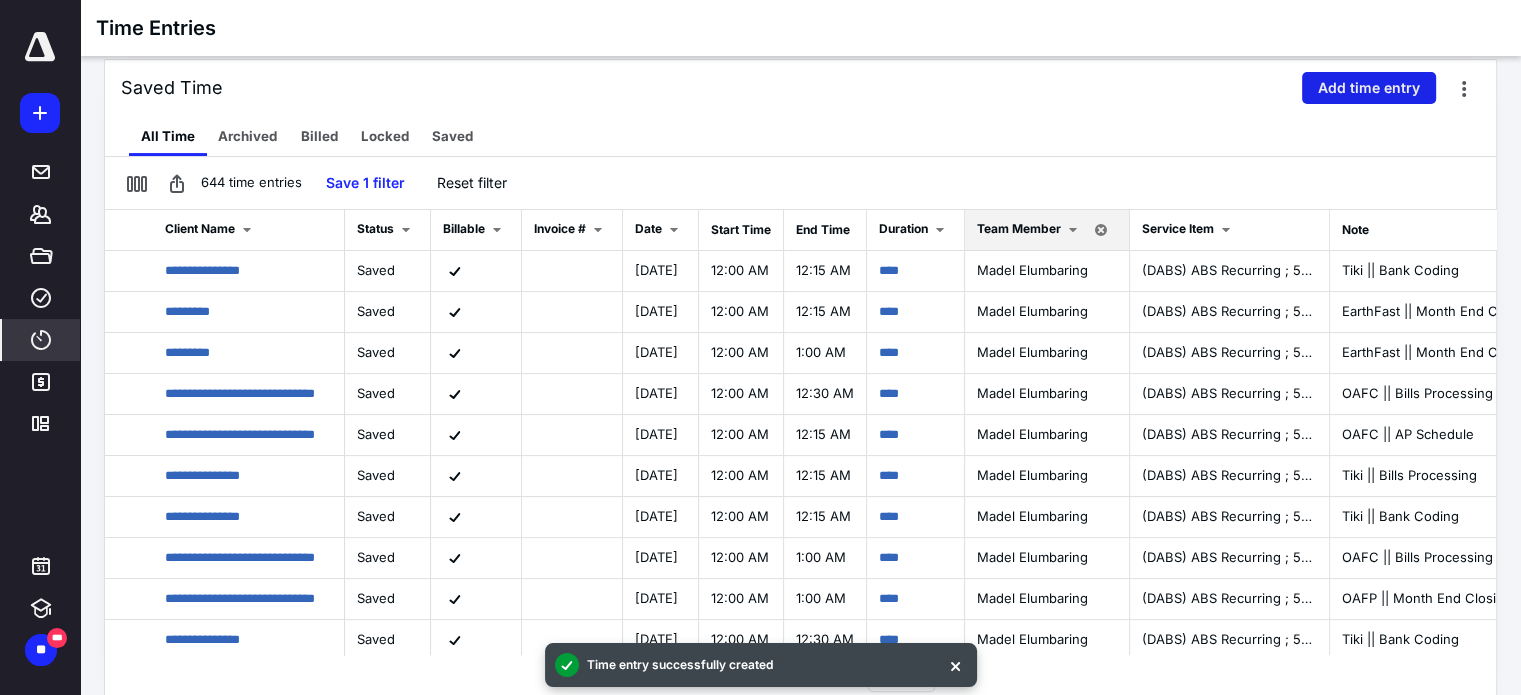 click on "Add time entry" at bounding box center [1369, 88] 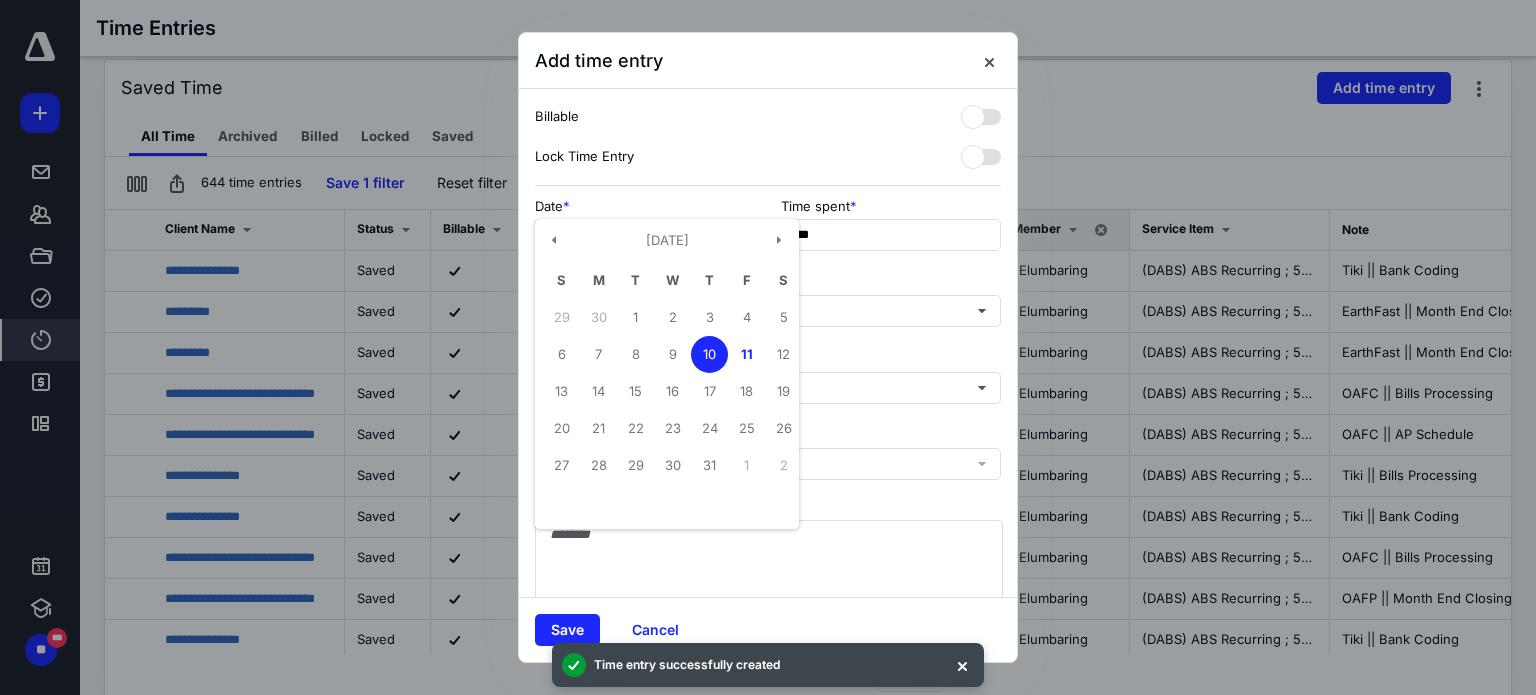 click on "**********" at bounding box center (645, 235) 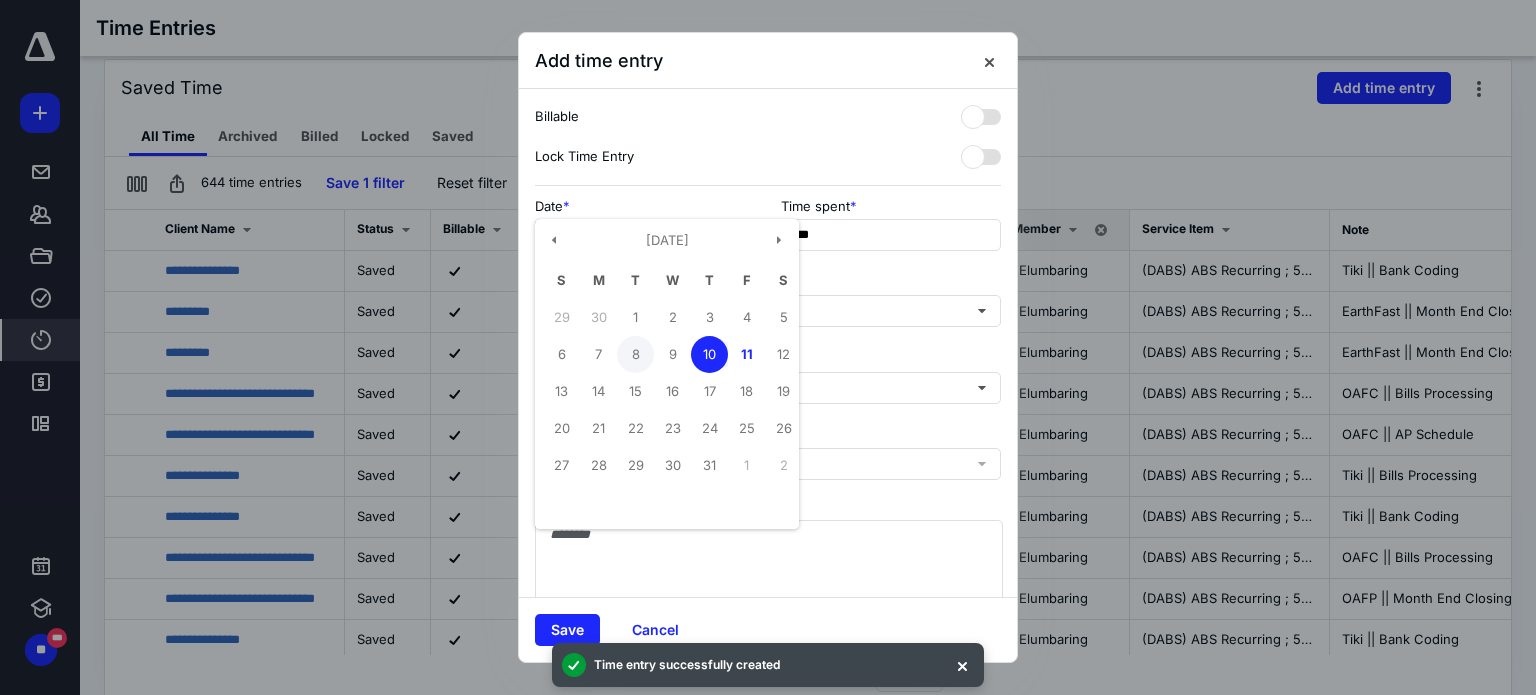 click on "8" at bounding box center (635, 354) 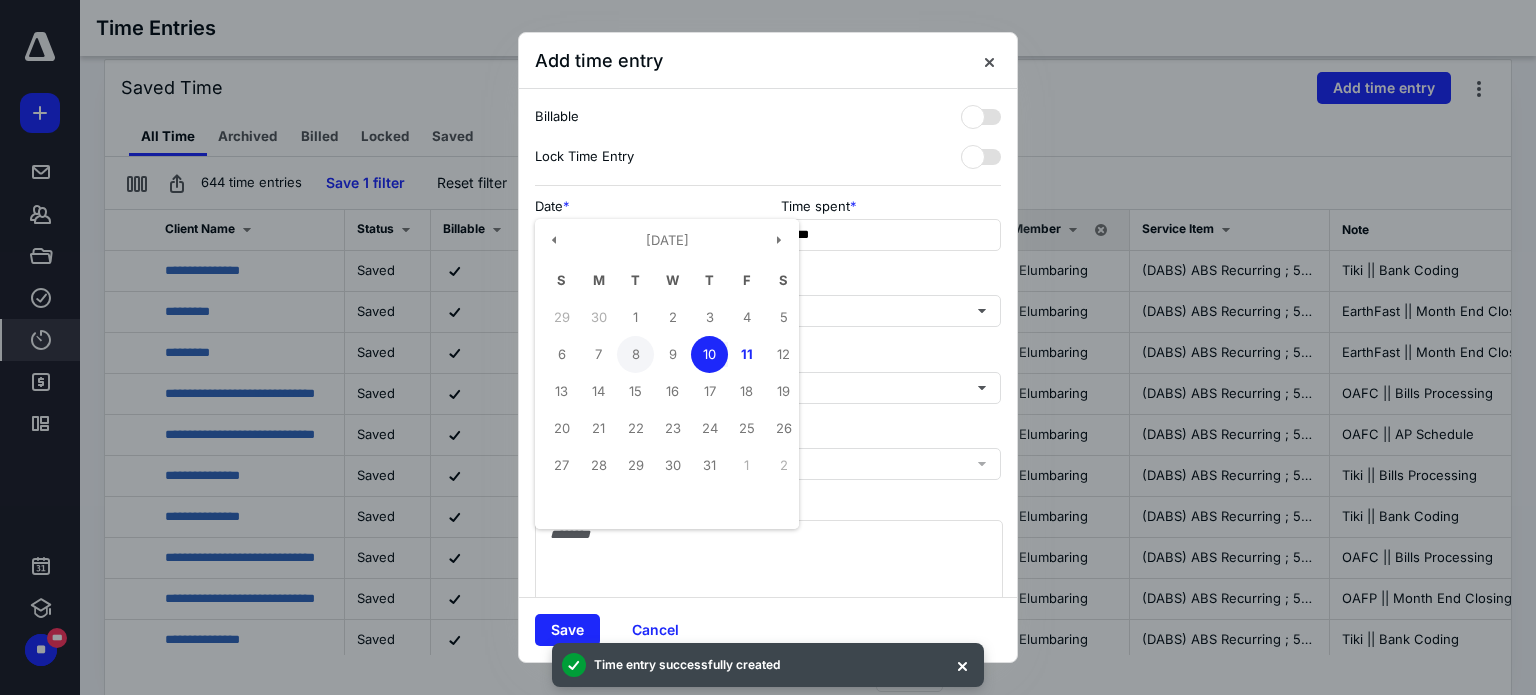 type on "**********" 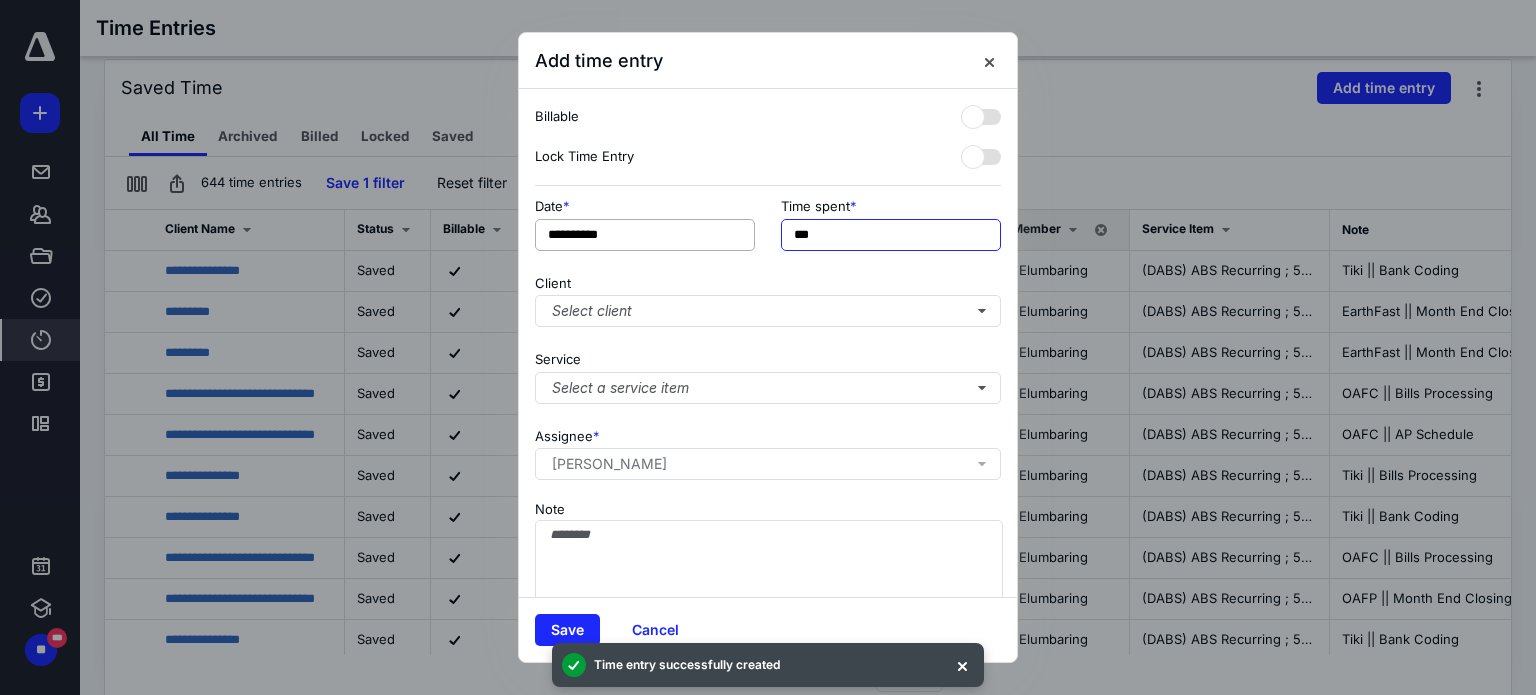 drag, startPoint x: 809, startPoint y: 233, endPoint x: 739, endPoint y: 233, distance: 70 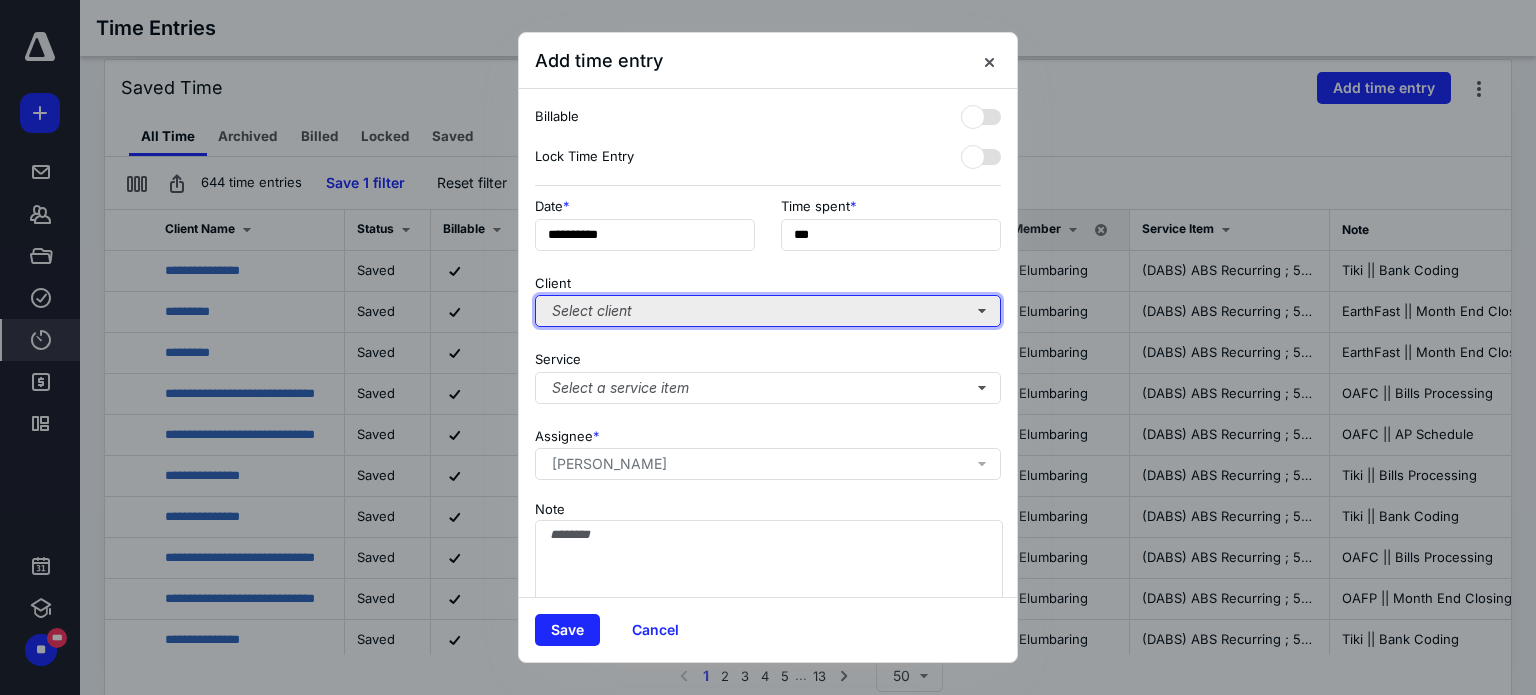 click on "Select client" at bounding box center (768, 311) 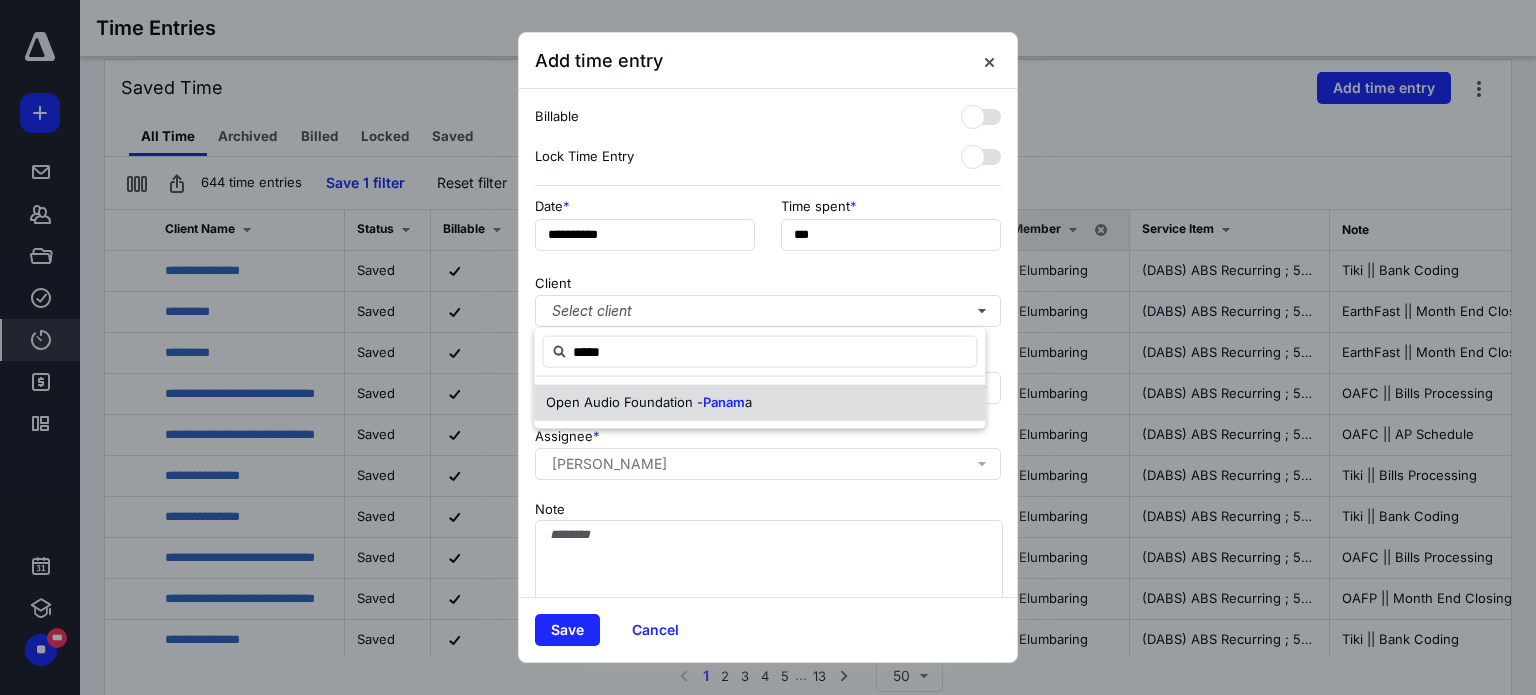 click on "Open Audio Foundation -" at bounding box center [624, 402] 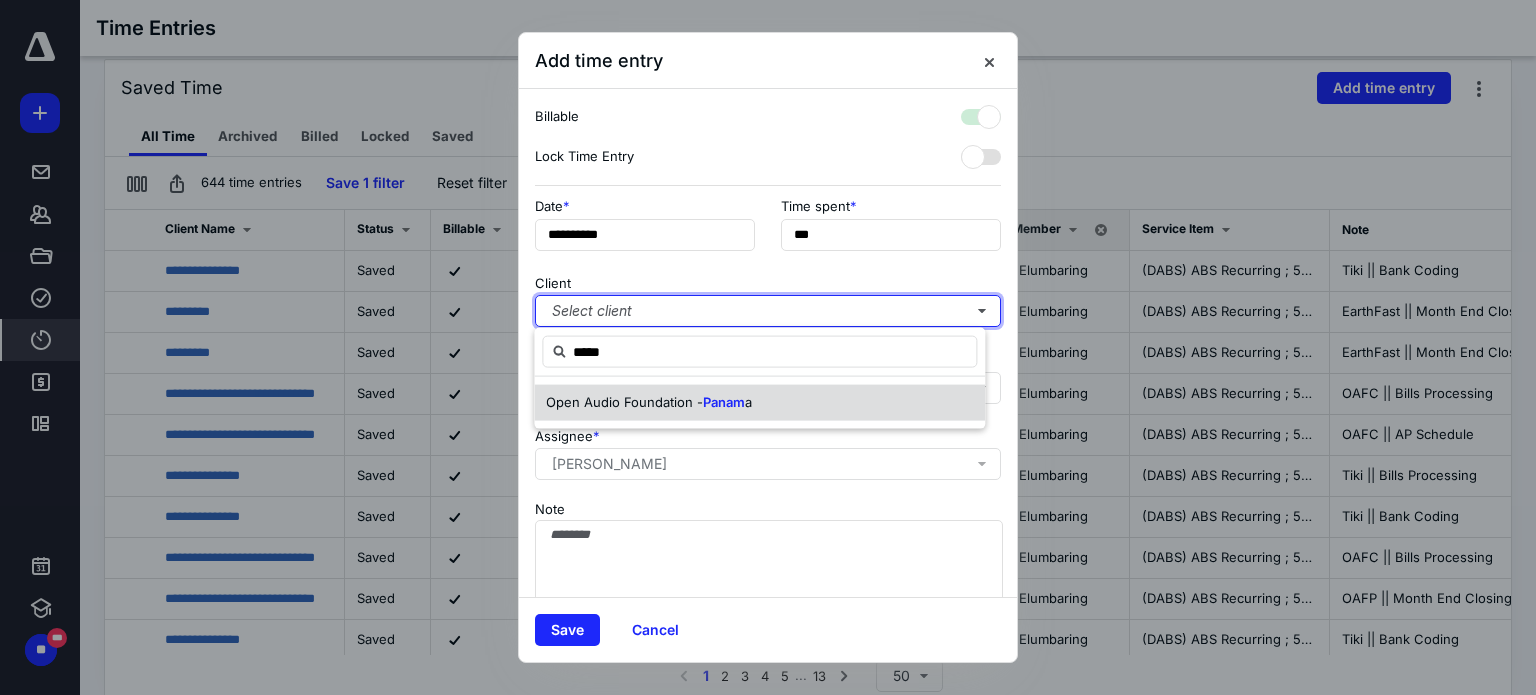 checkbox on "true" 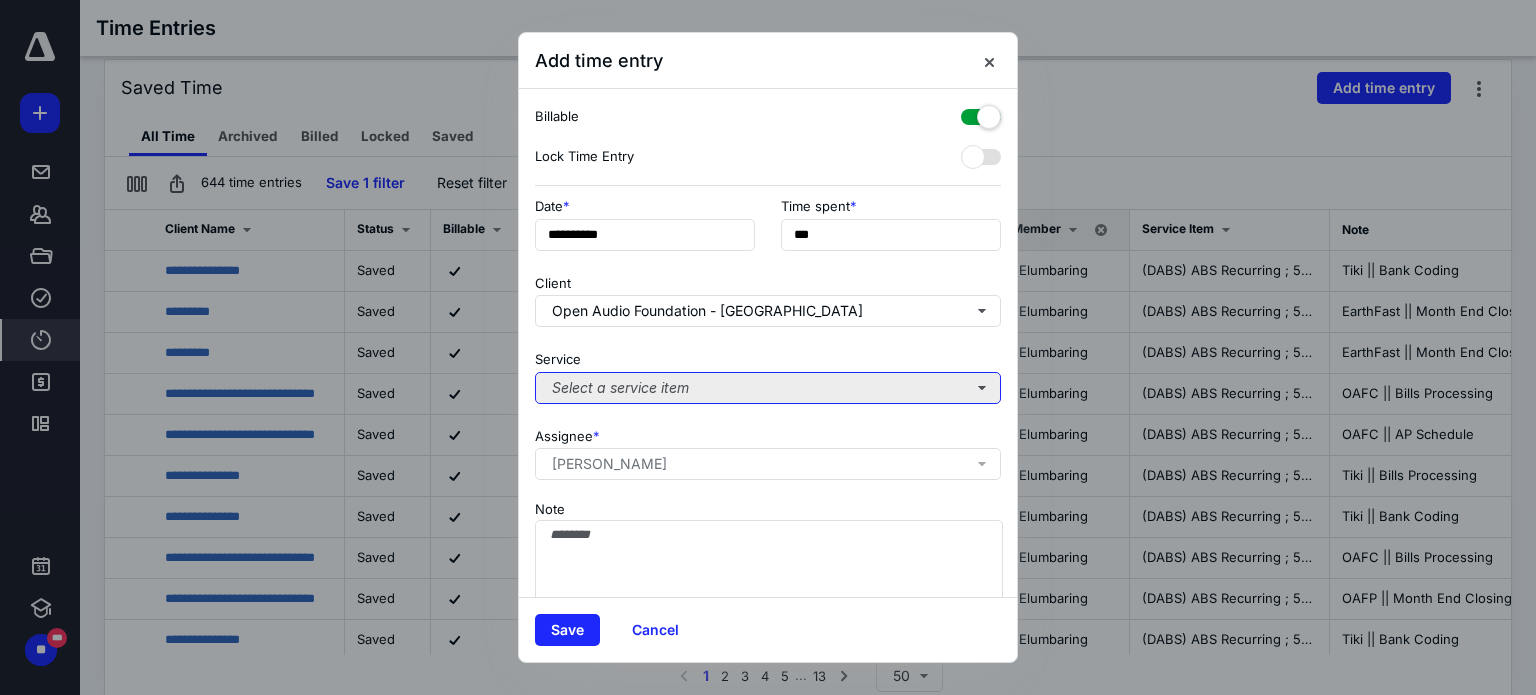 click on "Select a service item" at bounding box center [768, 388] 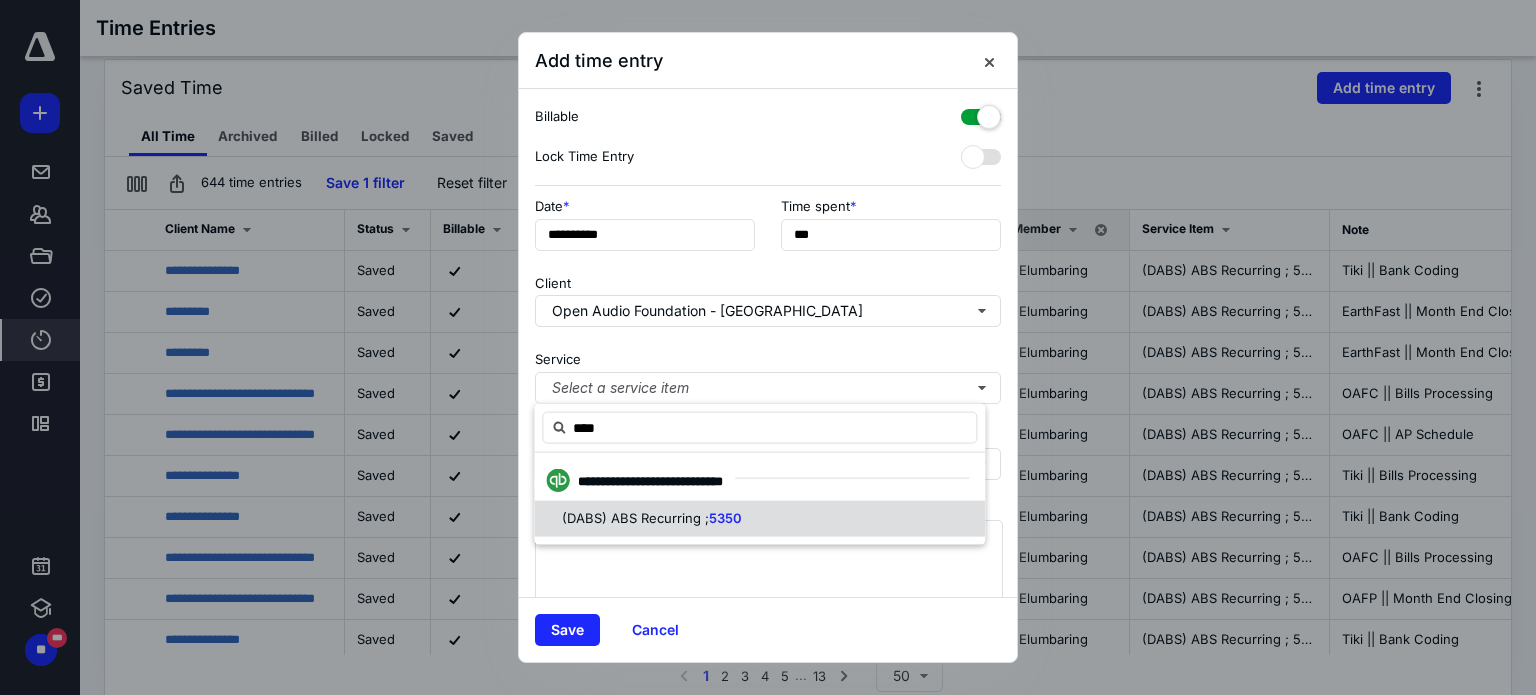 click on "(DABS) ABS Recurring ;  5350" at bounding box center (759, 519) 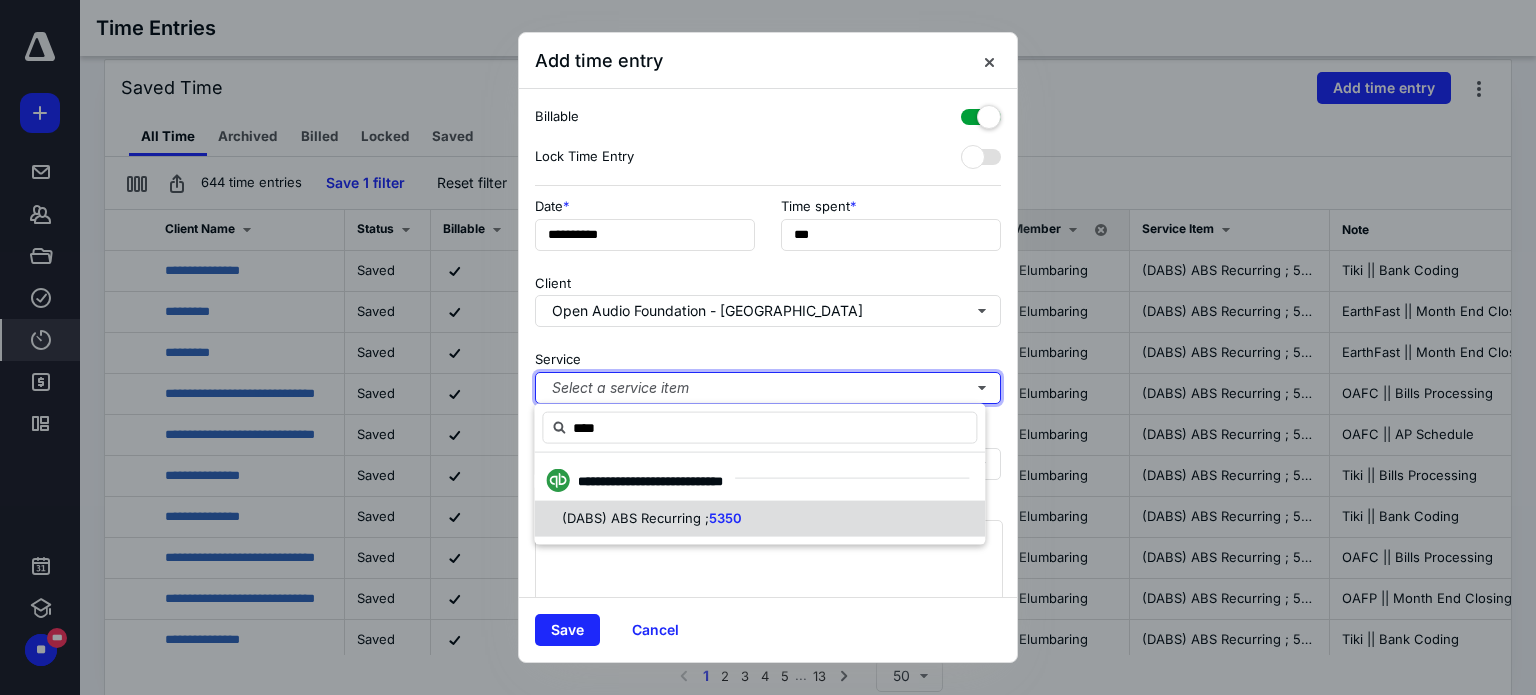 type 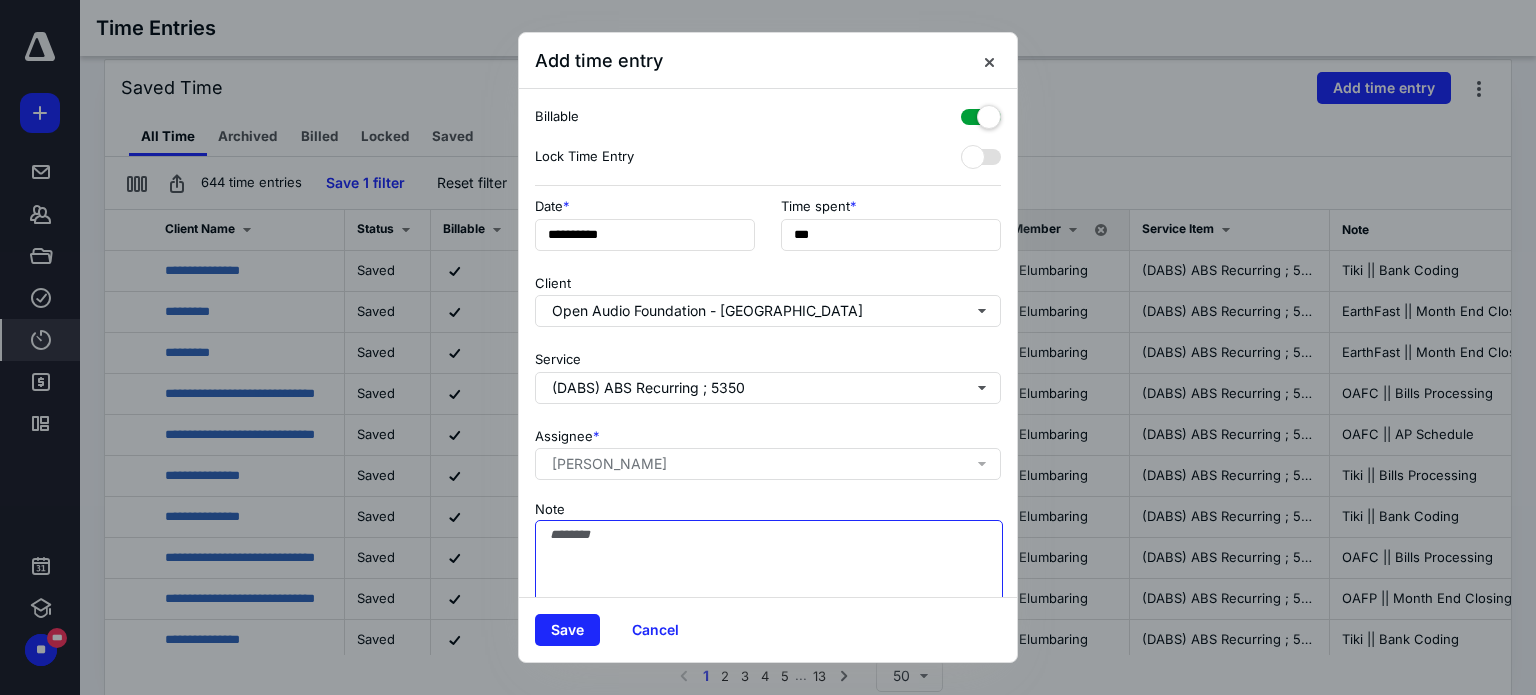 click on "Note" at bounding box center (769, 570) 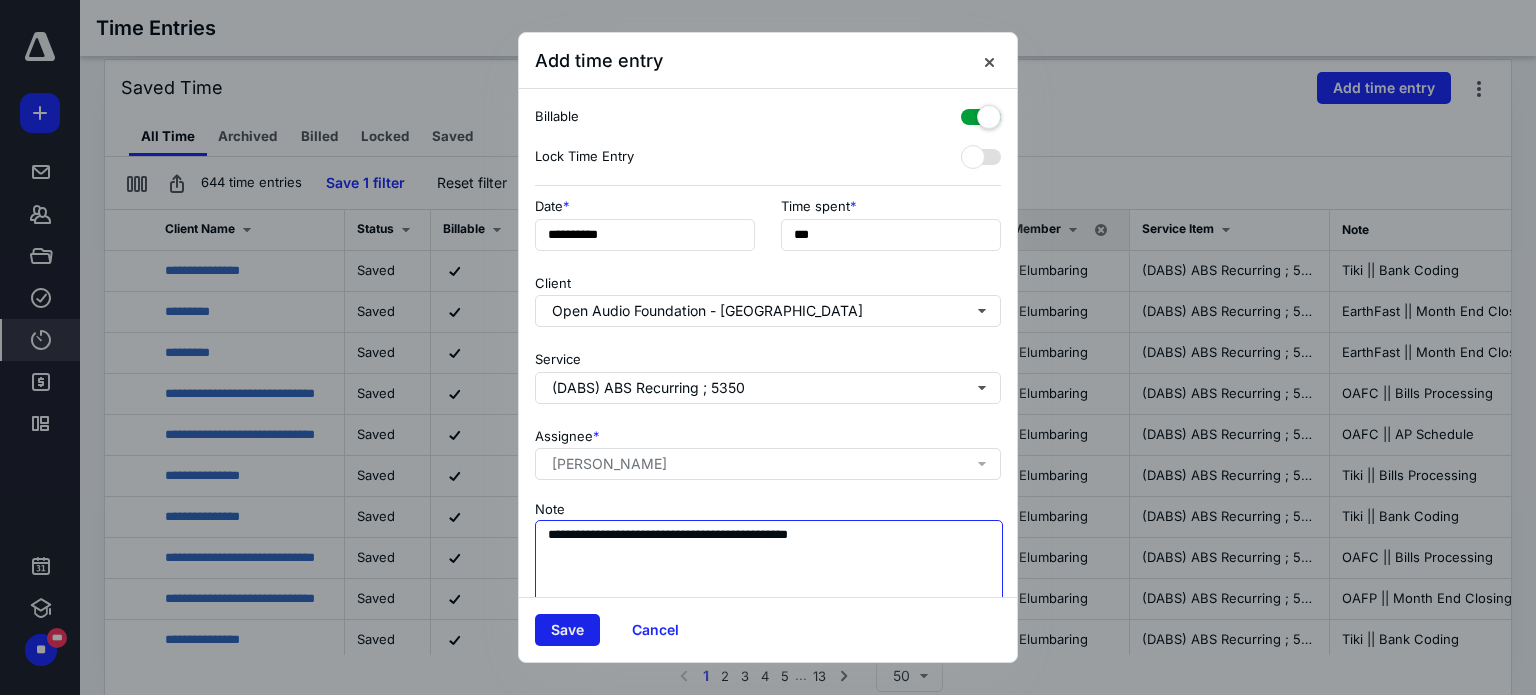 type on "**********" 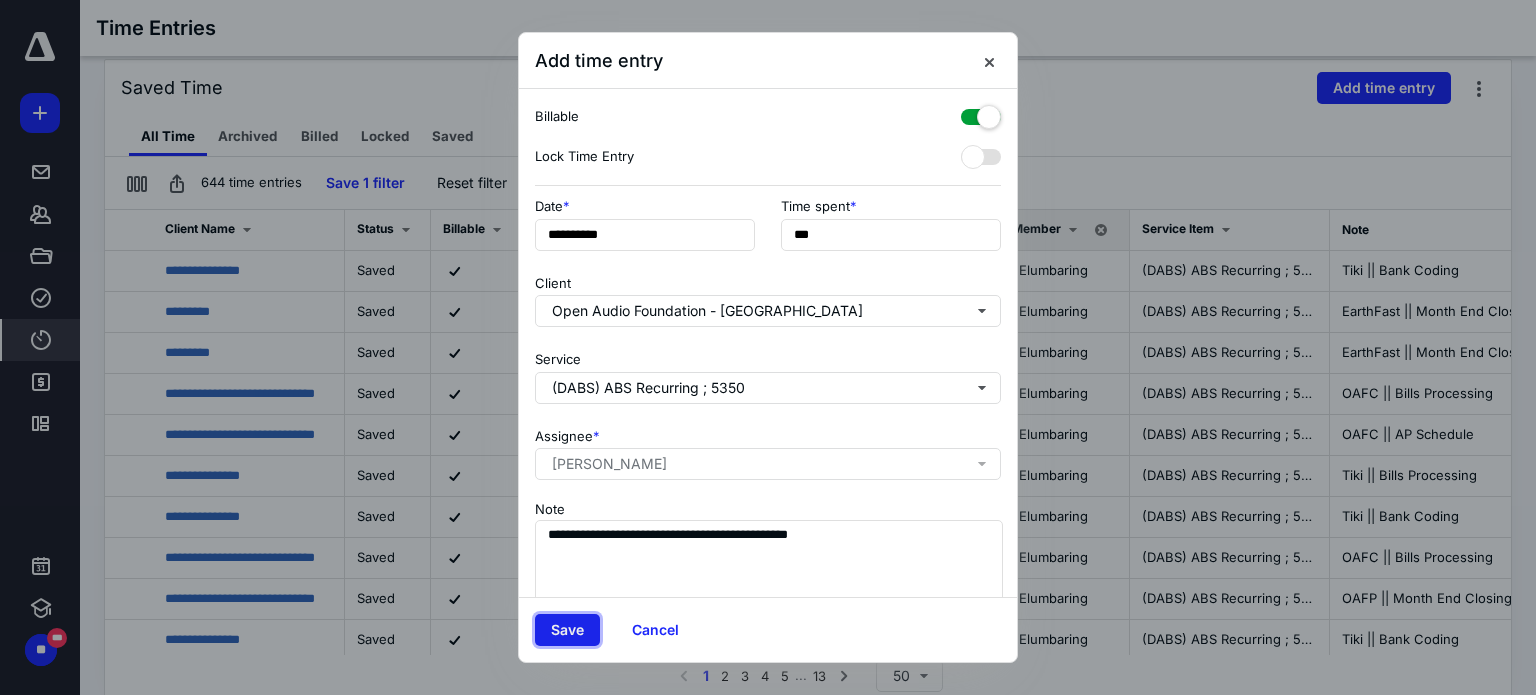 click on "Save" at bounding box center [567, 630] 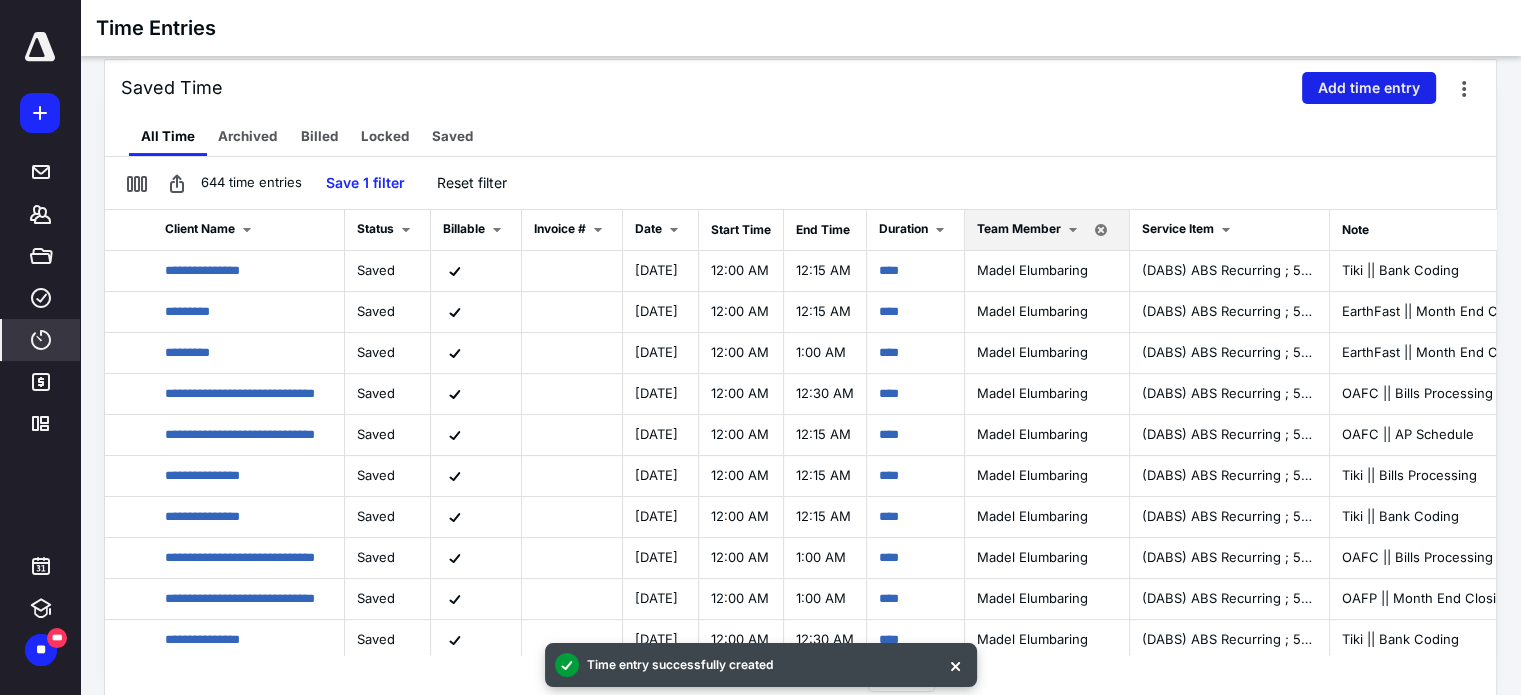 click on "Add time entry" at bounding box center (1369, 88) 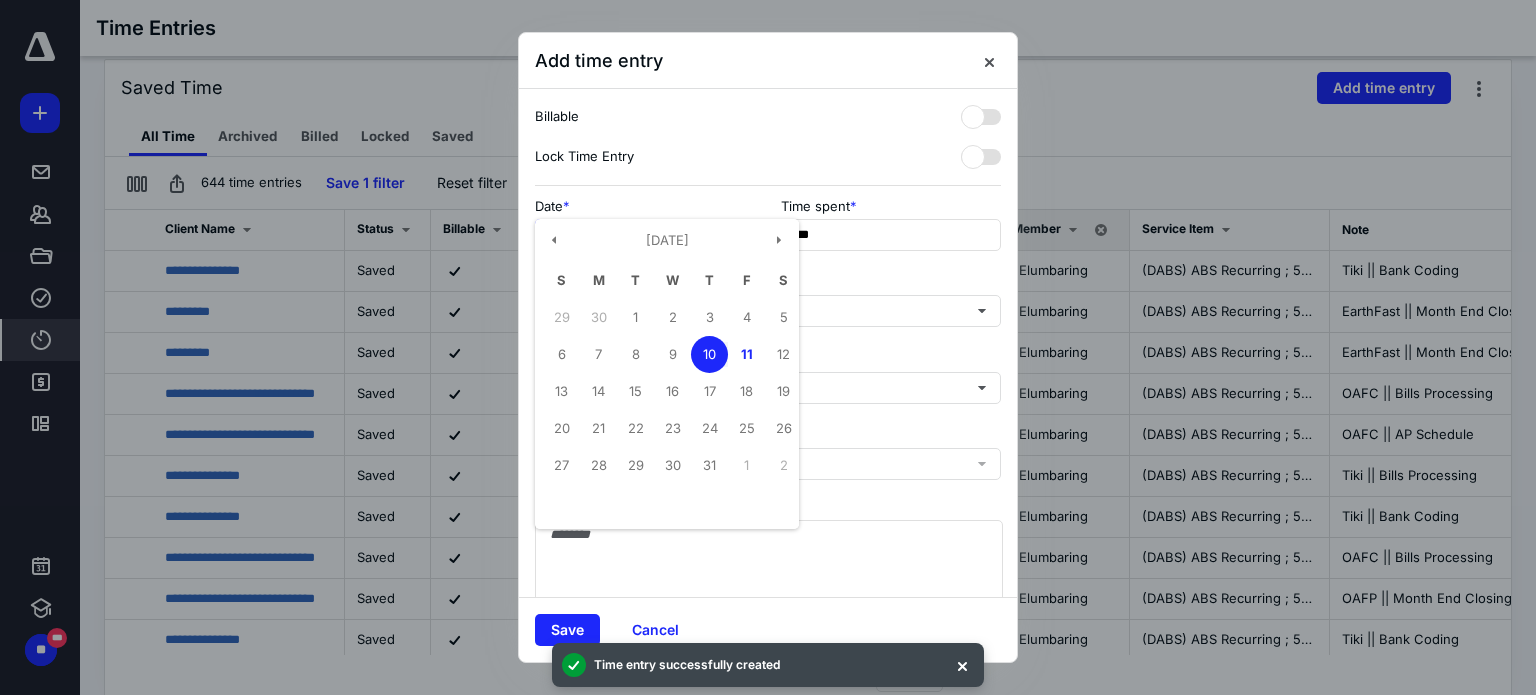 click on "**********" at bounding box center (645, 235) 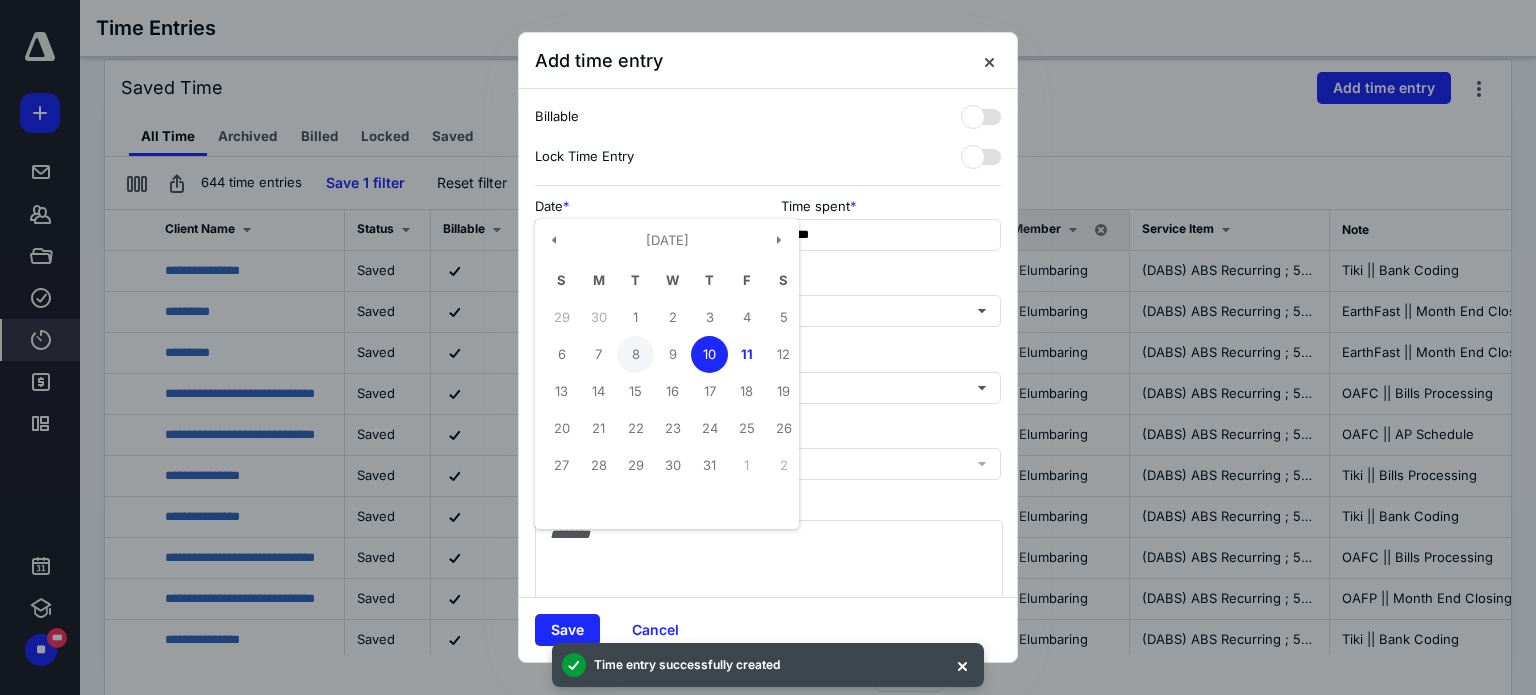 click on "8" at bounding box center [635, 354] 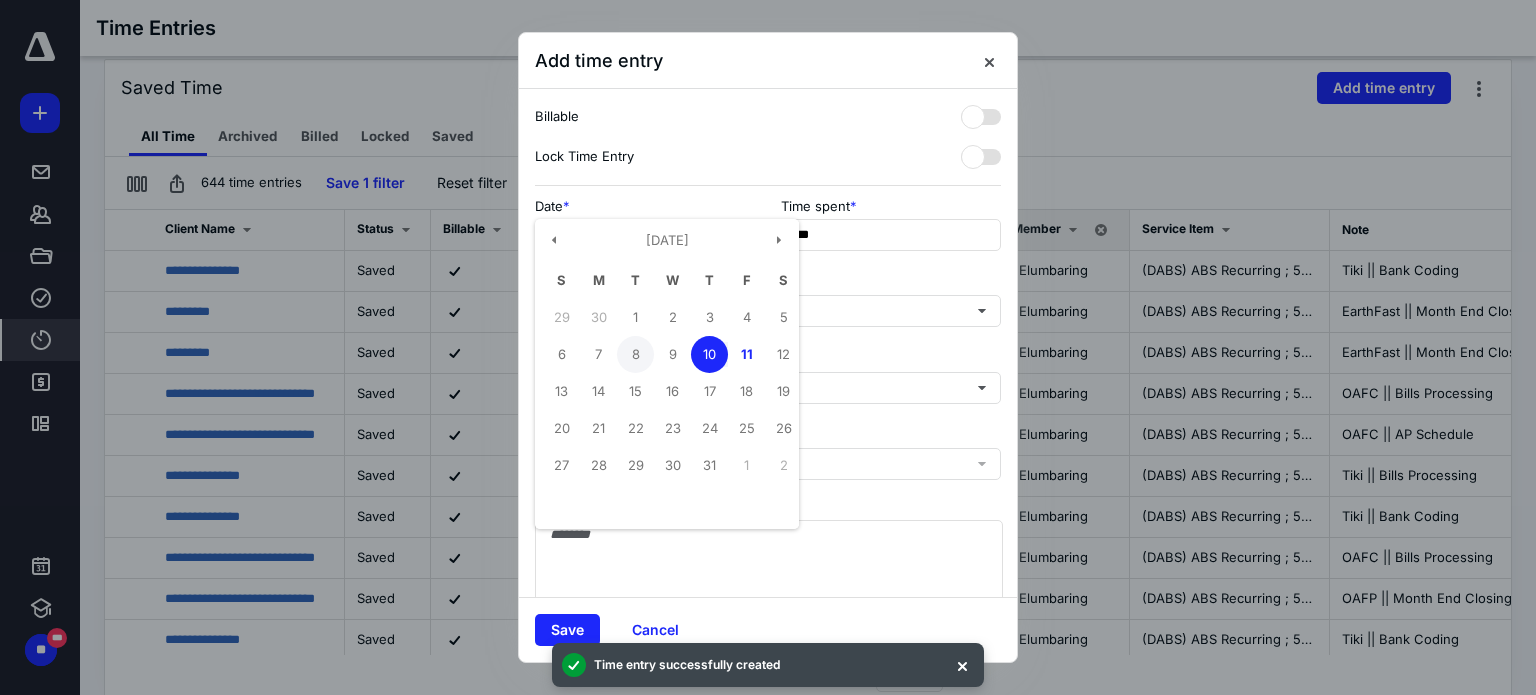 type on "**********" 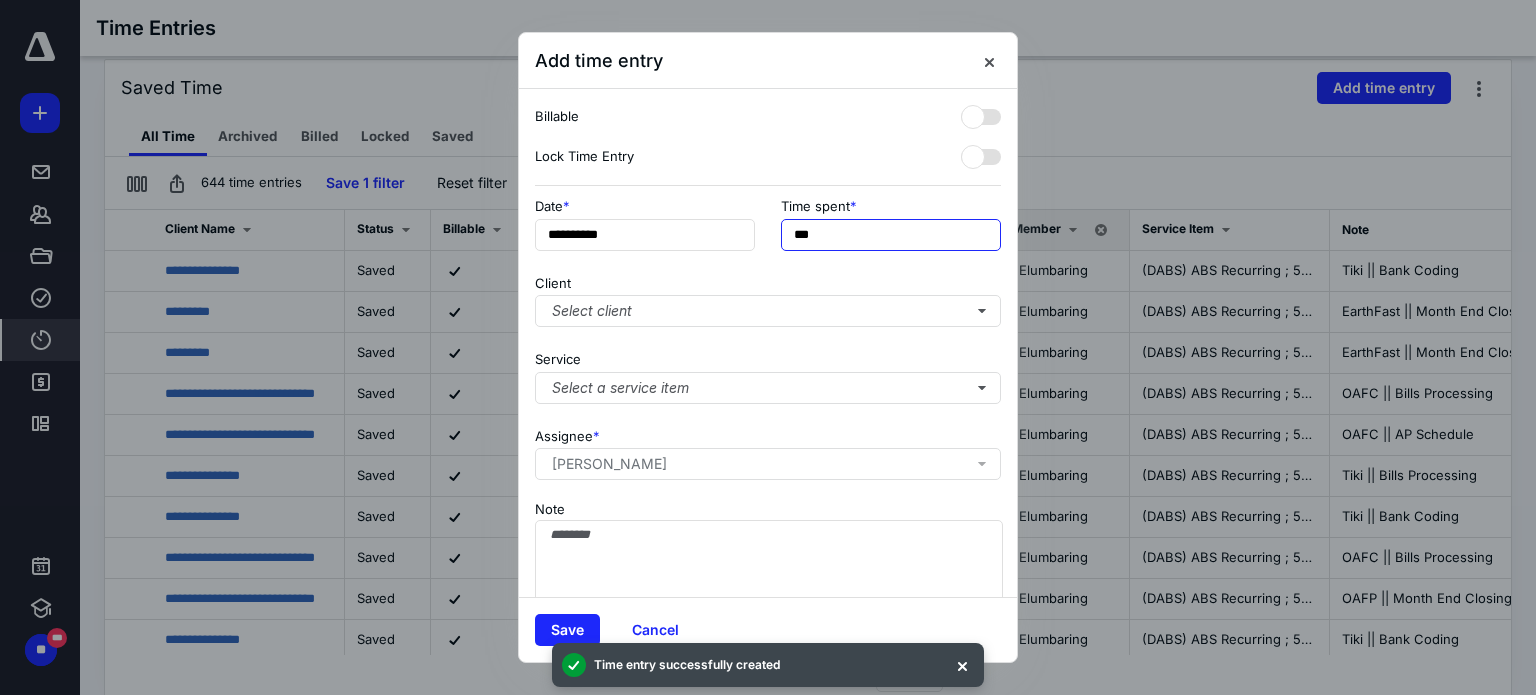 drag, startPoint x: 807, startPoint y: 235, endPoint x: 756, endPoint y: 231, distance: 51.156624 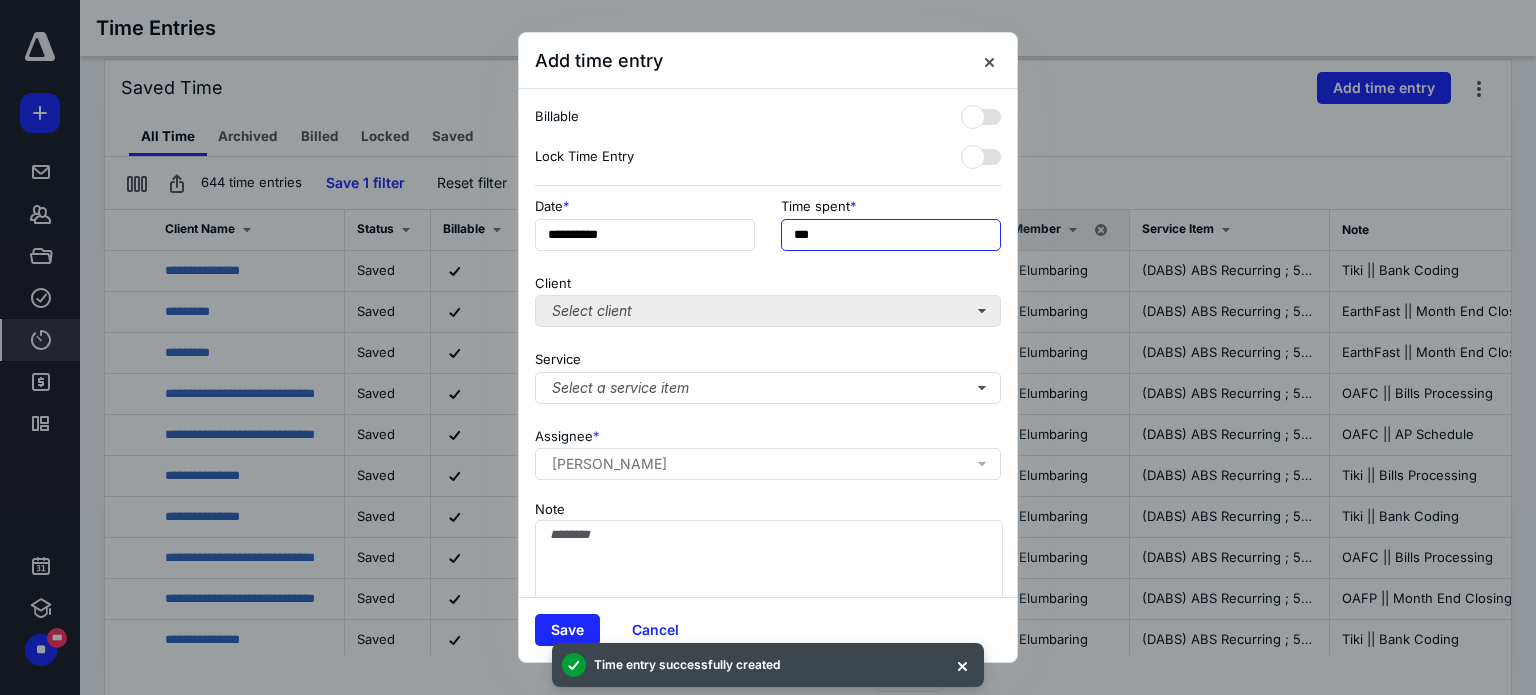type on "***" 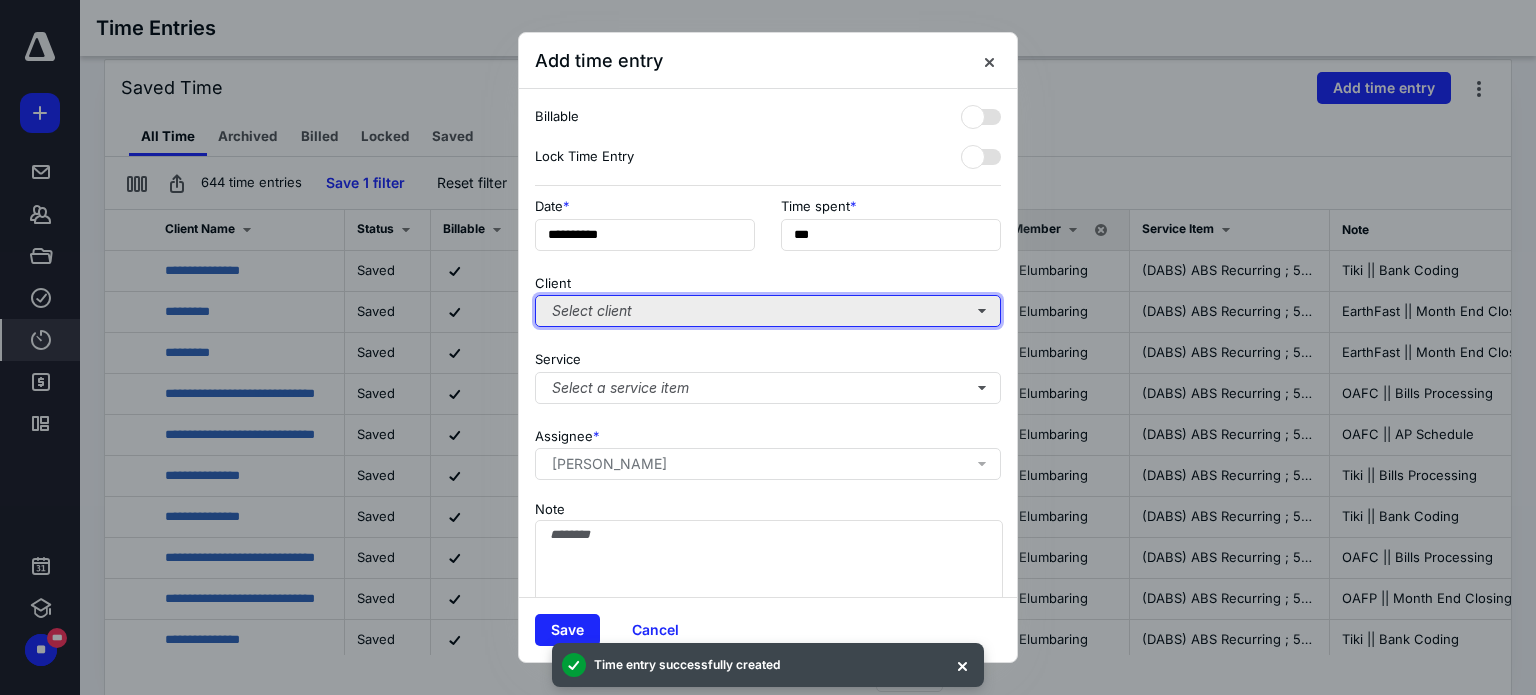 type 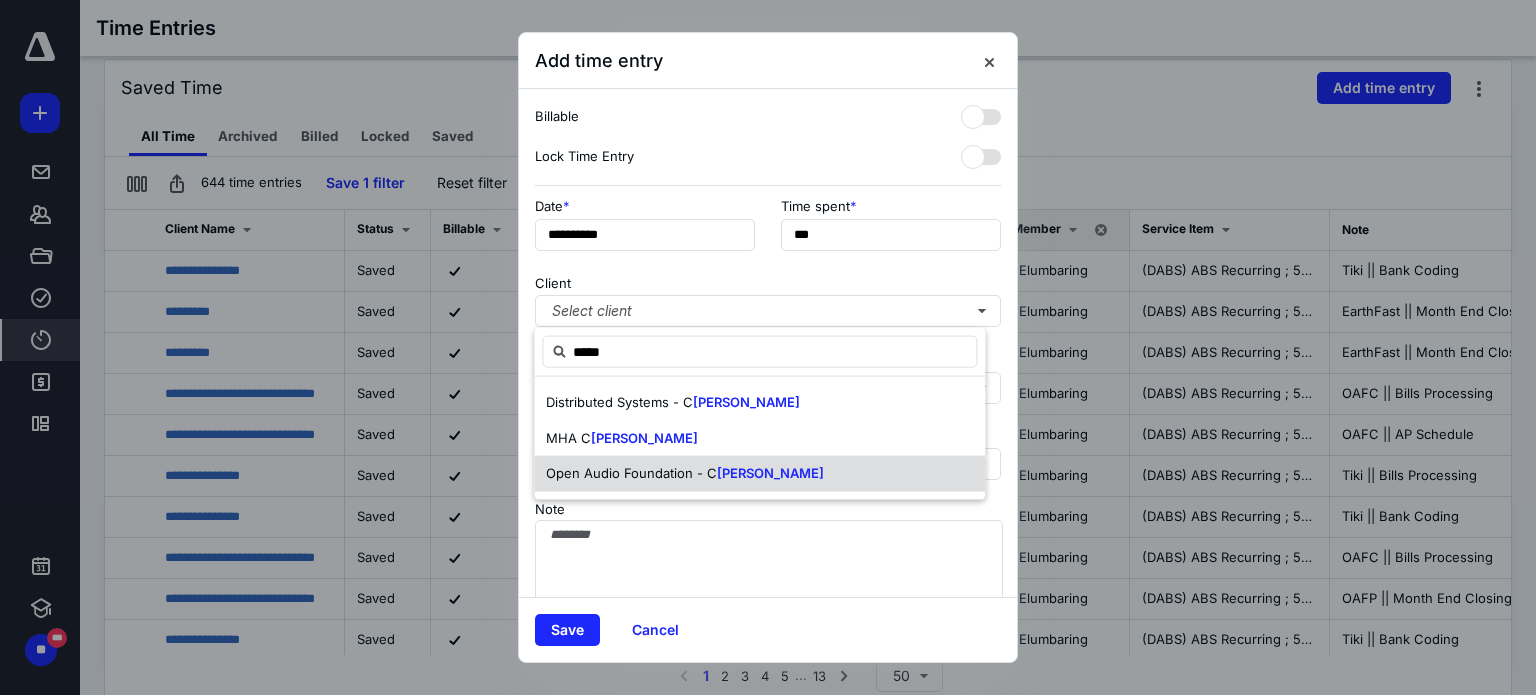 click on "Open Audio Foundation - C" at bounding box center (631, 473) 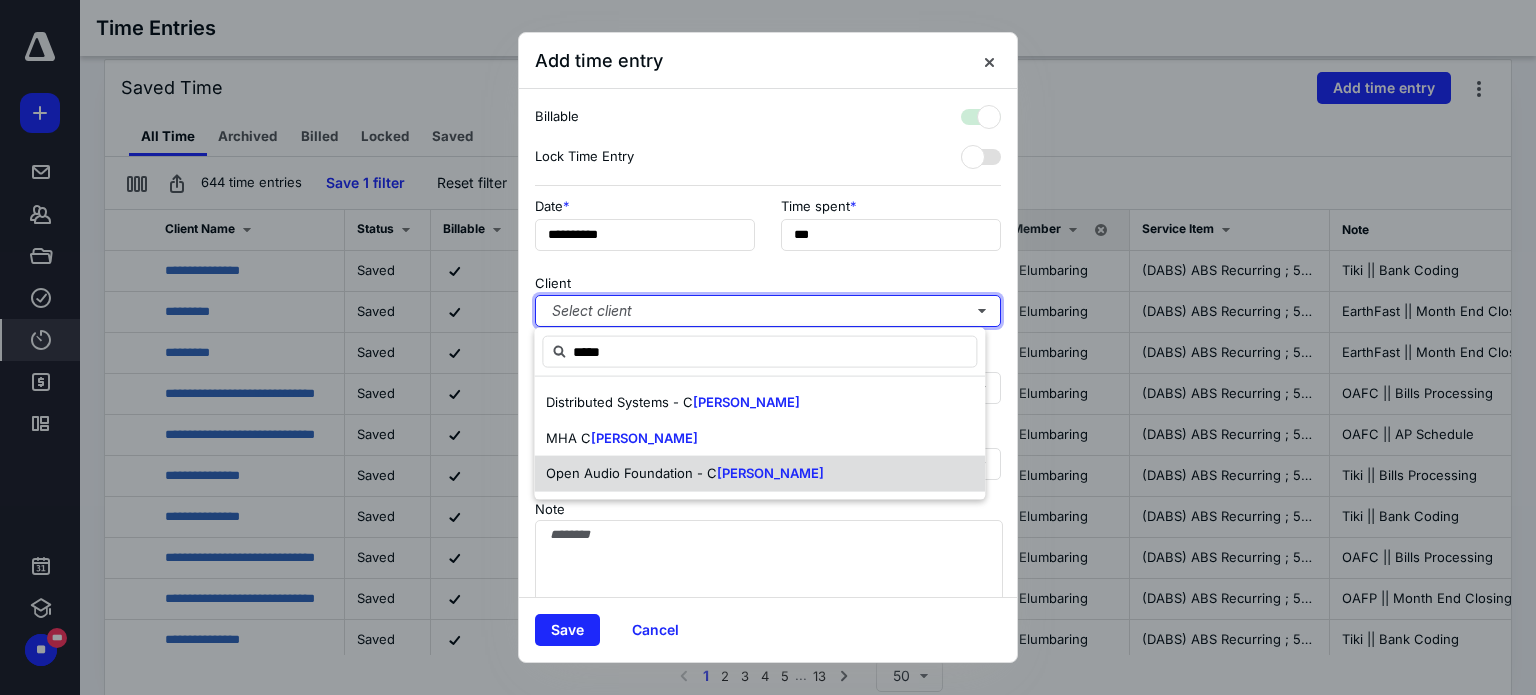 checkbox on "true" 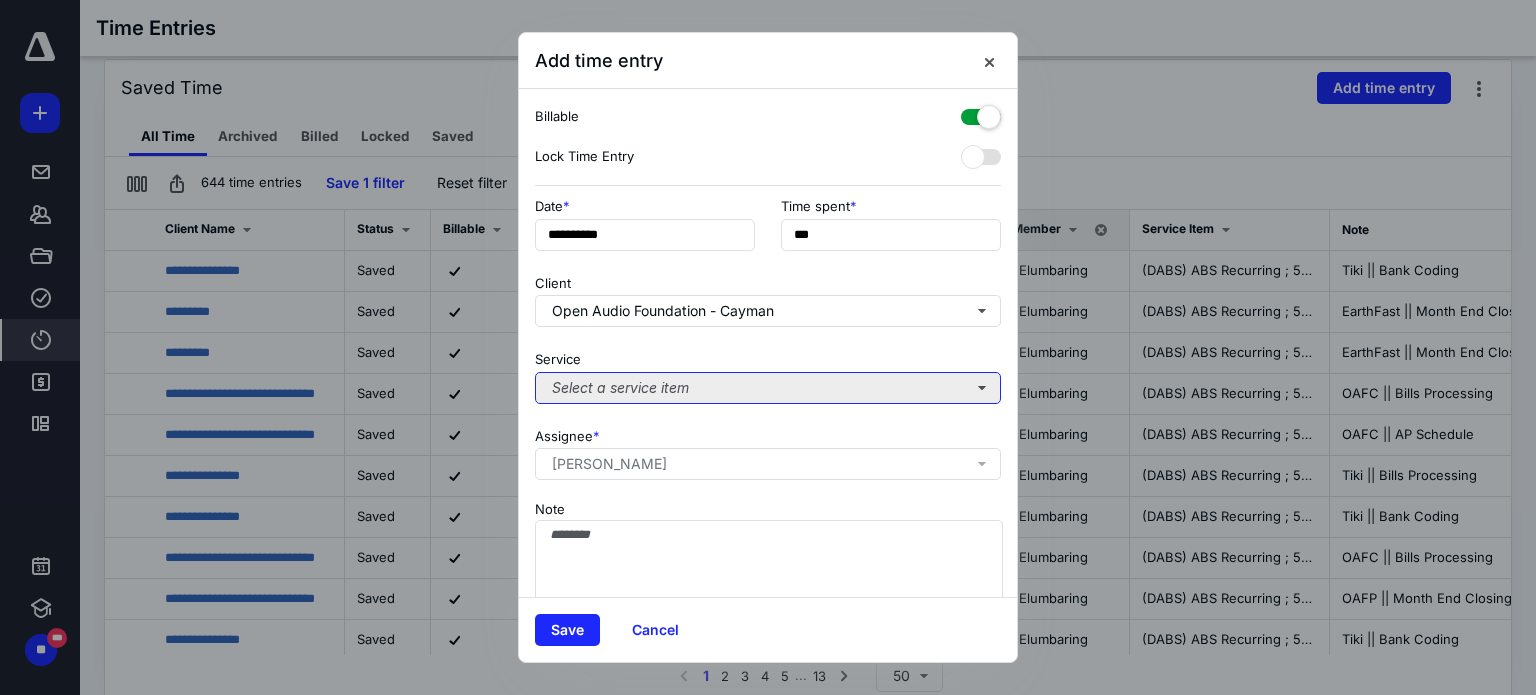 click on "Select a service item" at bounding box center [768, 388] 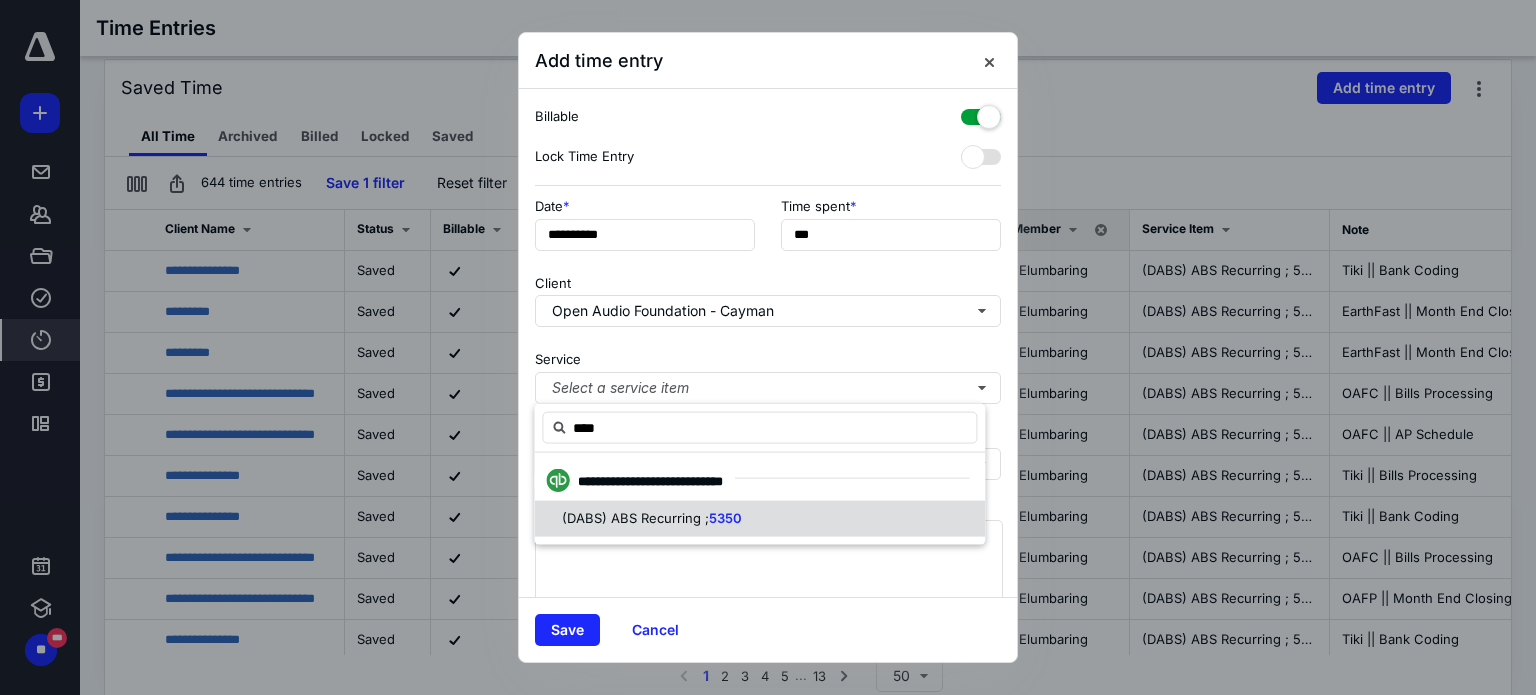 click on "(DABS) ABS Recurring ;  5350" at bounding box center [759, 519] 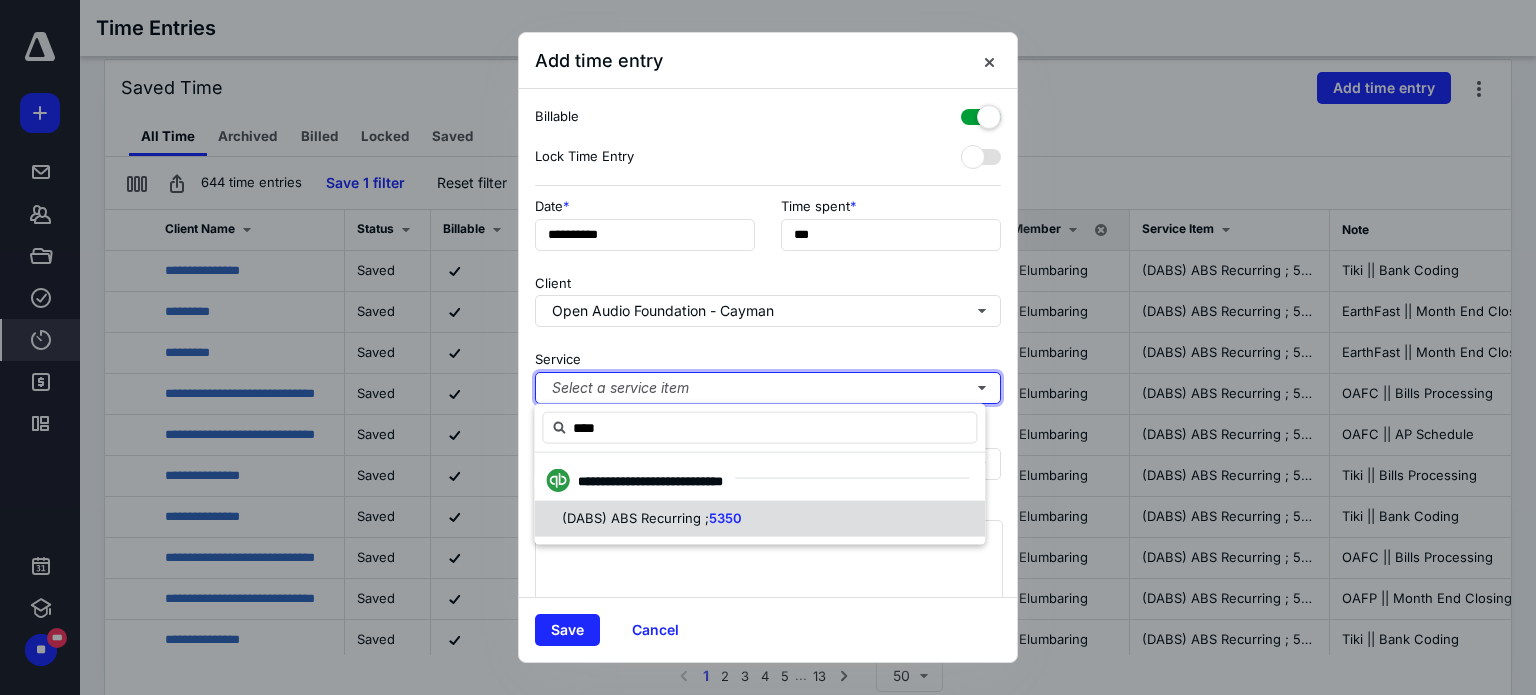 type 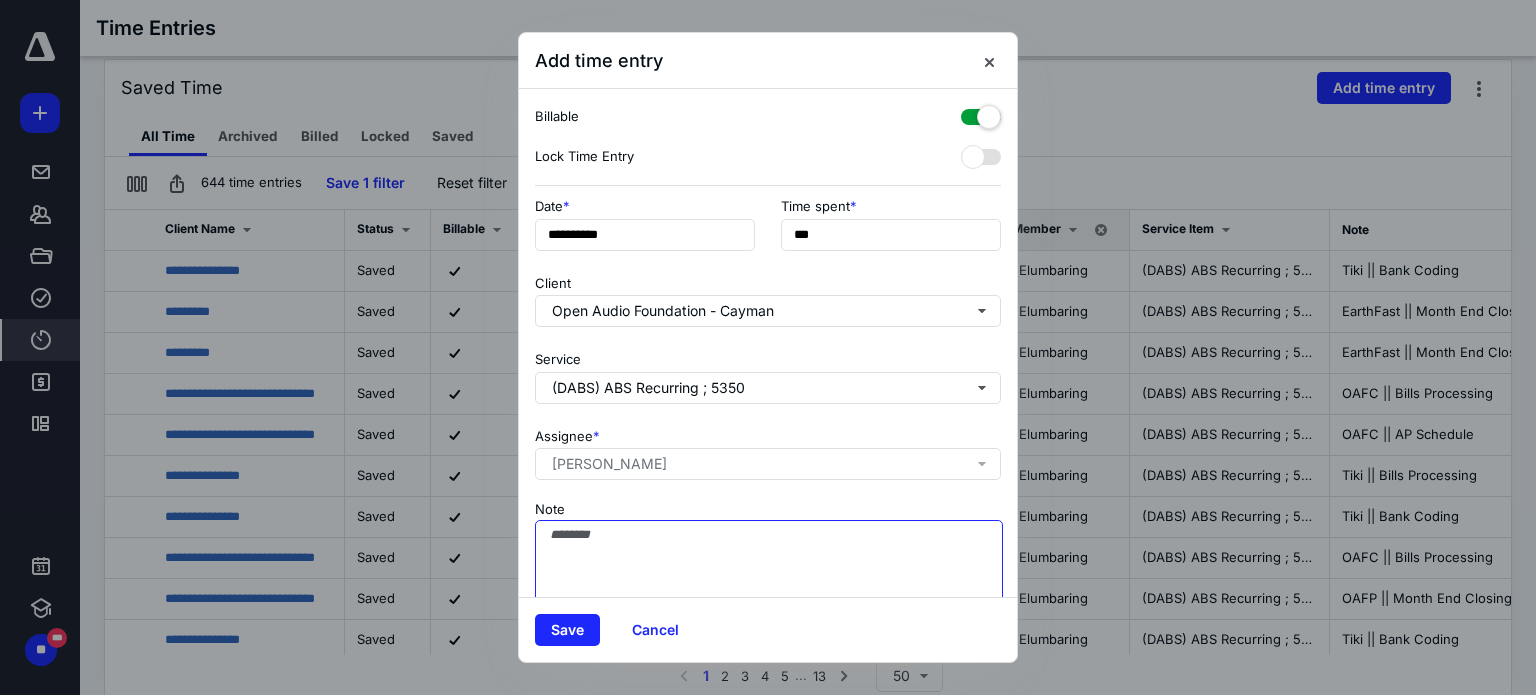 click on "Note" at bounding box center [769, 570] 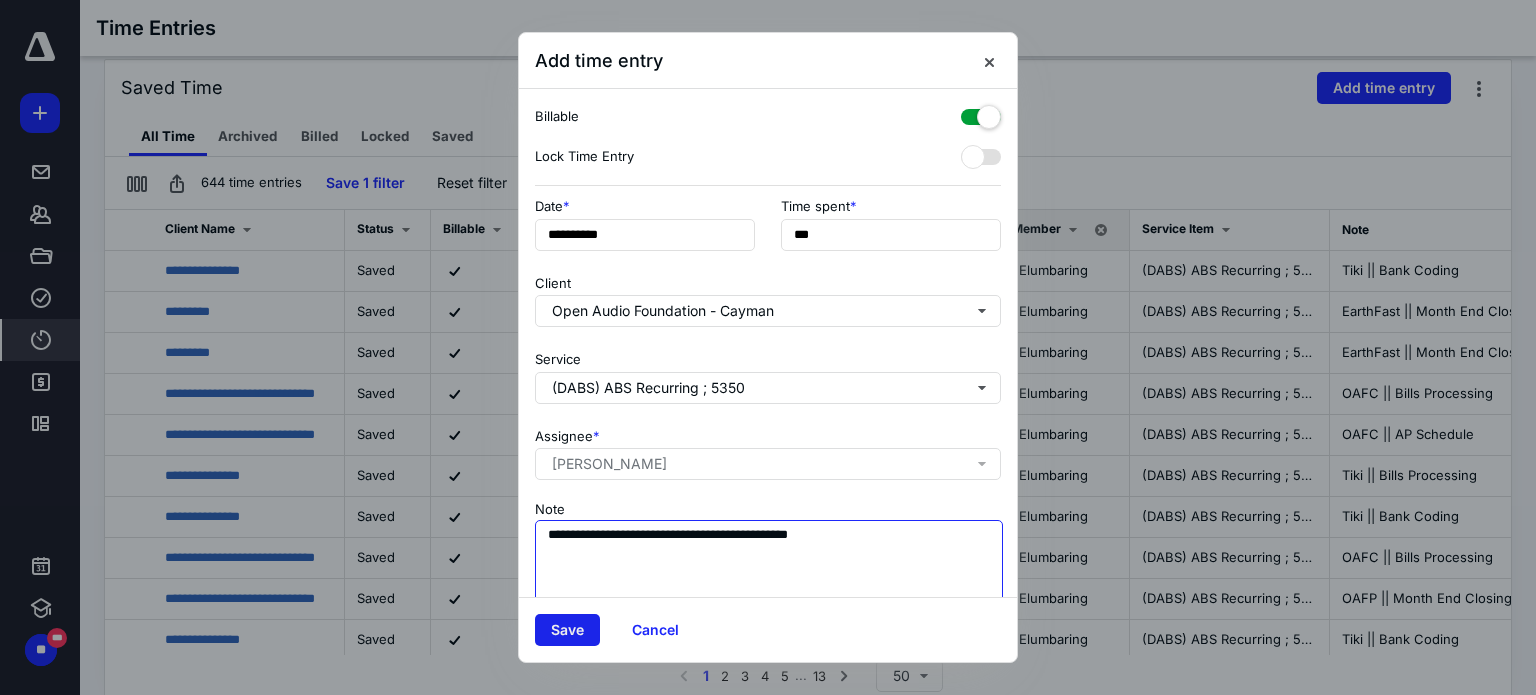 type on "**********" 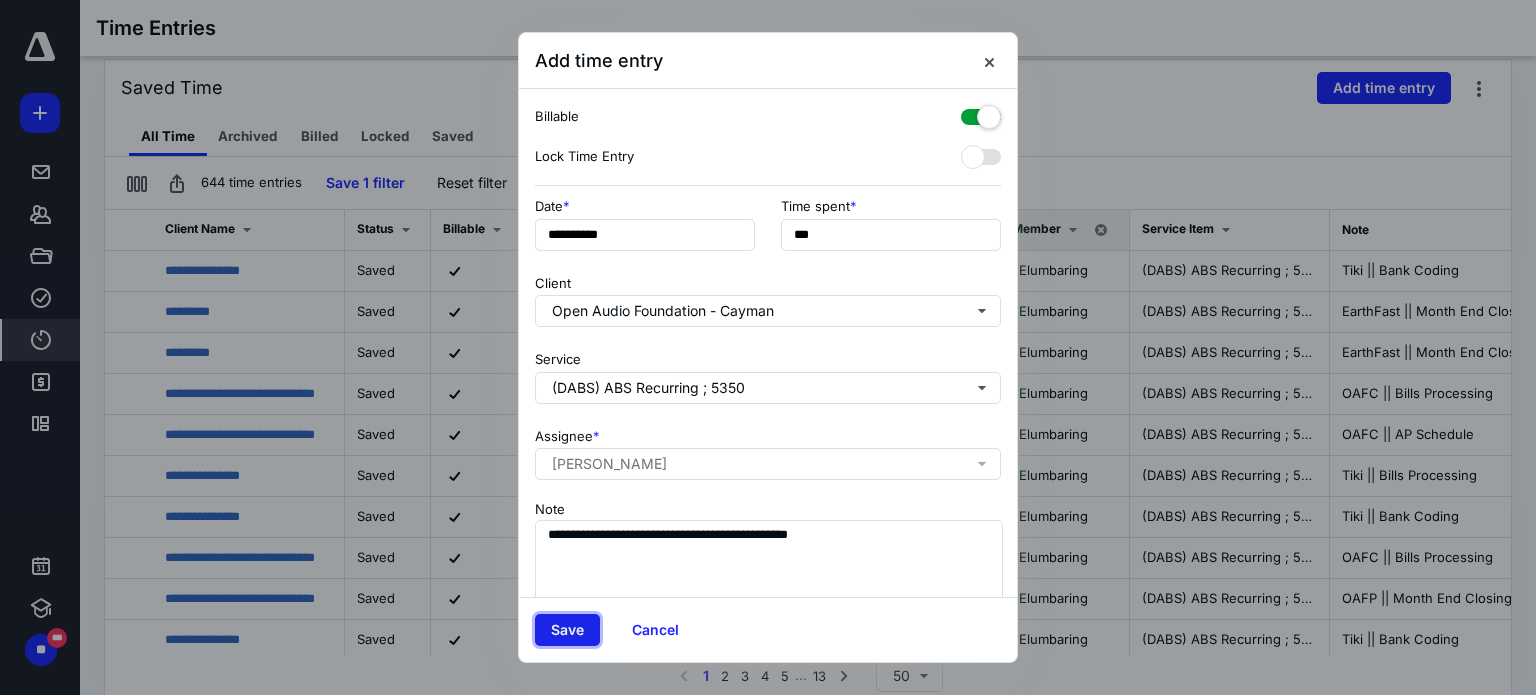 click on "Save" at bounding box center (567, 630) 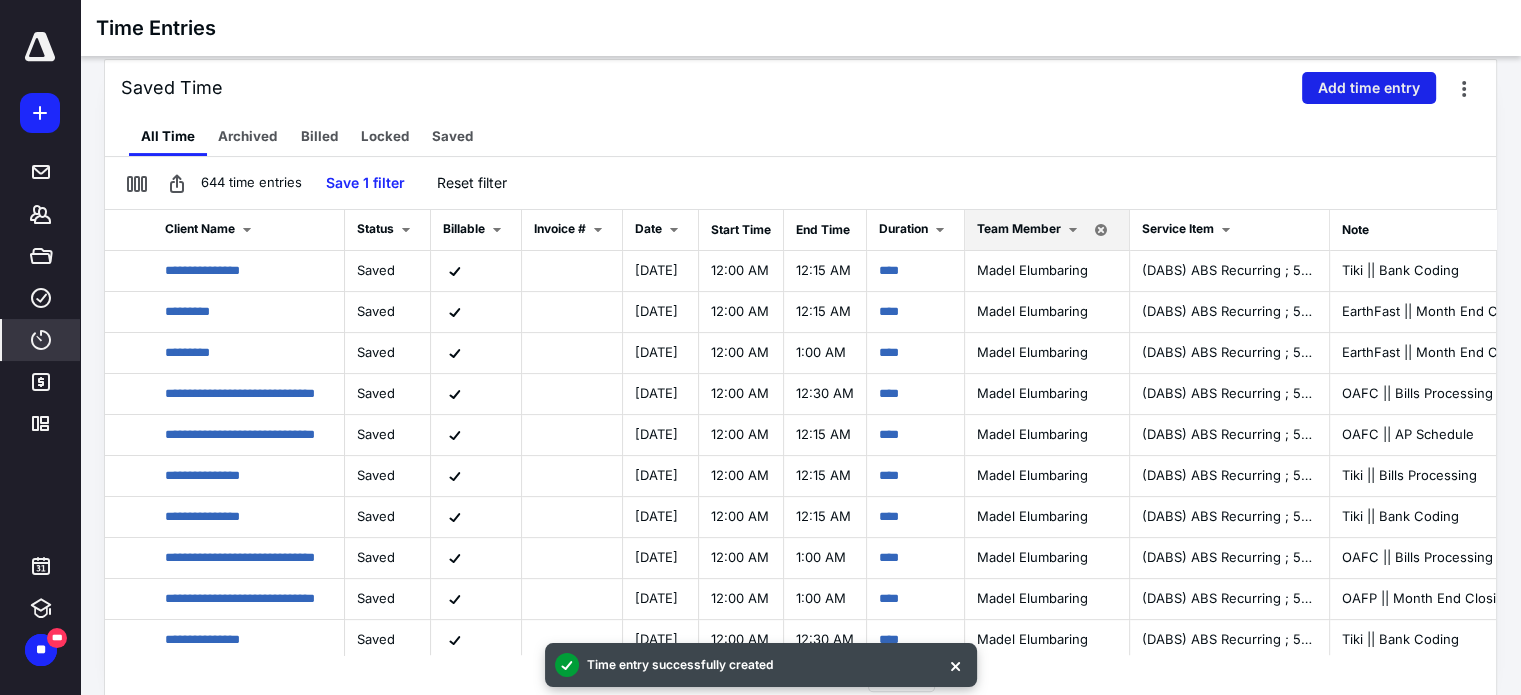 click on "Add time entry" at bounding box center (1369, 88) 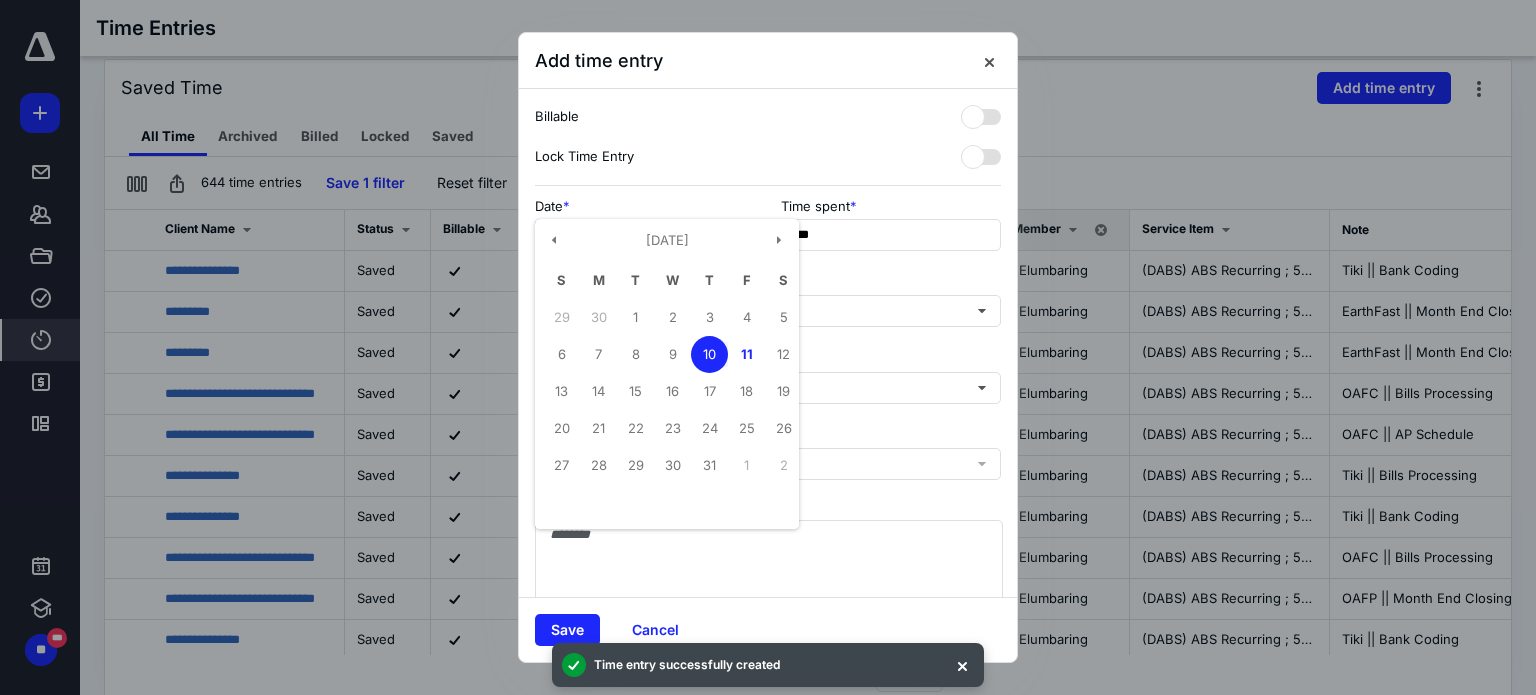 click on "**********" at bounding box center (645, 235) 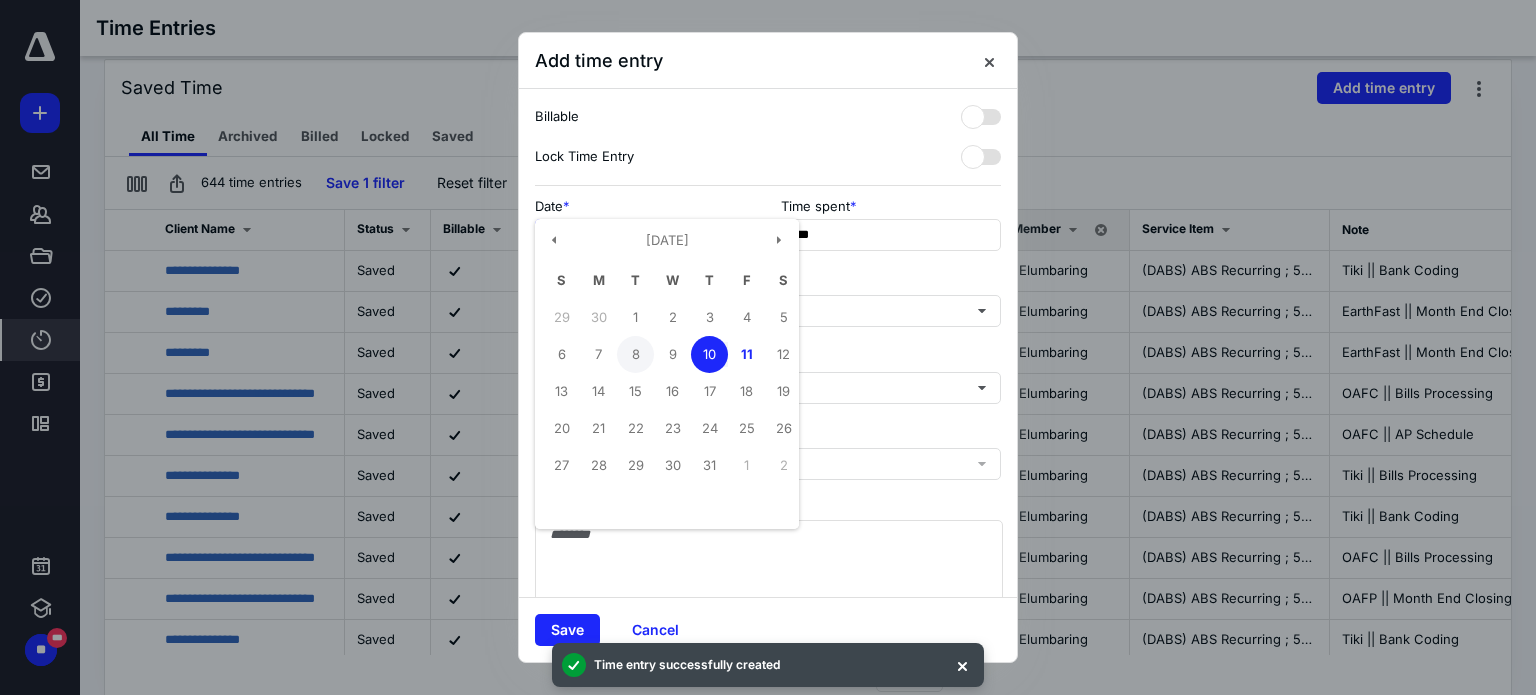 click on "8" at bounding box center (635, 354) 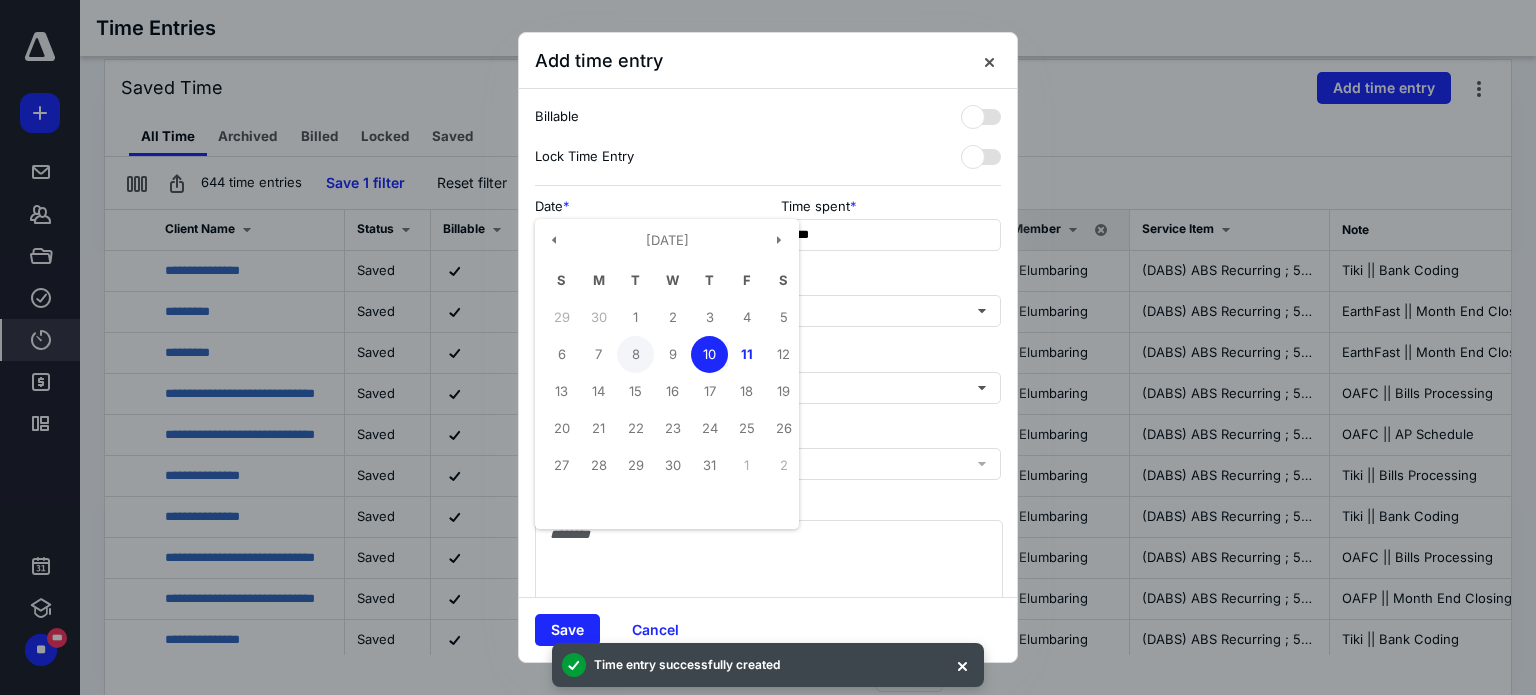 type on "**********" 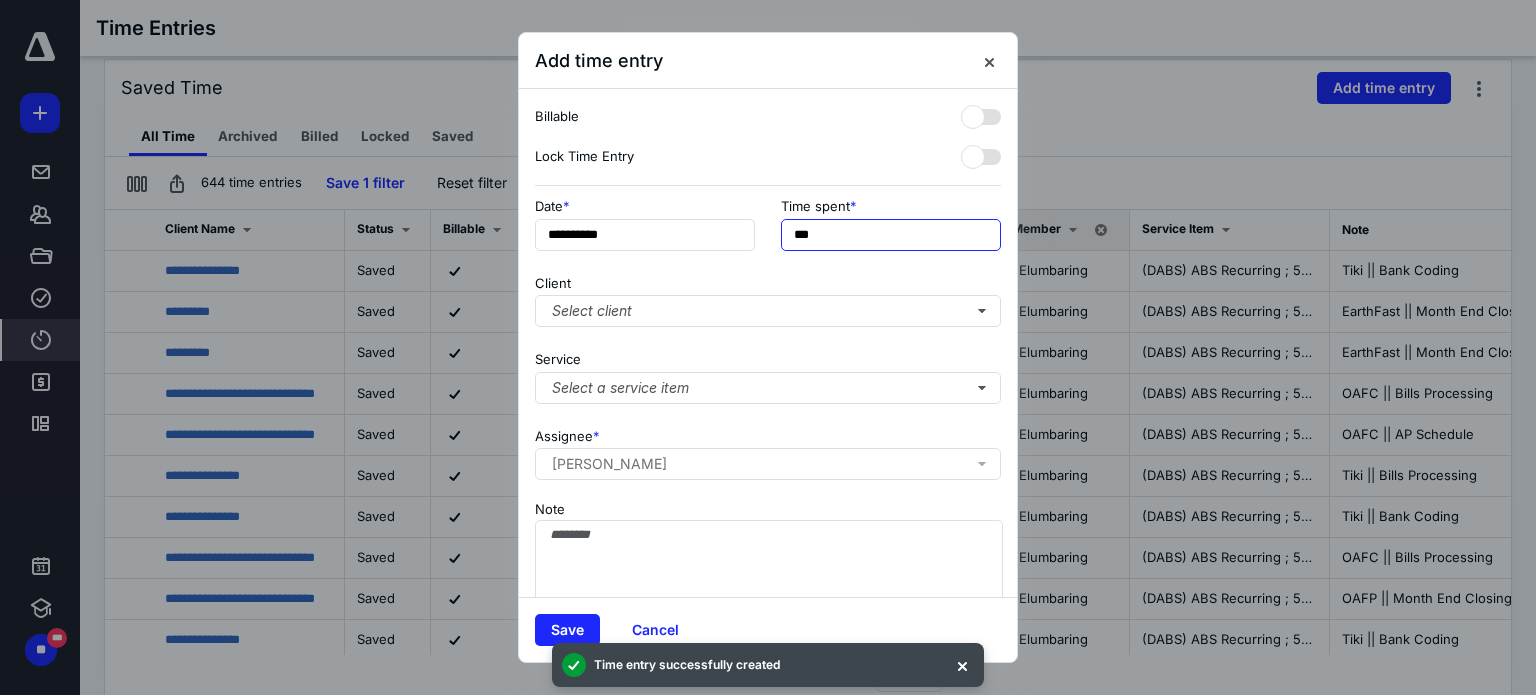 drag, startPoint x: 803, startPoint y: 237, endPoint x: 762, endPoint y: 232, distance: 41.303753 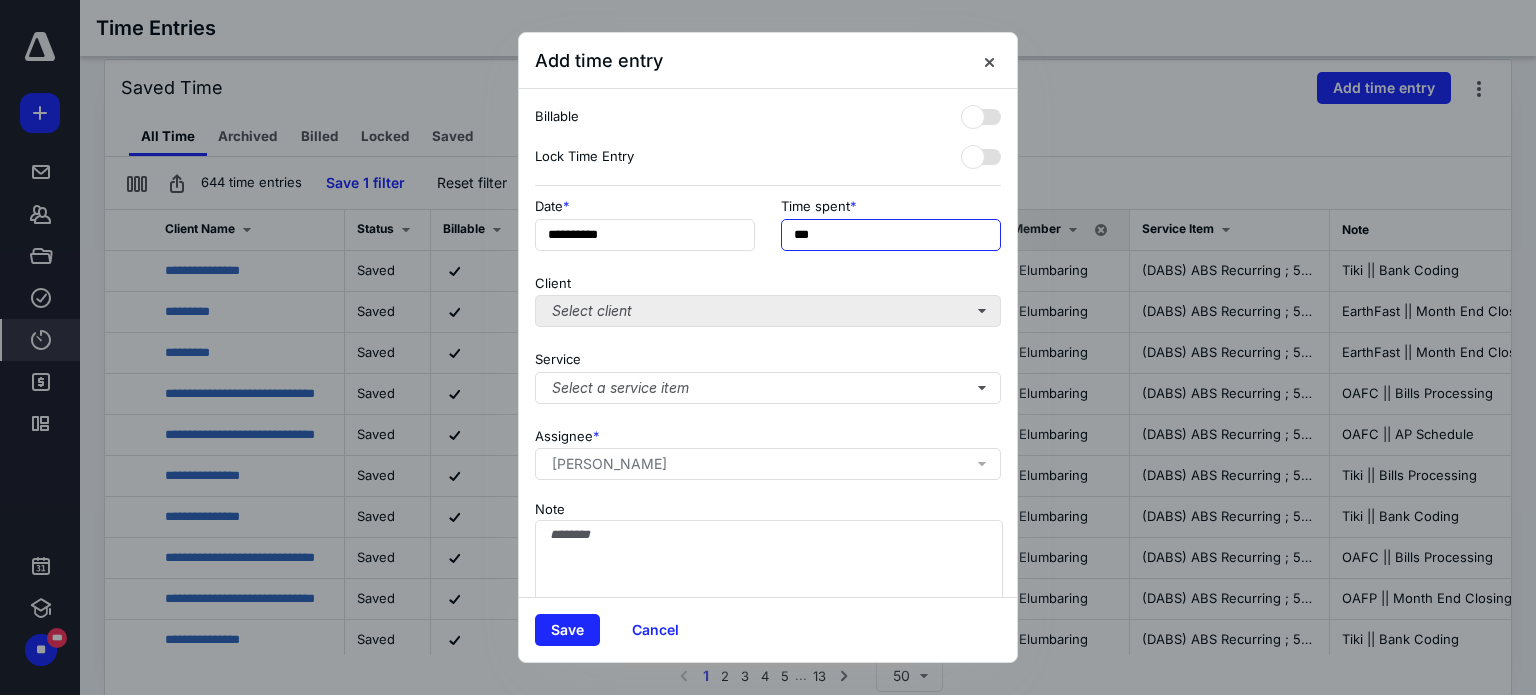 type on "***" 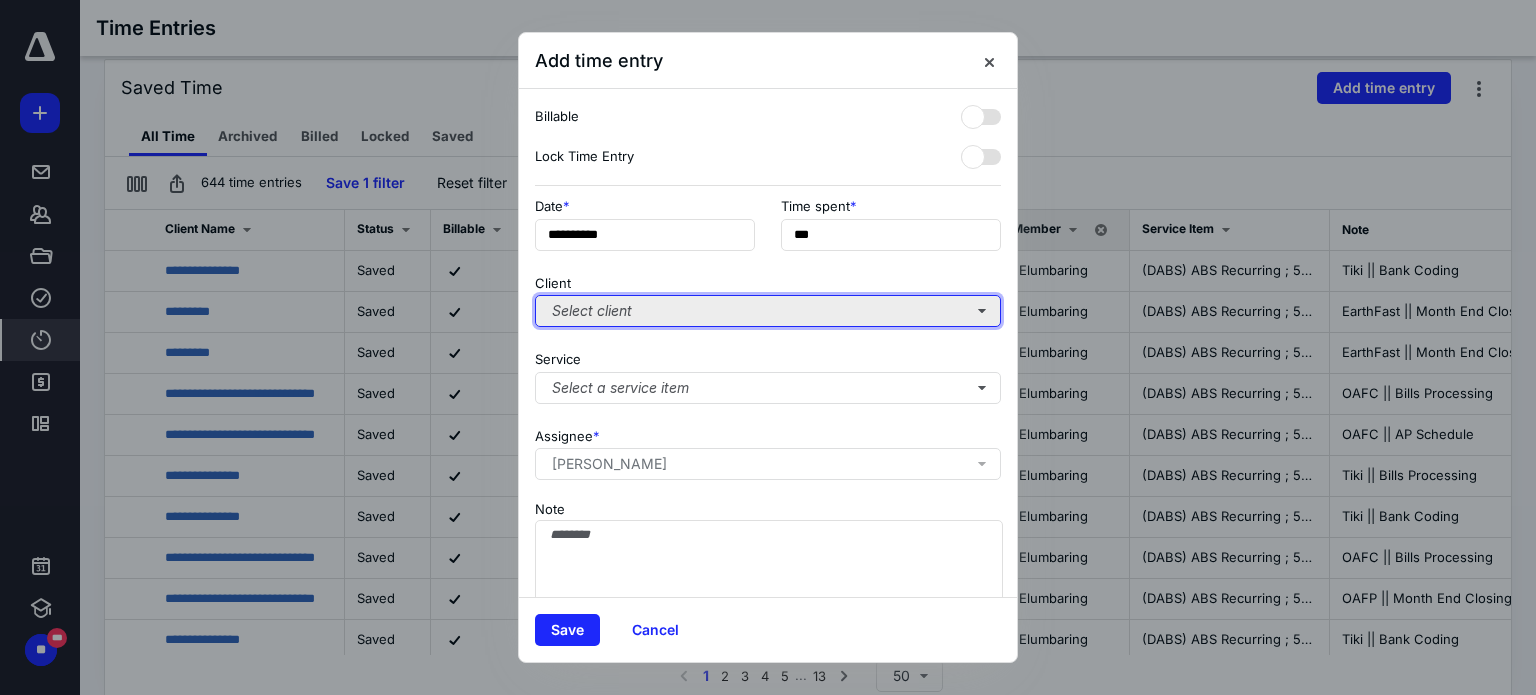 click on "Select client" at bounding box center [768, 311] 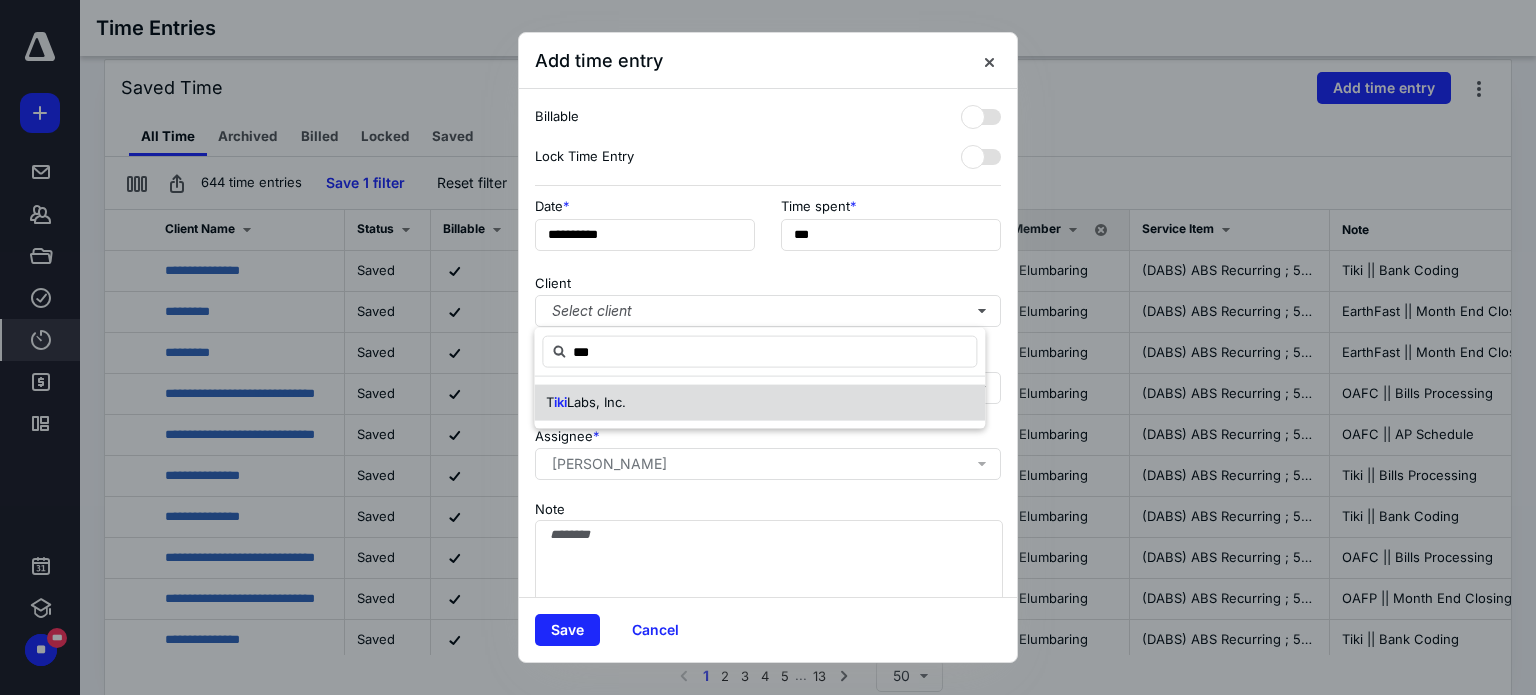 click on "T iki  Labs, Inc." at bounding box center (759, 403) 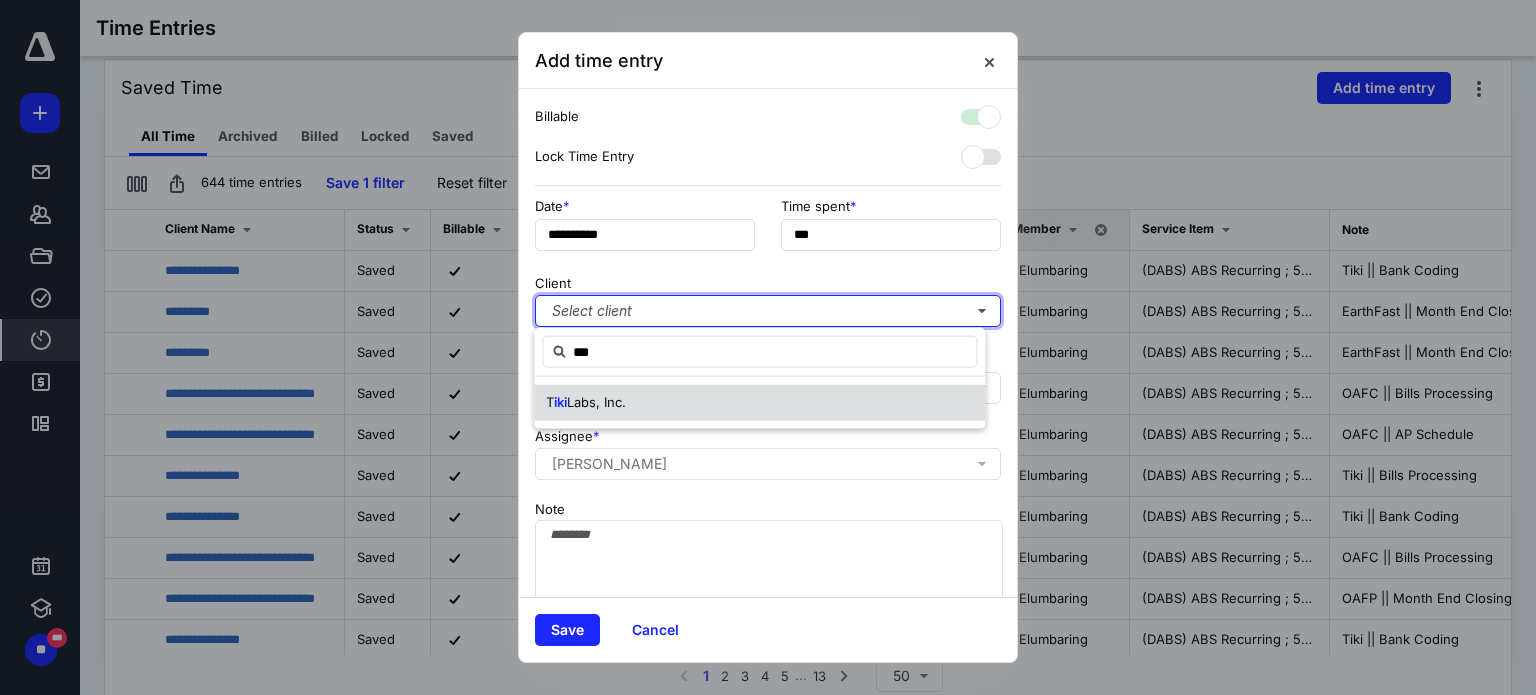 checkbox on "true" 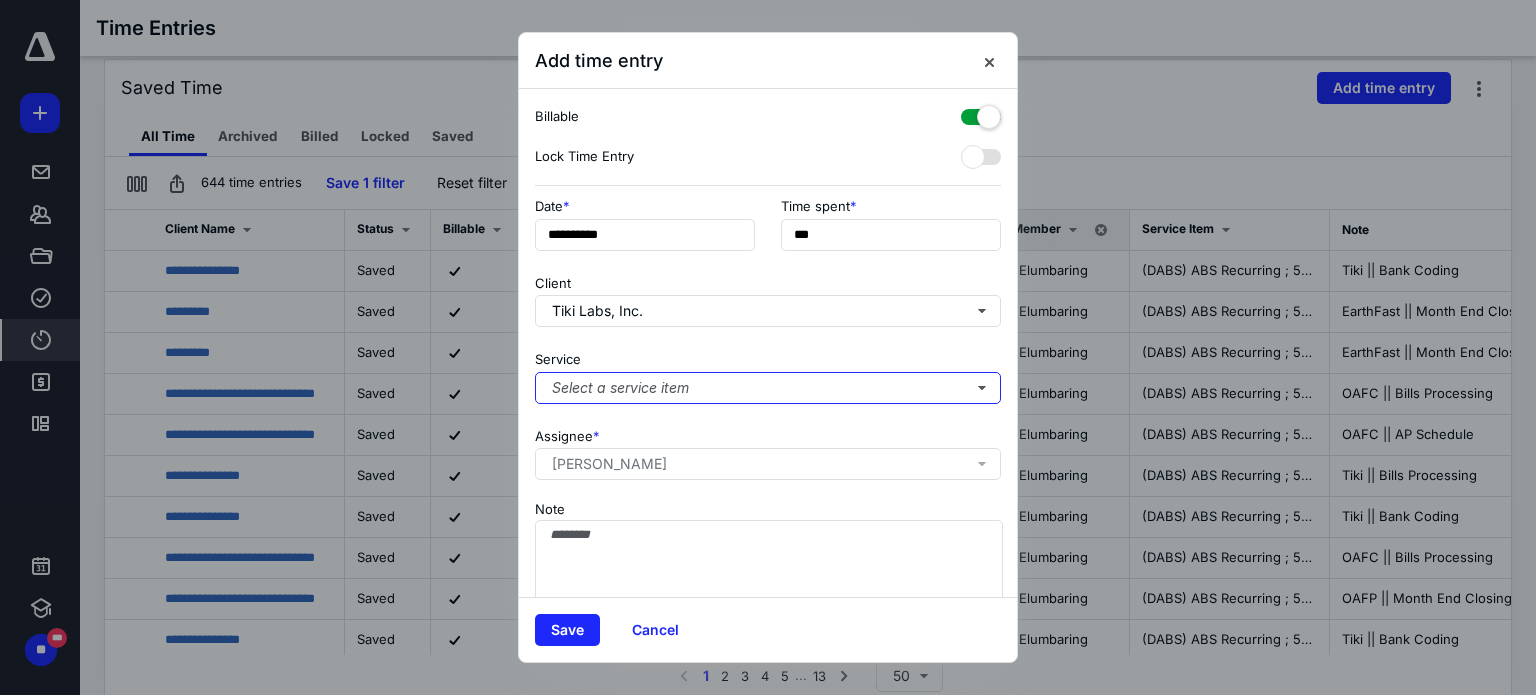 click on "Select a service item" at bounding box center (768, 388) 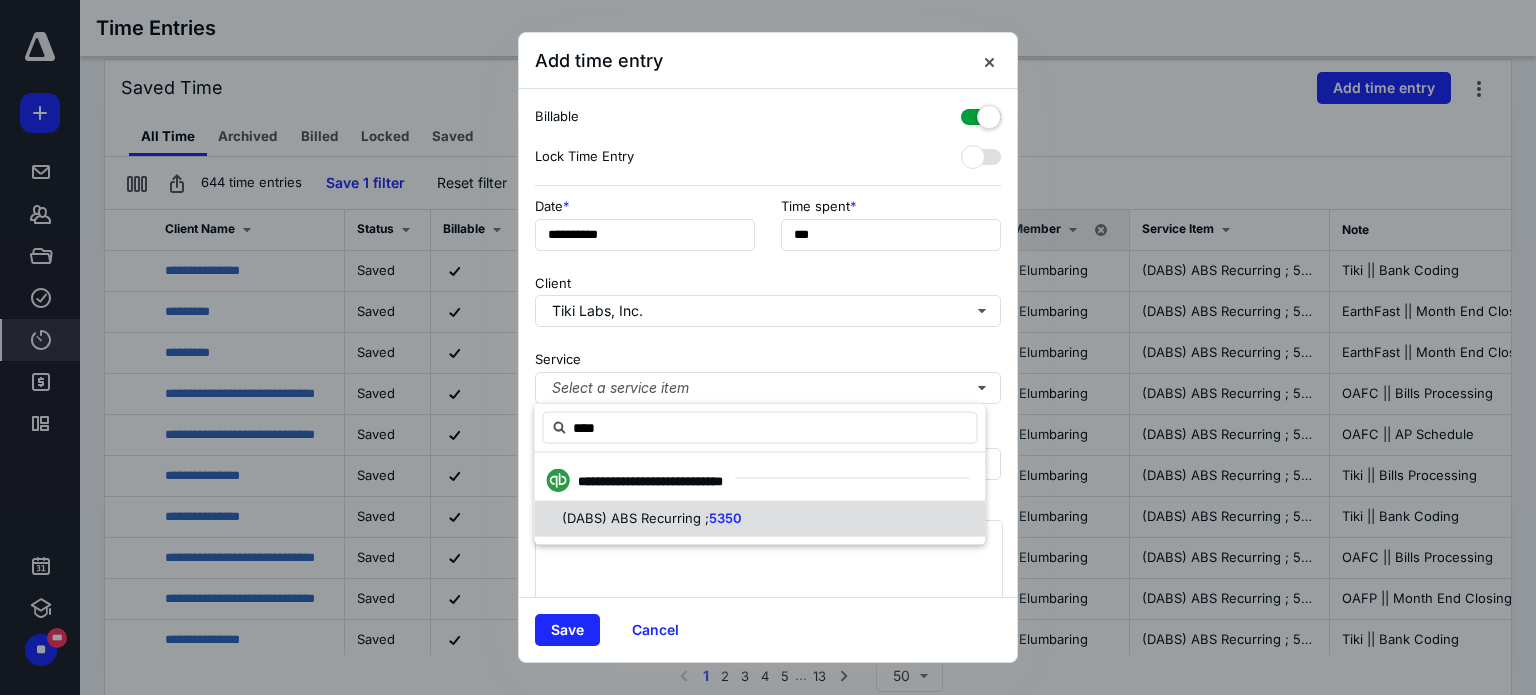 click on "(DABS) ABS Recurring ;" at bounding box center (635, 518) 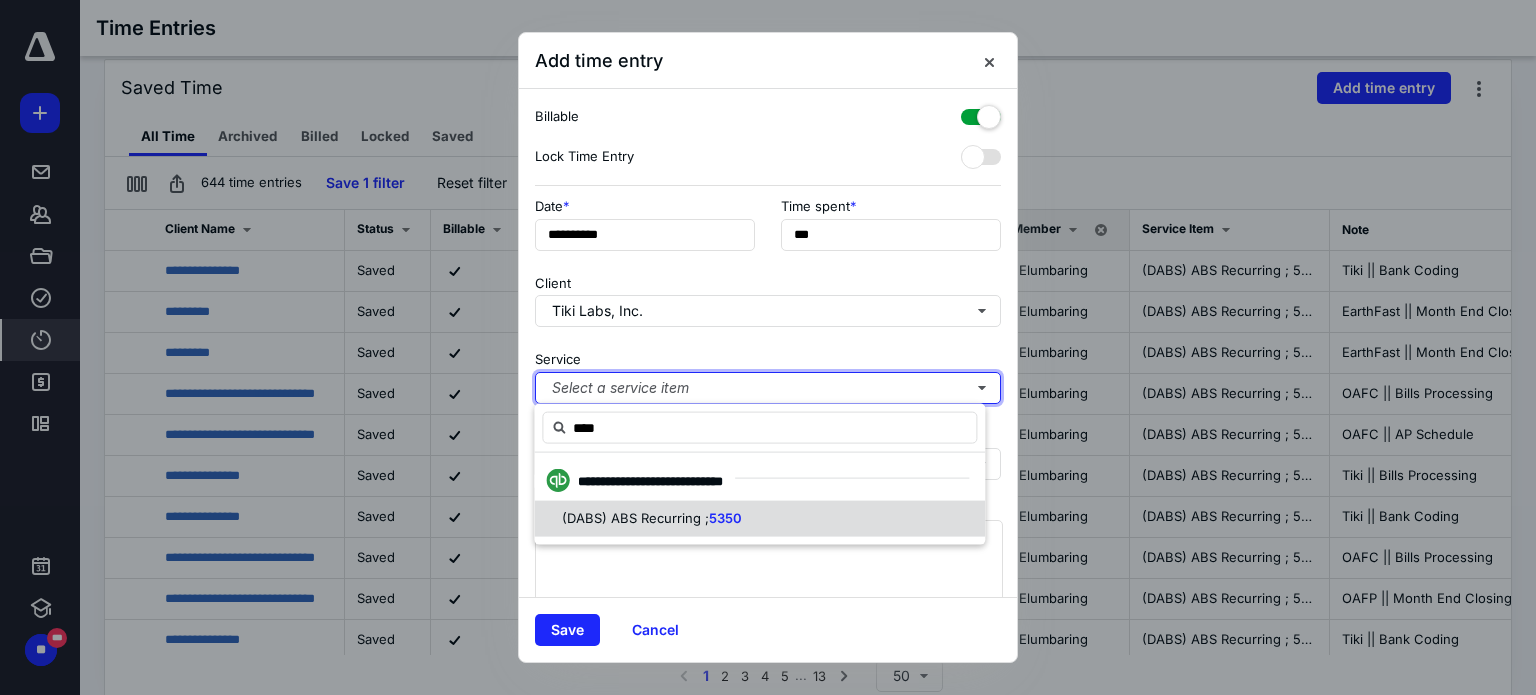 type 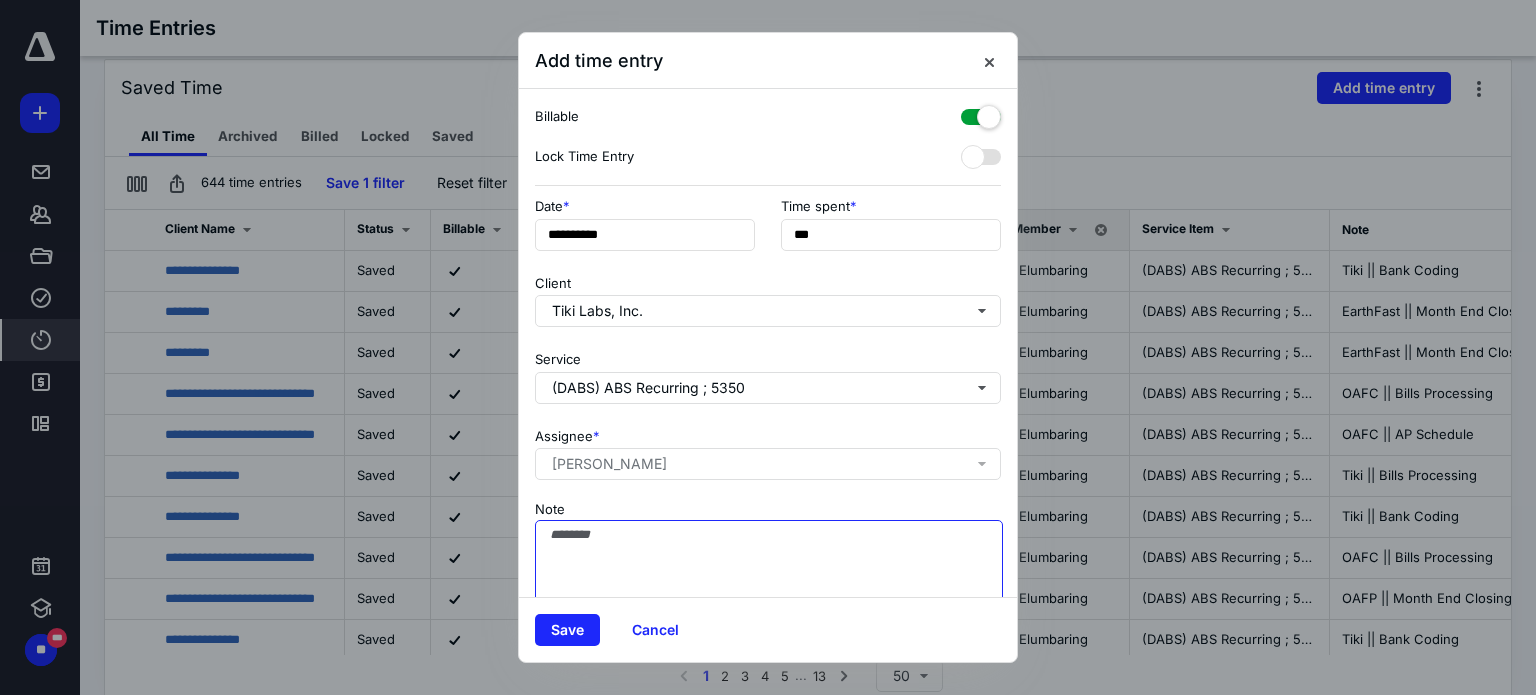 click on "Note" at bounding box center (769, 570) 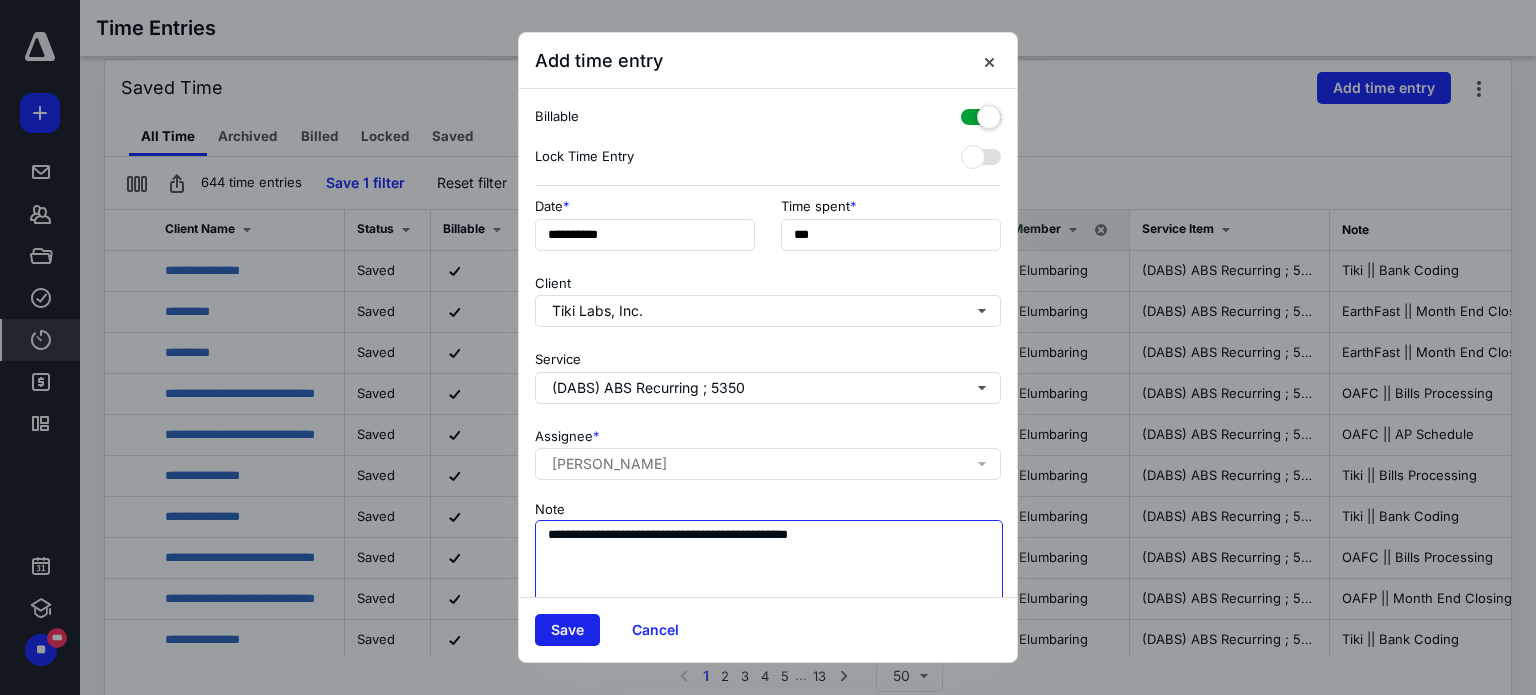type on "**********" 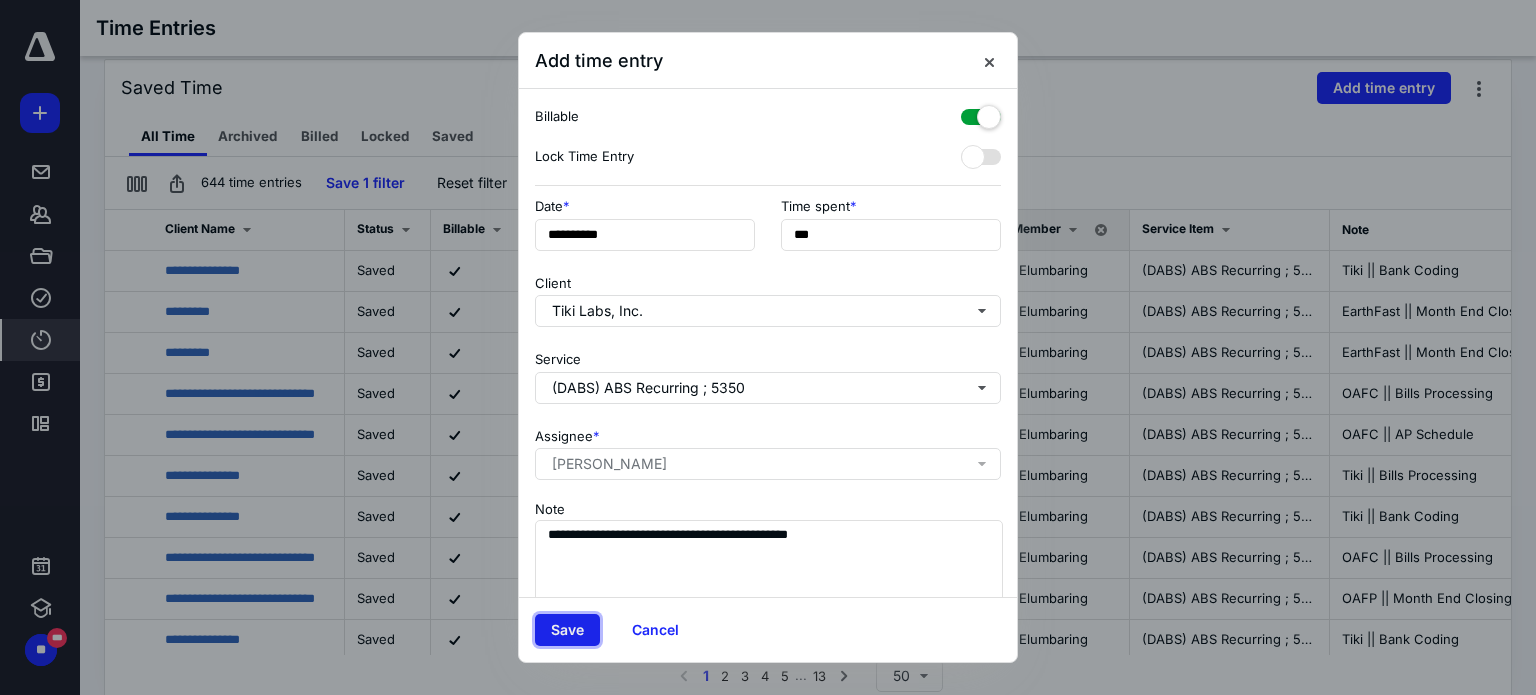 click on "Save" at bounding box center [567, 630] 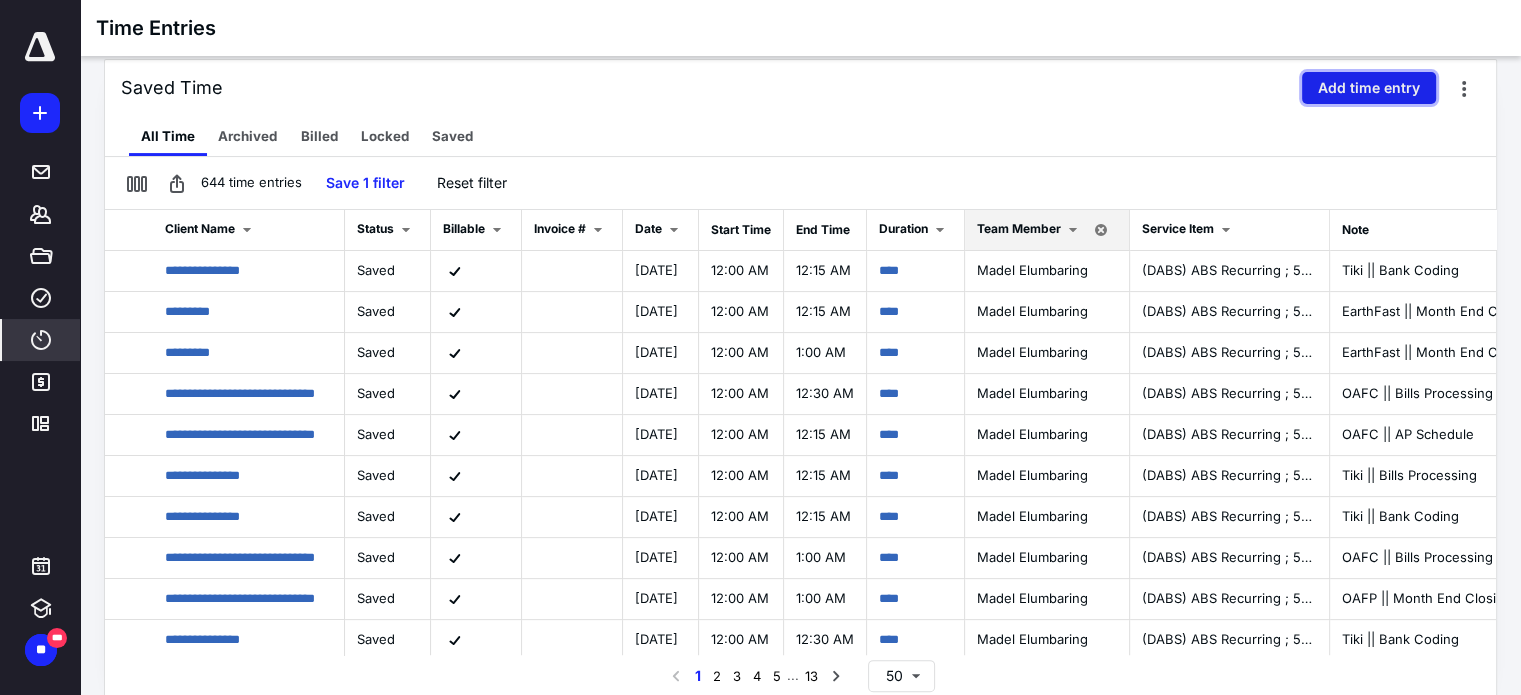 click on "Add time entry" at bounding box center (1369, 88) 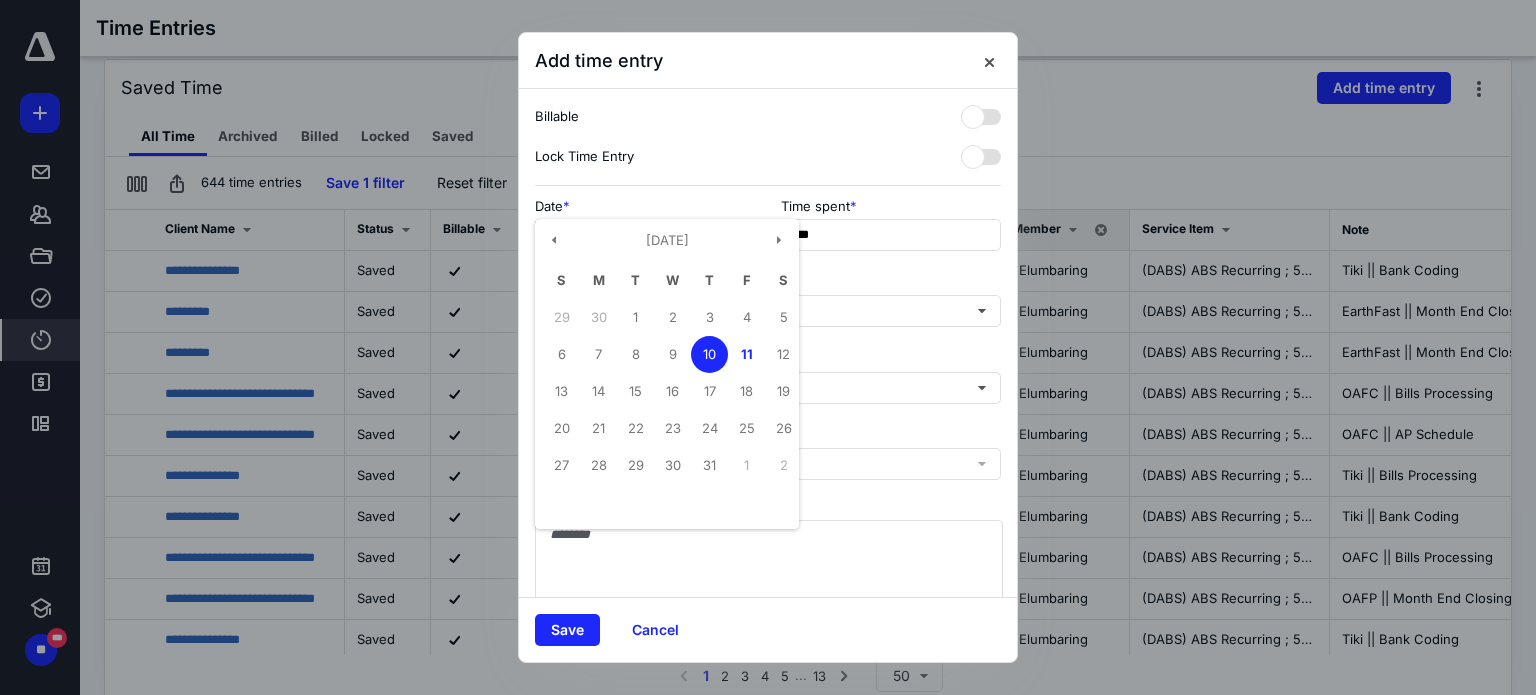 click on "**********" at bounding box center (645, 235) 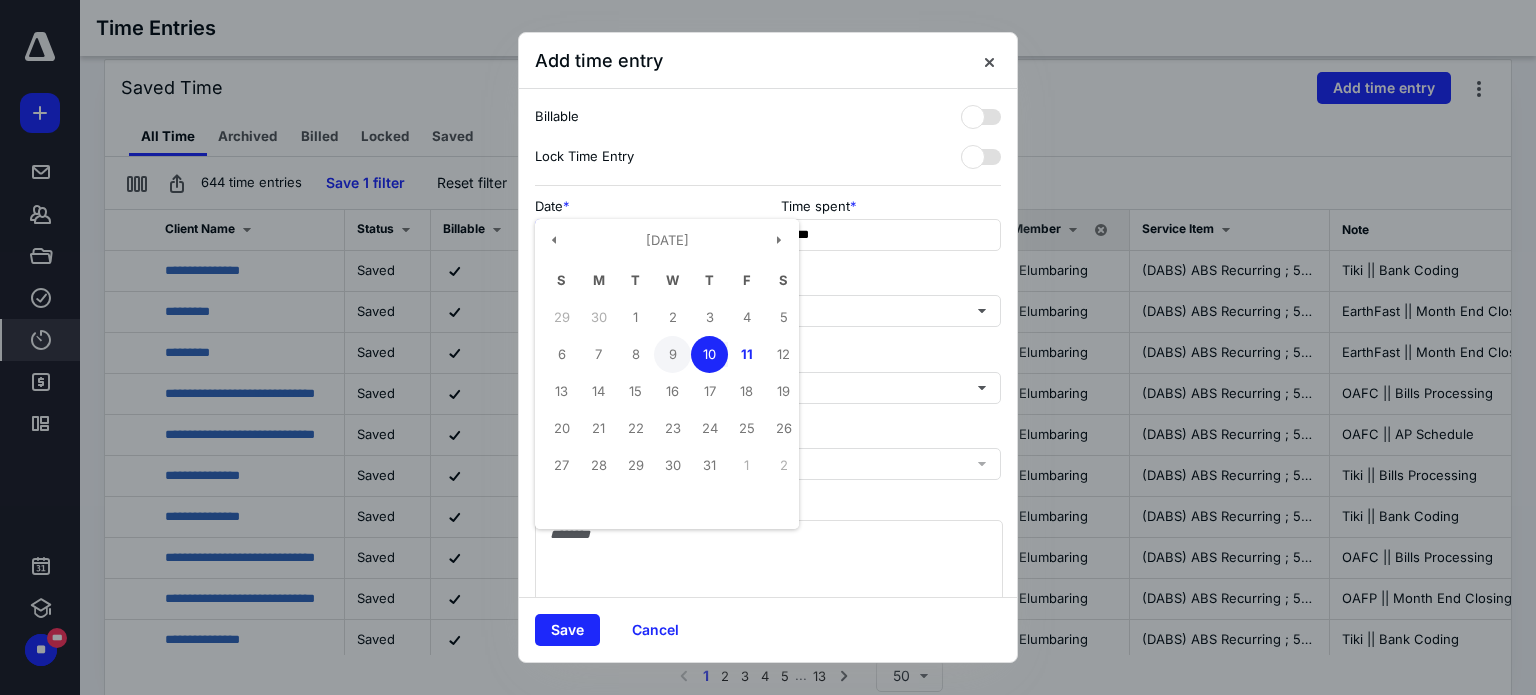 click on "9" at bounding box center [672, 354] 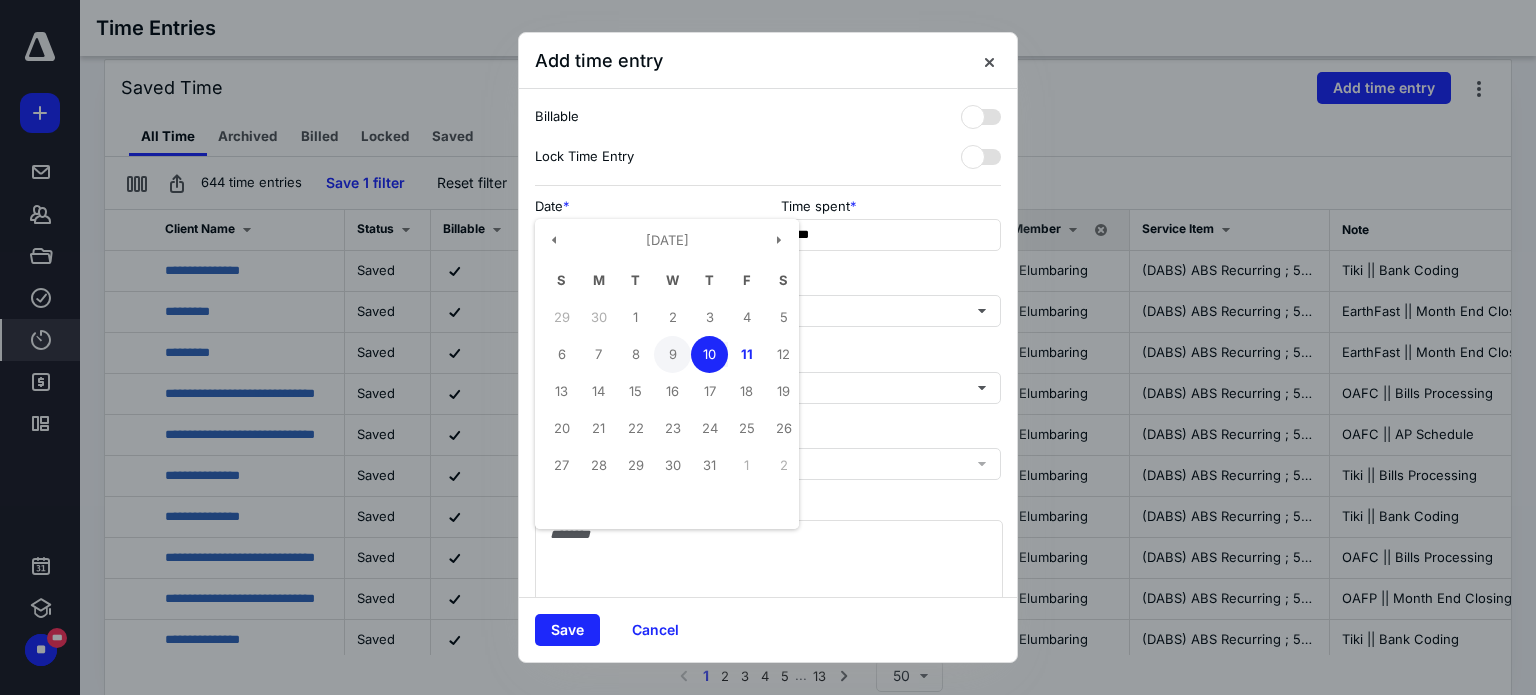 type on "**********" 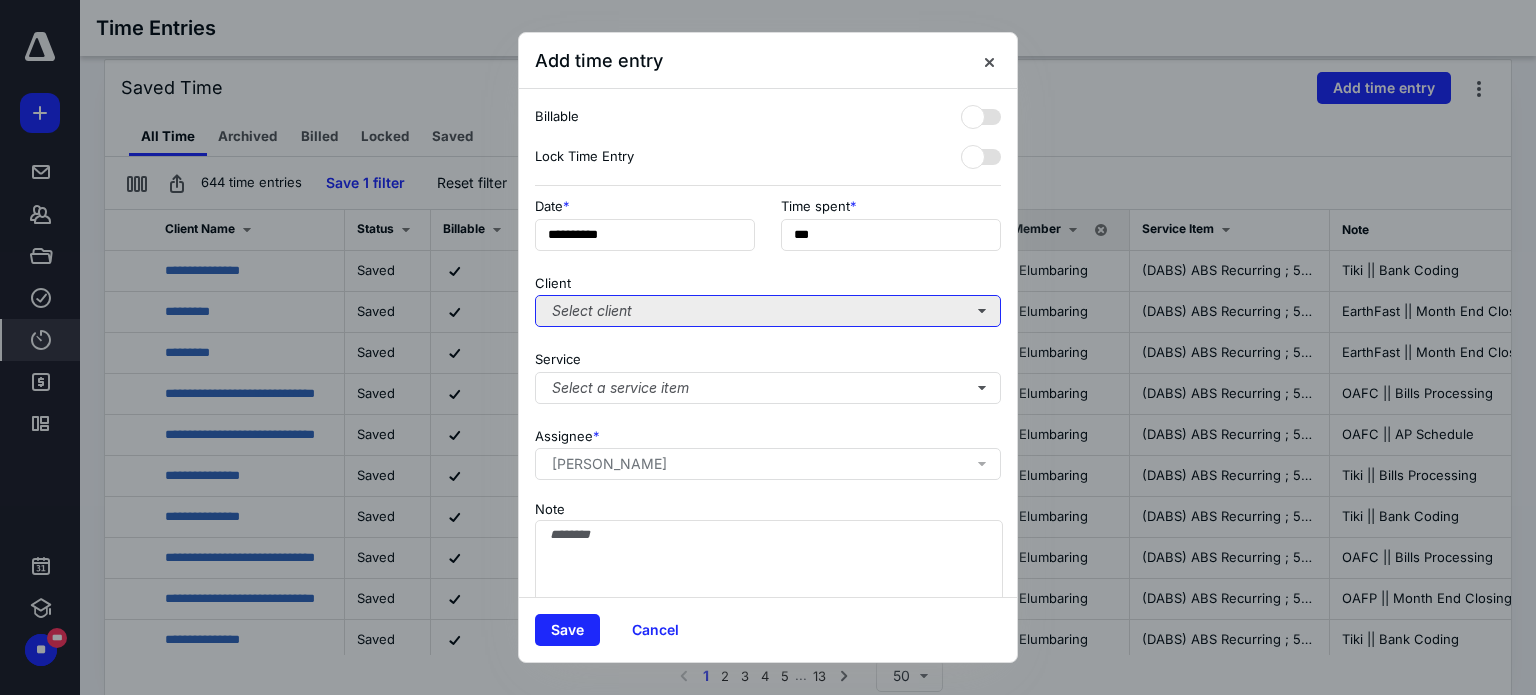 click on "Select client" at bounding box center [768, 311] 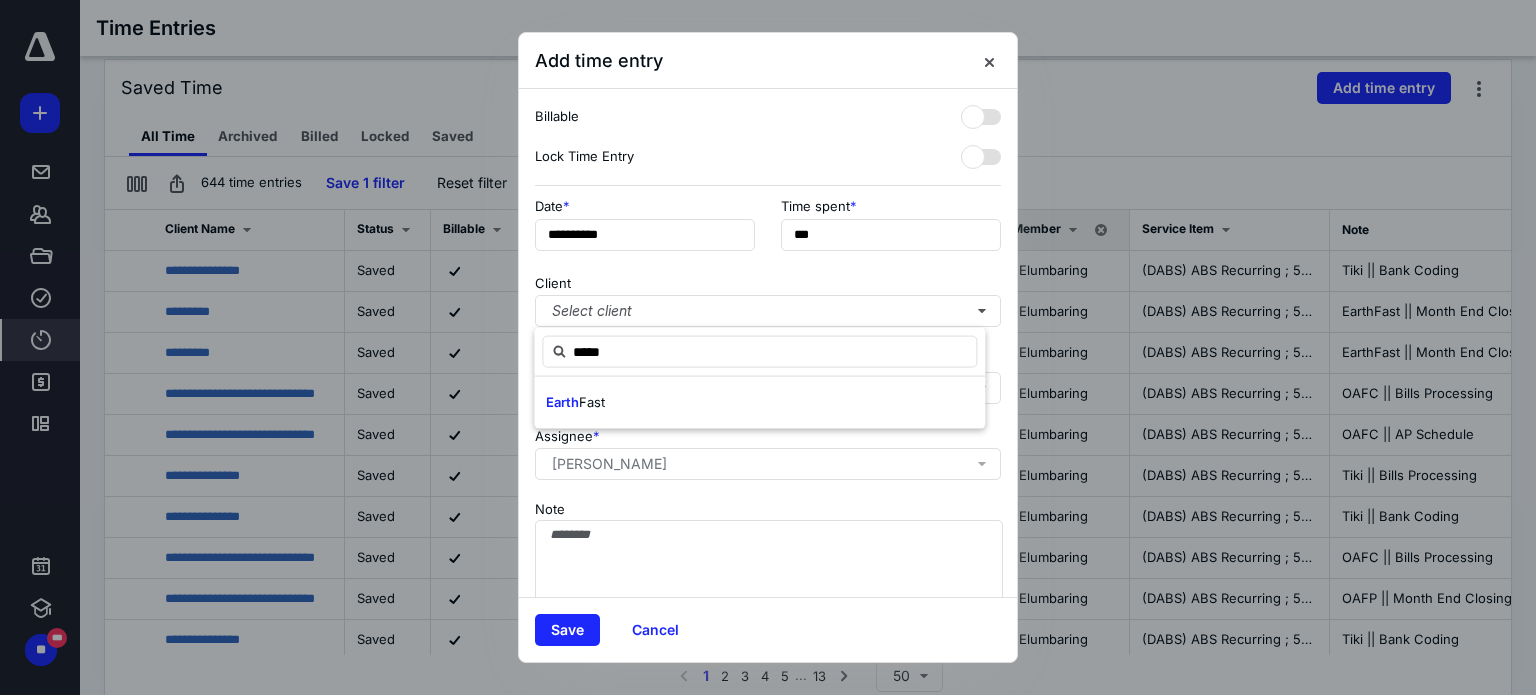 click on "Earth Fast" at bounding box center (759, 403) 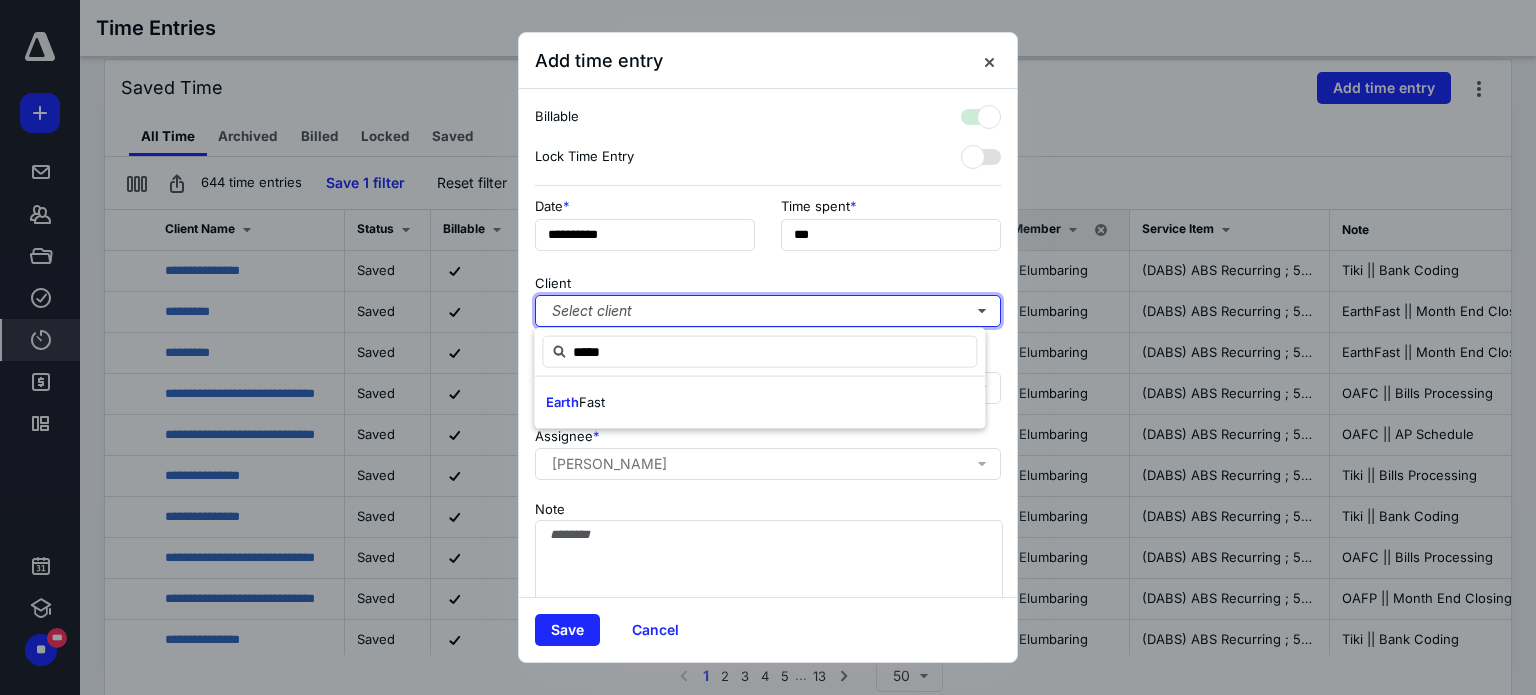 checkbox on "true" 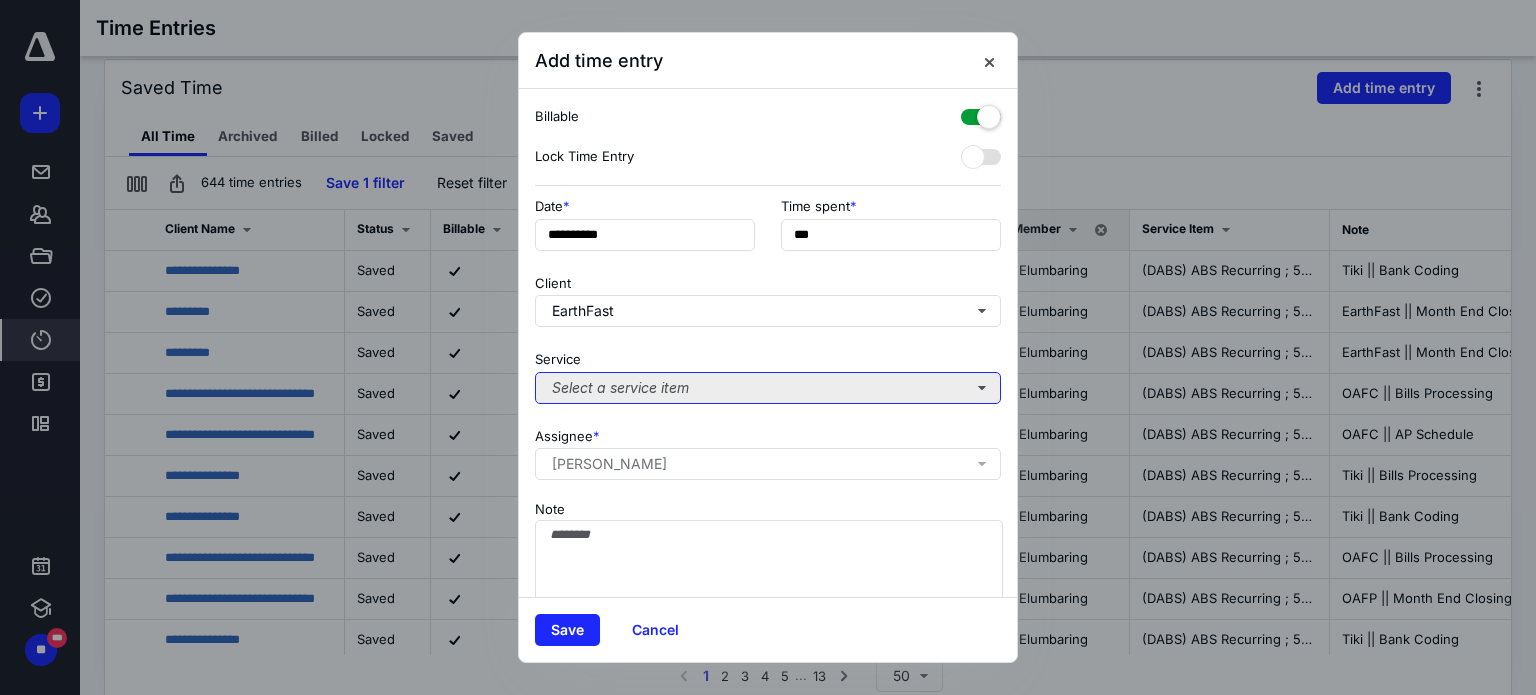 click on "Select a service item" at bounding box center (768, 388) 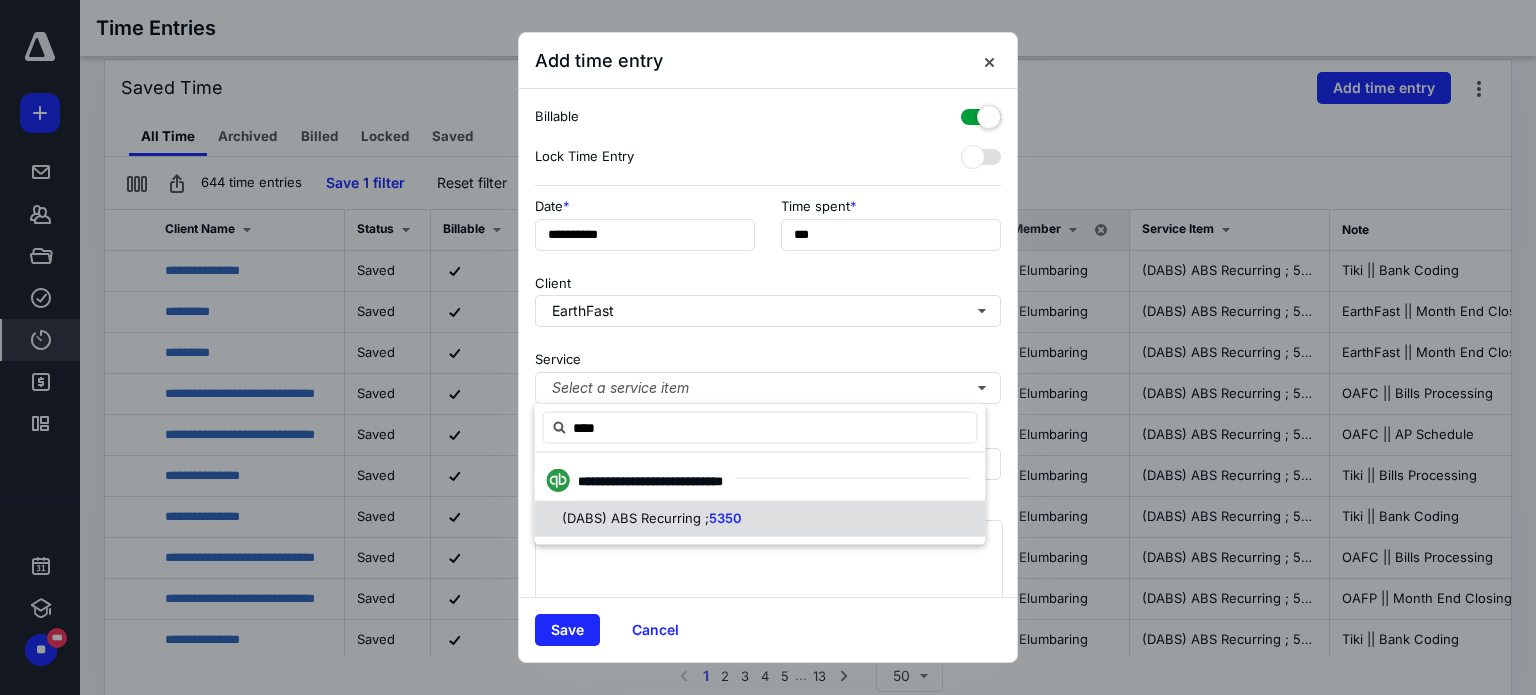 click on "(DABS) ABS Recurring ;" at bounding box center (635, 518) 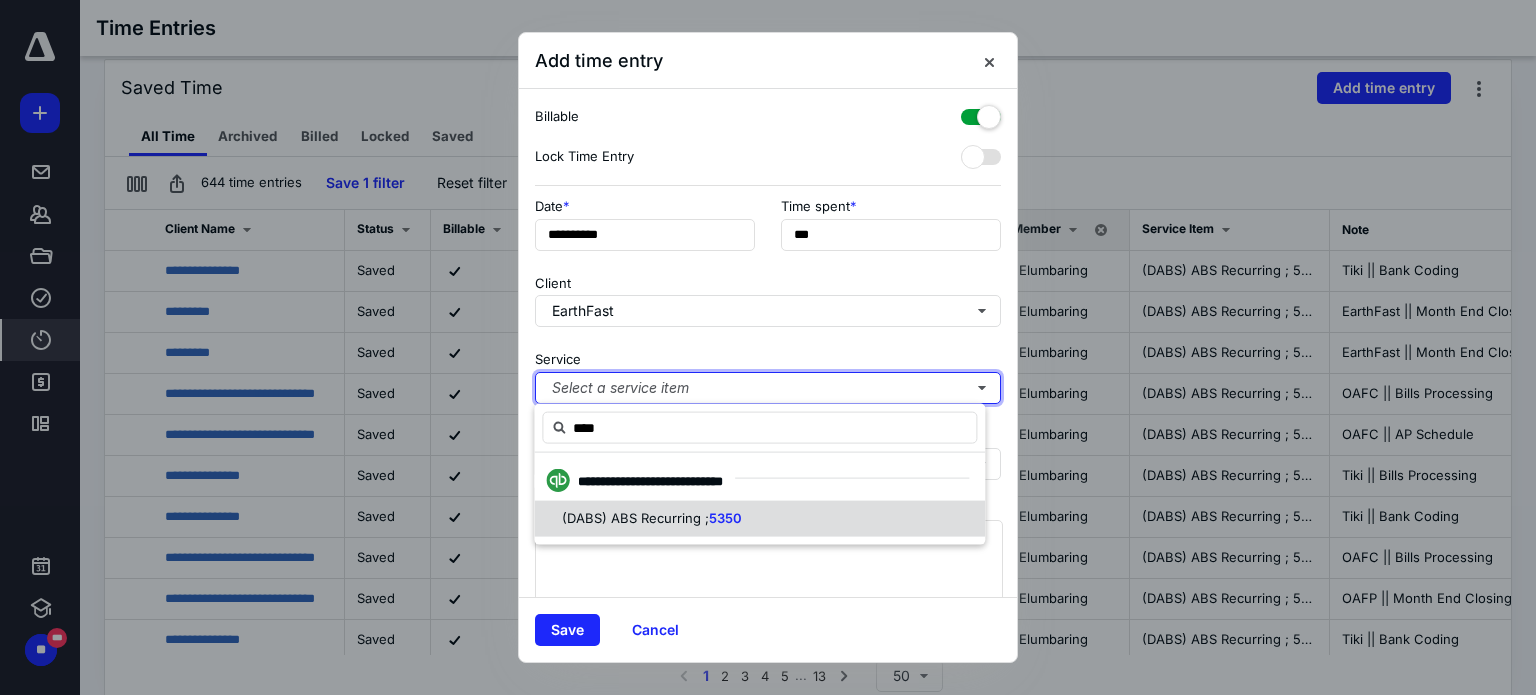 type 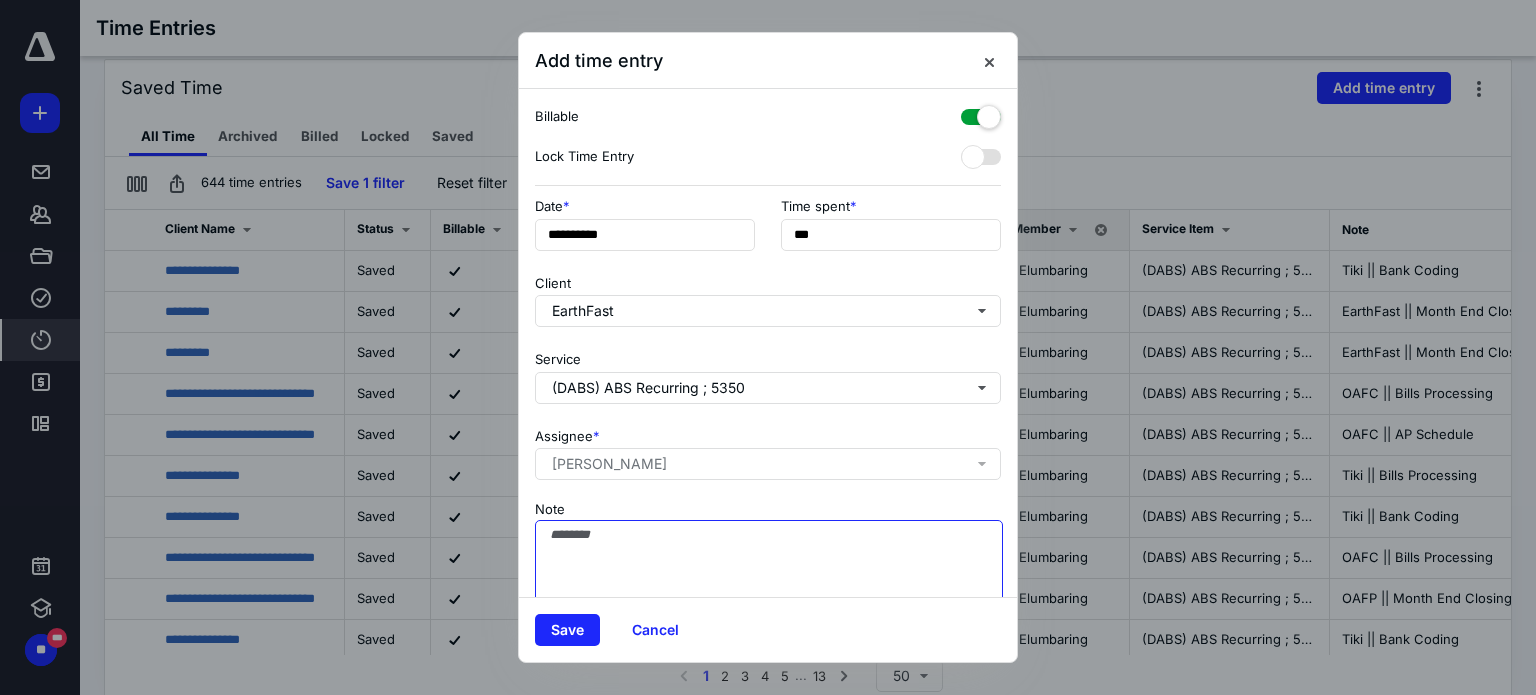 click on "Note" at bounding box center (769, 570) 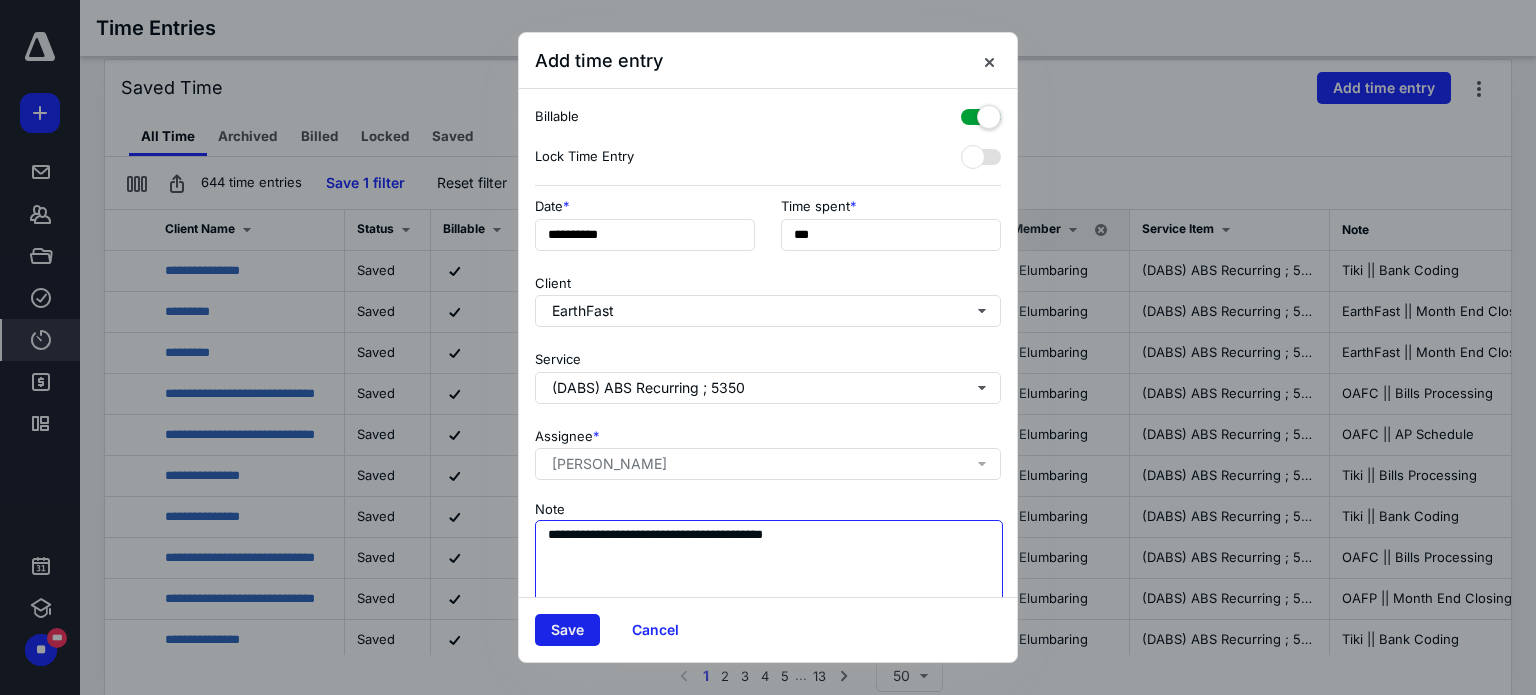 type on "**********" 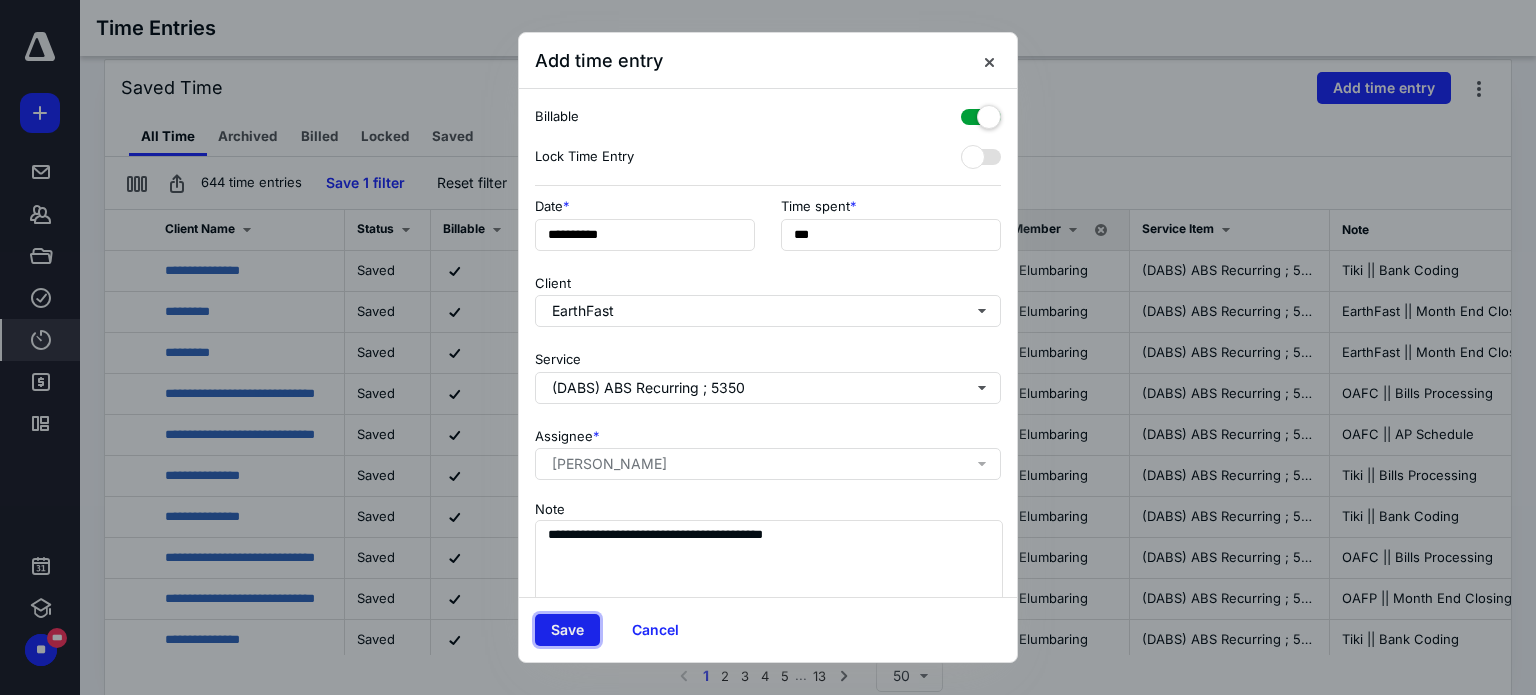 click on "Save" at bounding box center [567, 630] 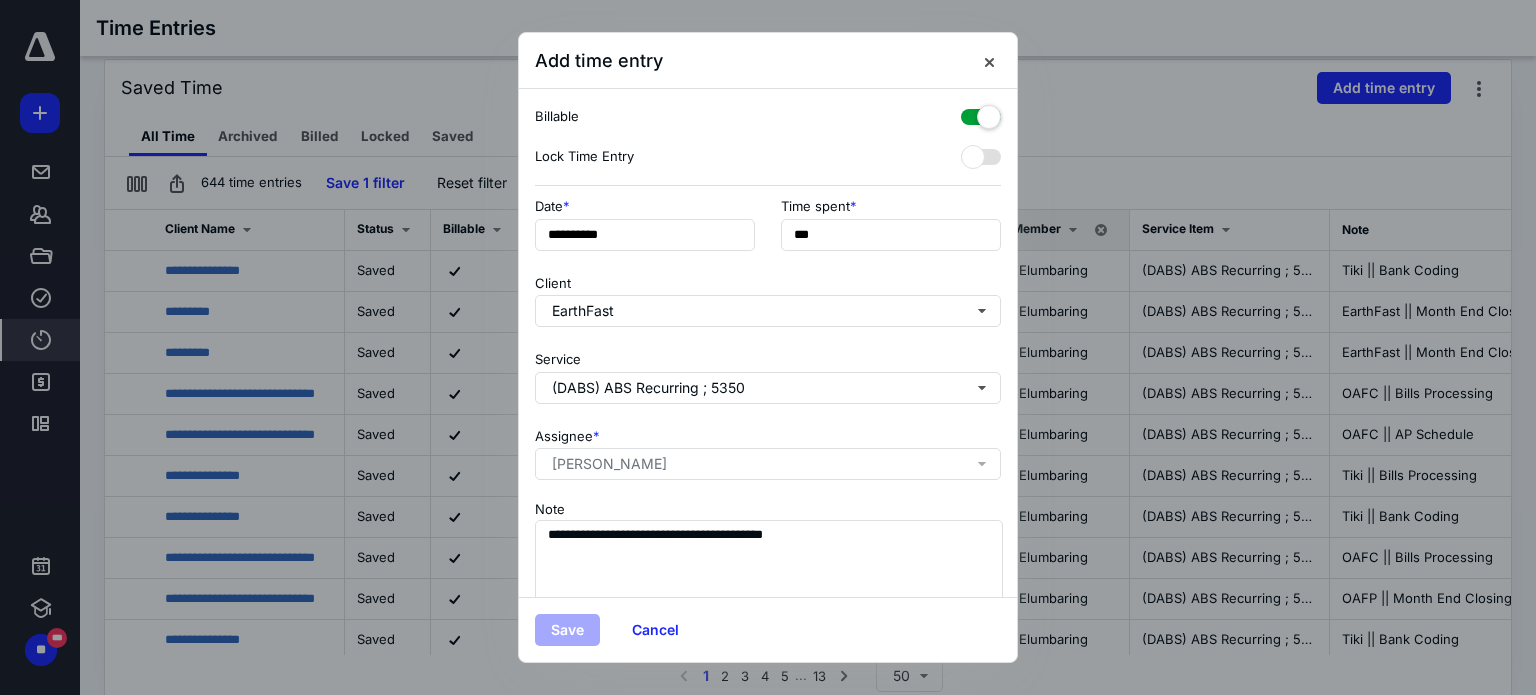 type 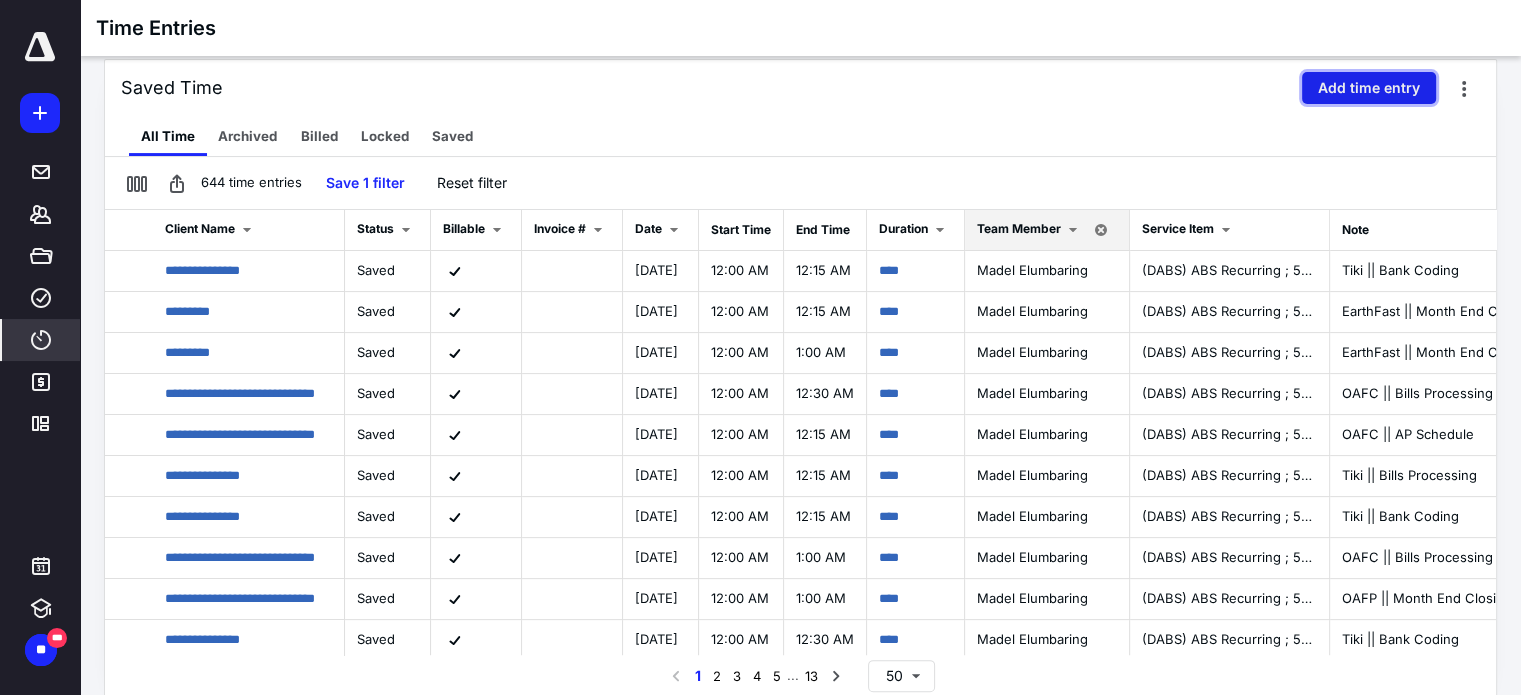 click on "Add time entry" at bounding box center [1369, 88] 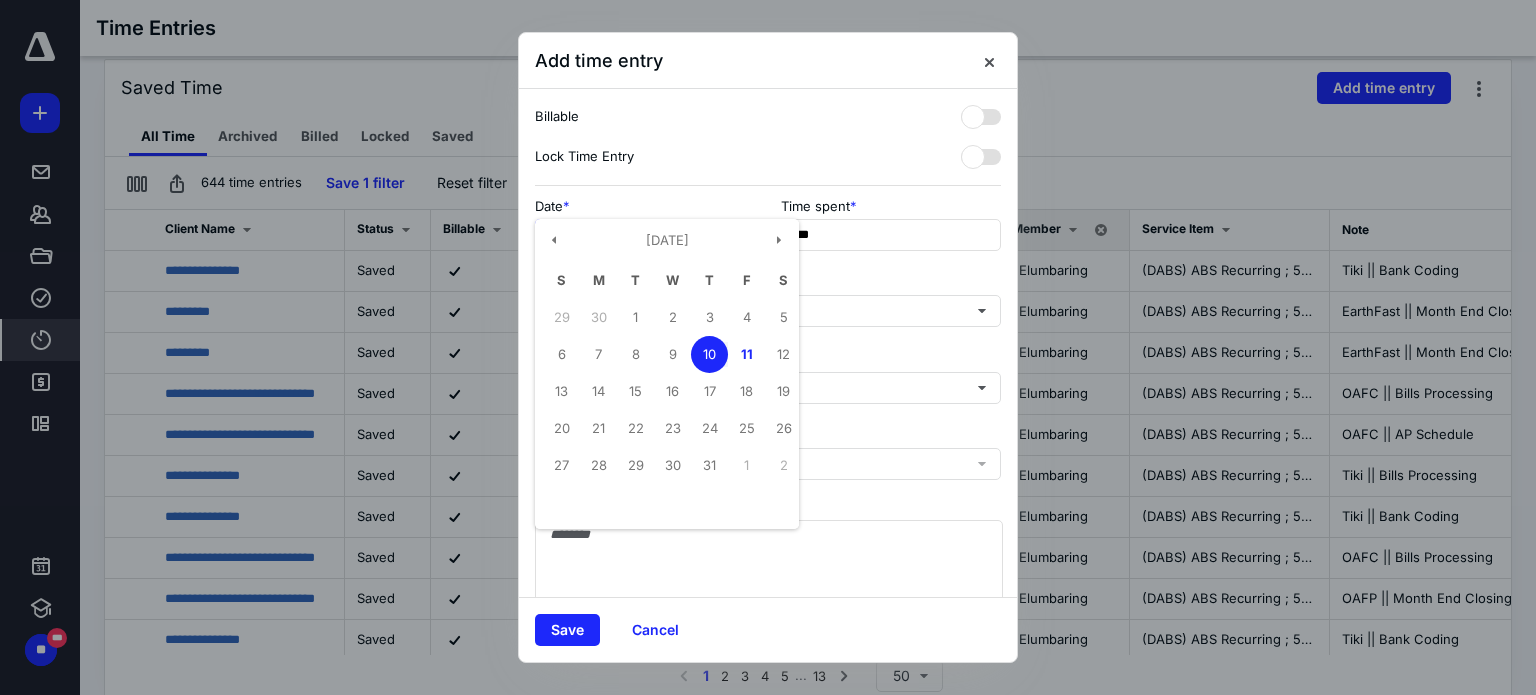 click on "**********" at bounding box center (645, 235) 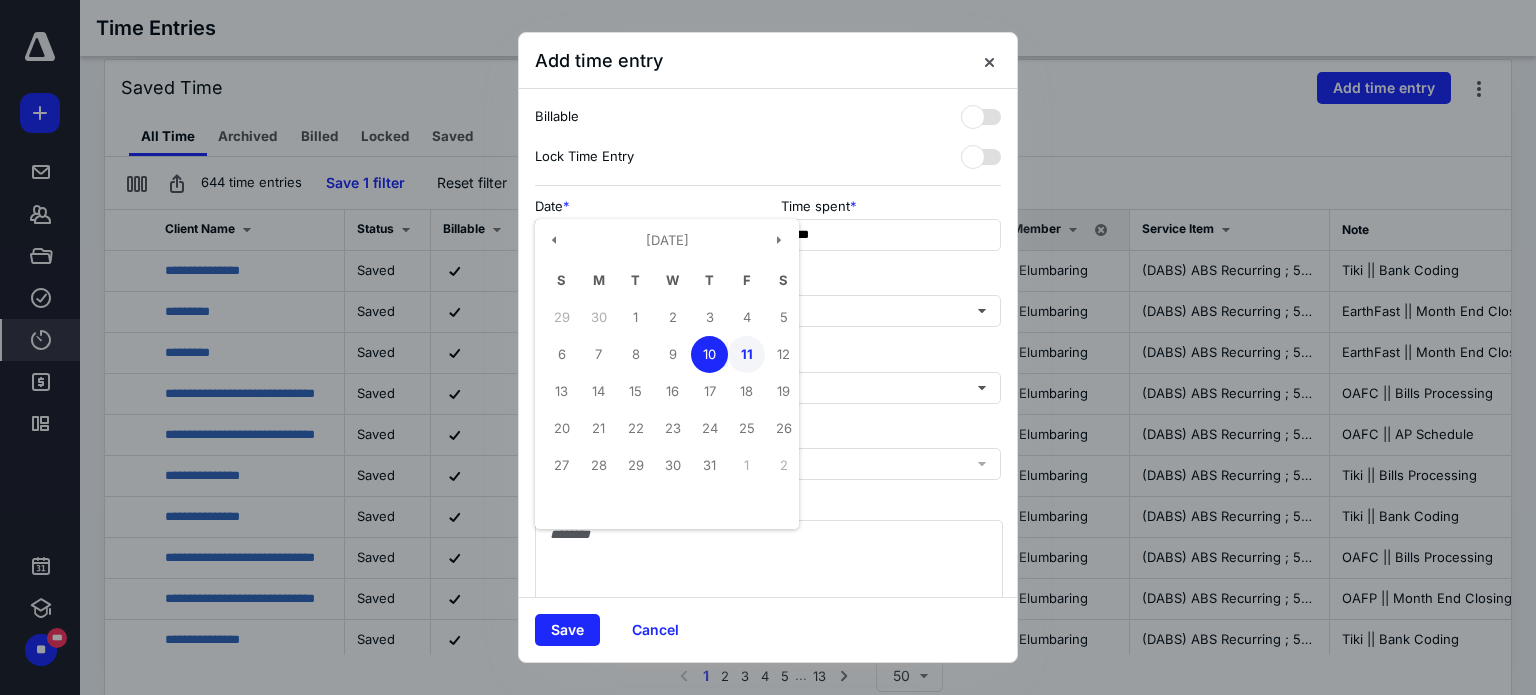 click on "11" at bounding box center [746, 354] 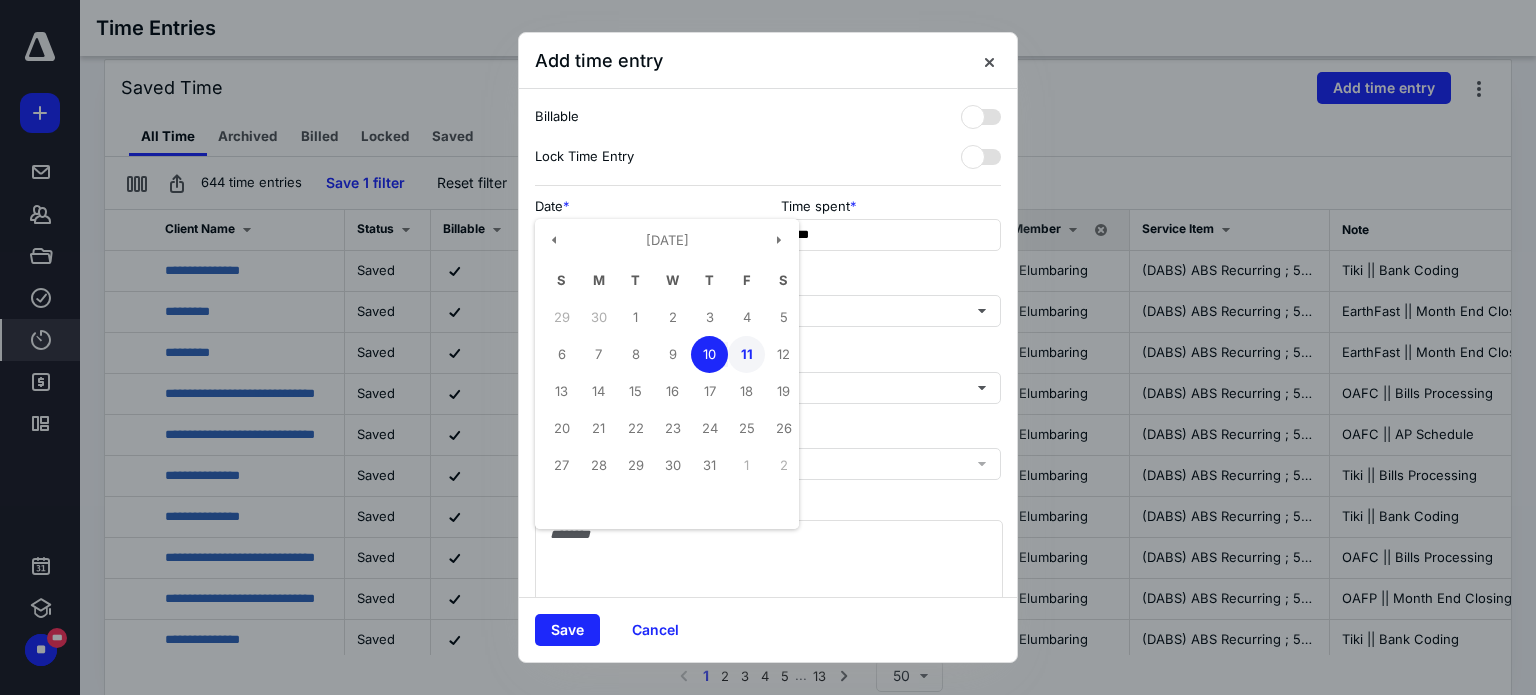 type on "**********" 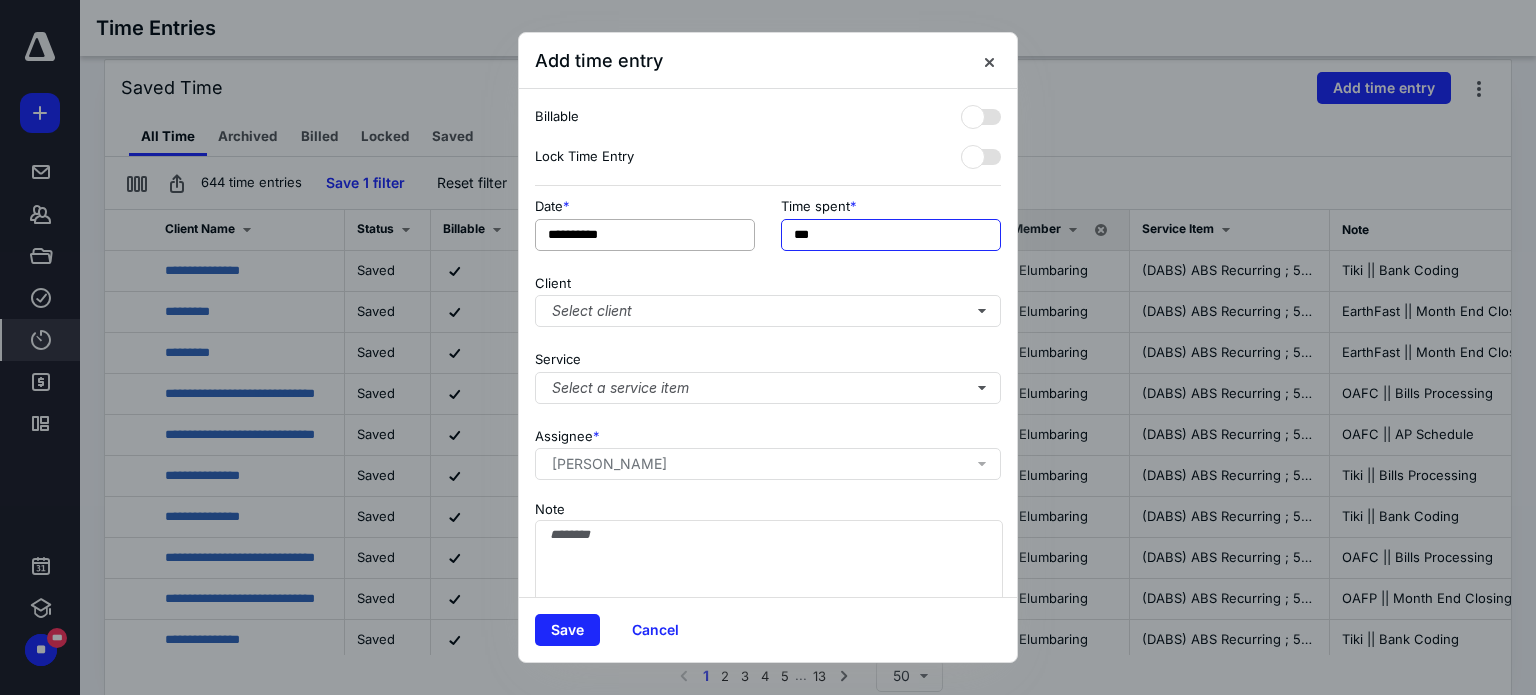 drag, startPoint x: 810, startPoint y: 236, endPoint x: 726, endPoint y: 238, distance: 84.0238 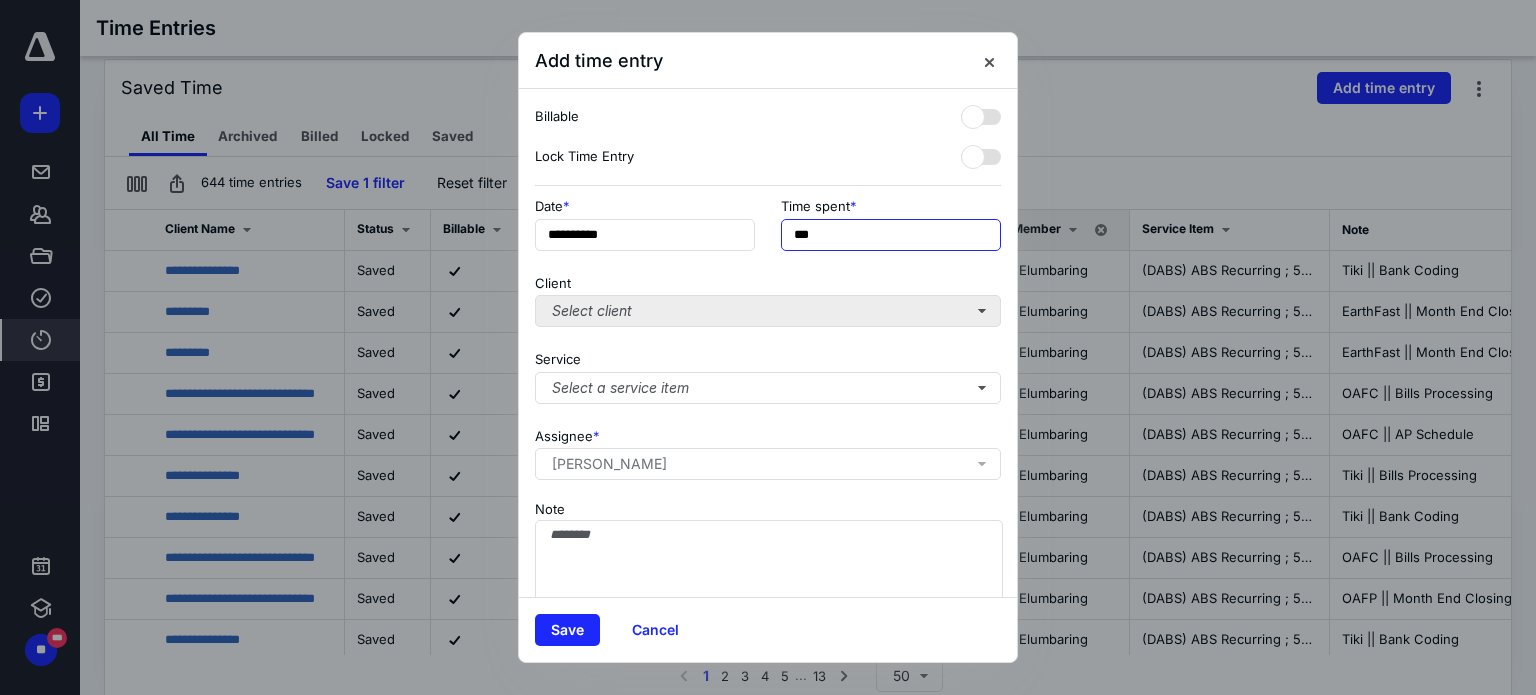 type on "***" 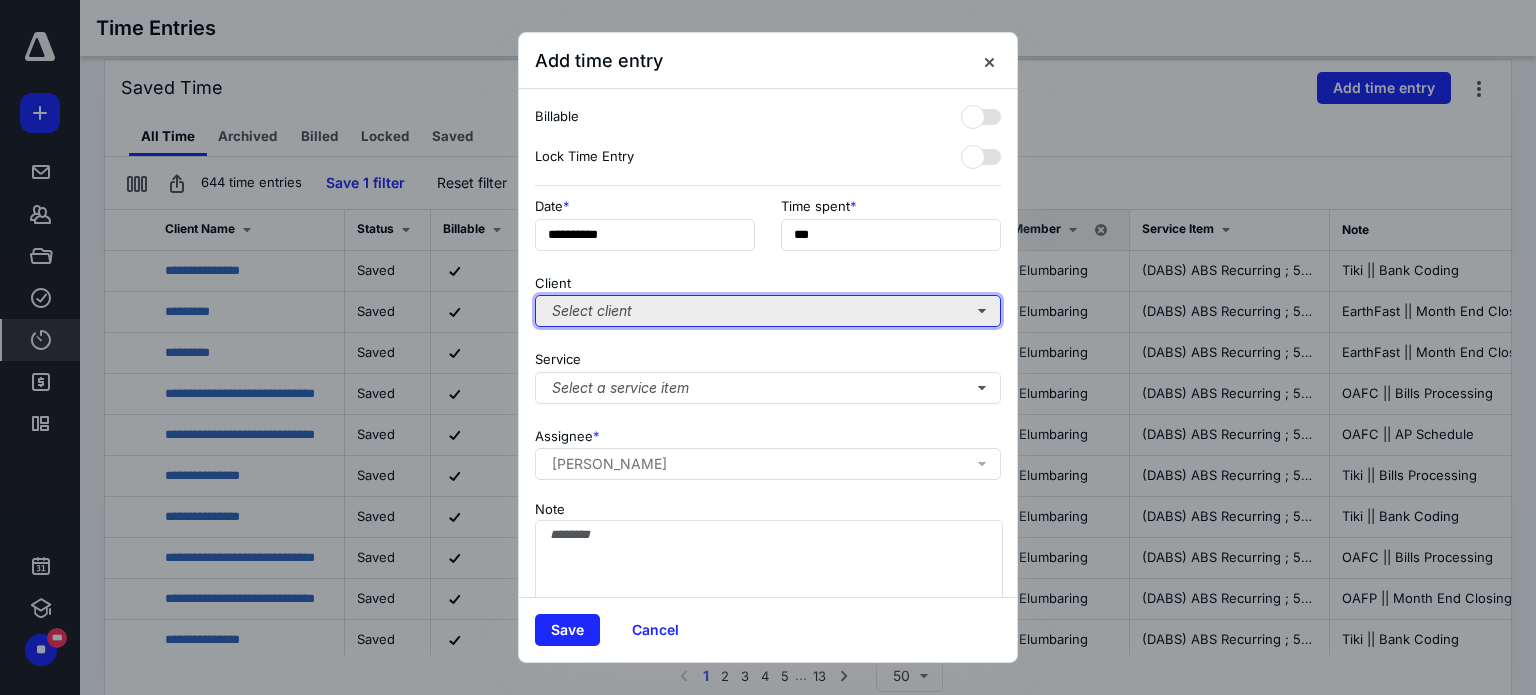 type 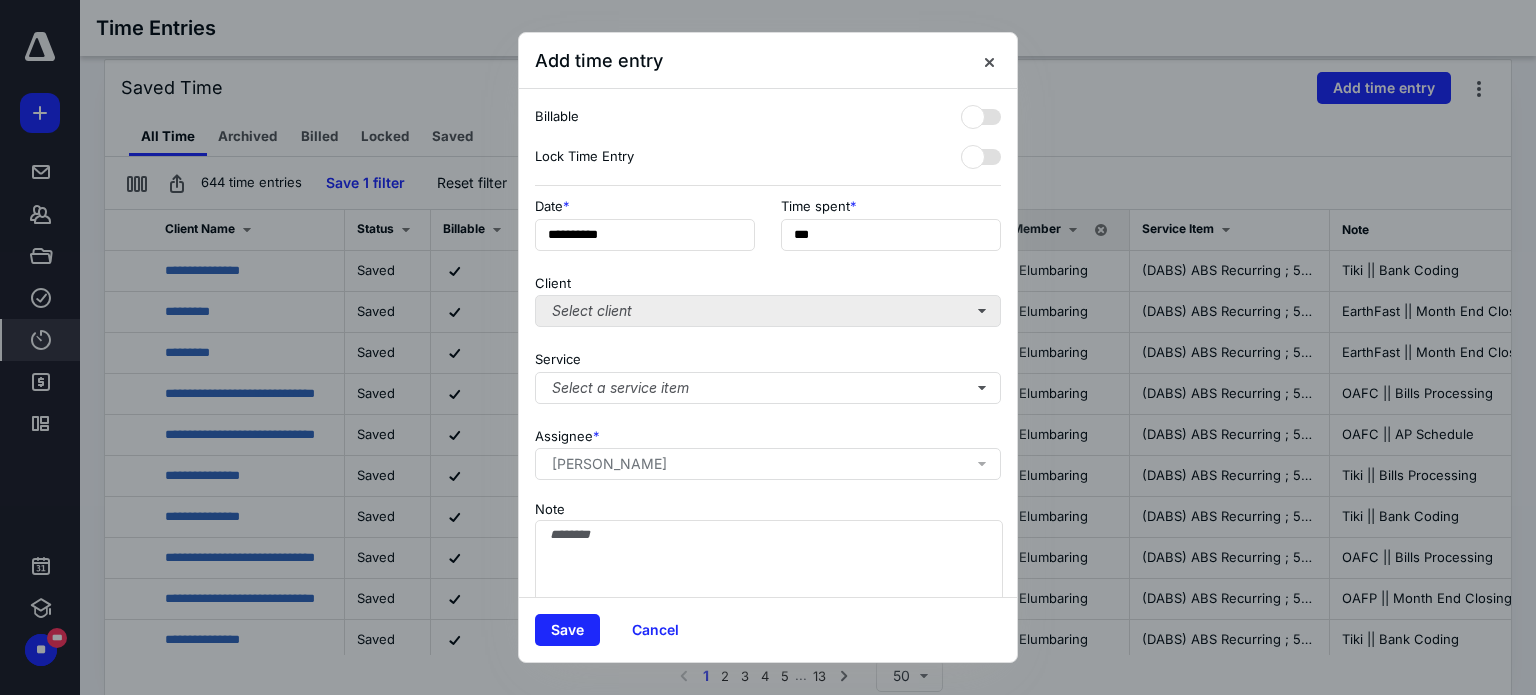 click on "Select client" at bounding box center (768, 311) 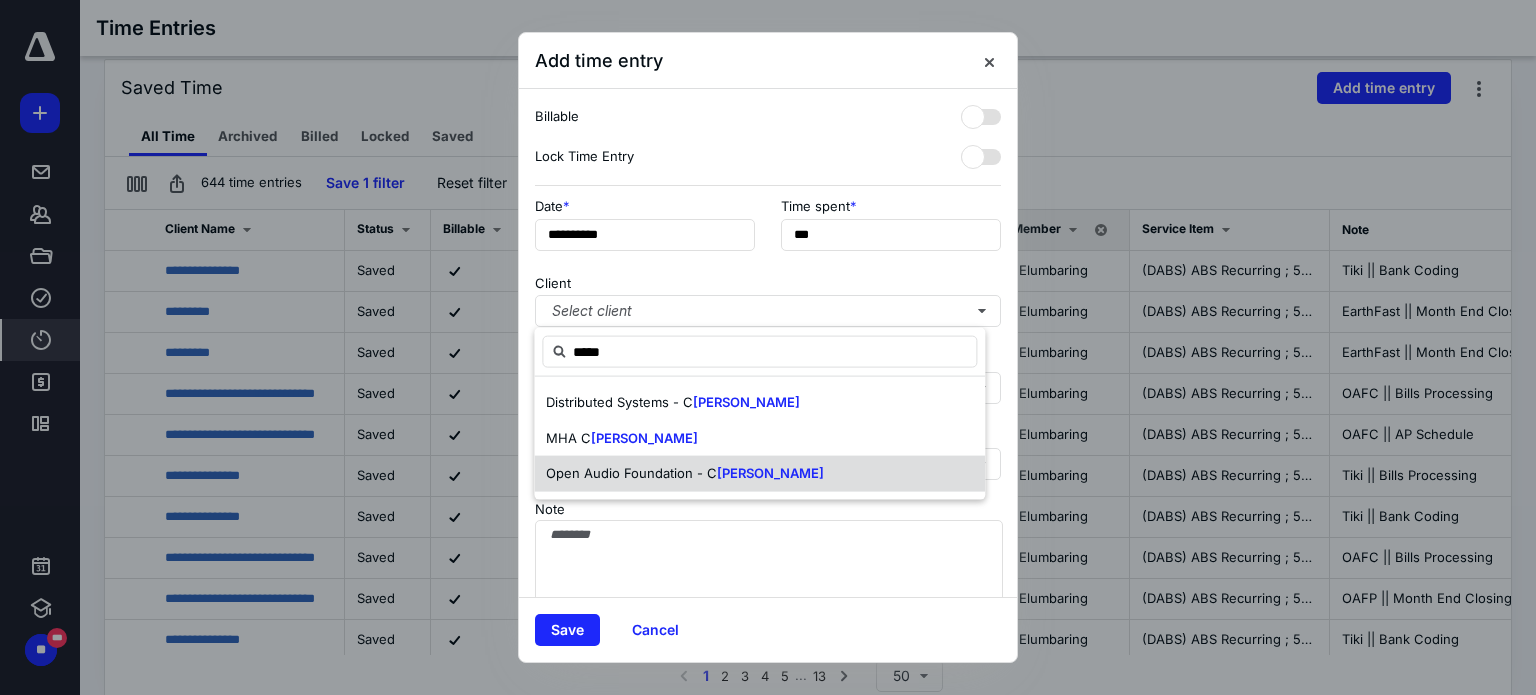 click on "Open Audio Foundation - C" at bounding box center (631, 473) 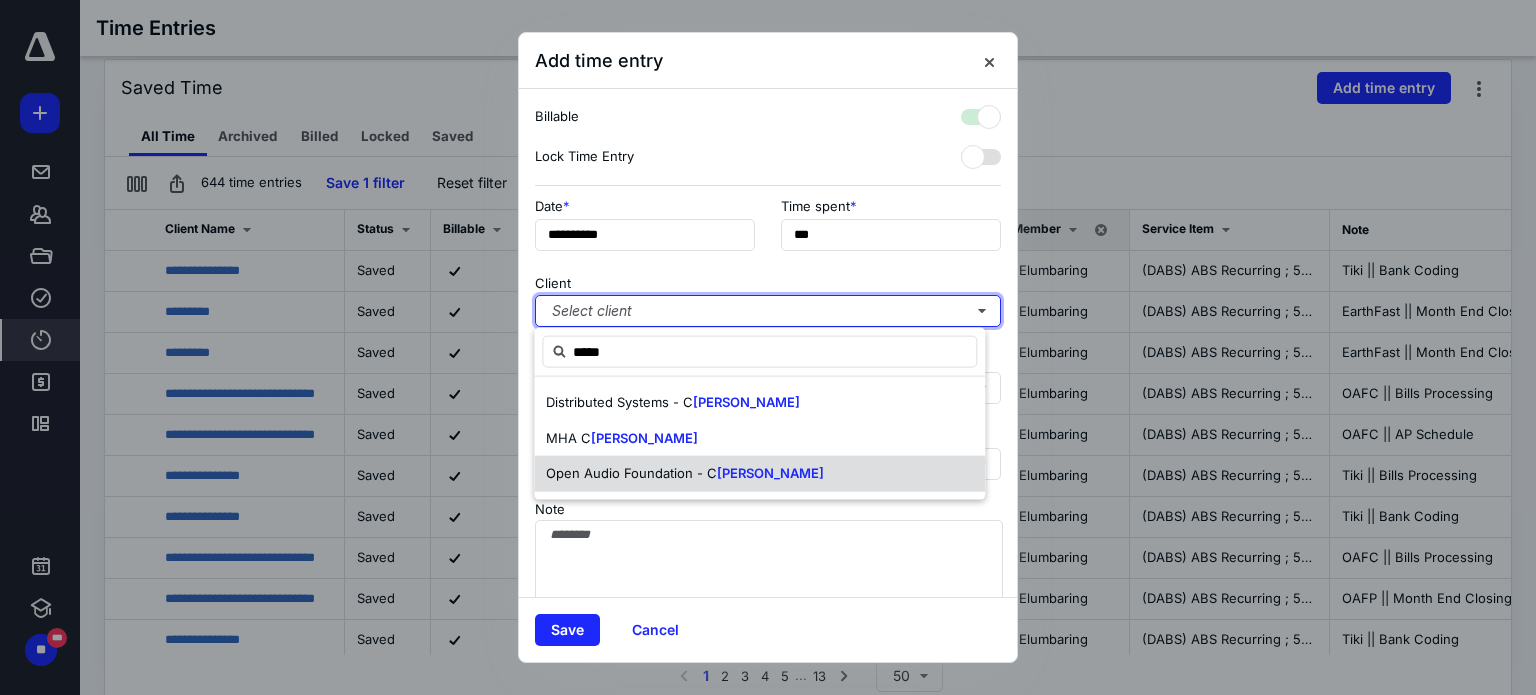 checkbox on "true" 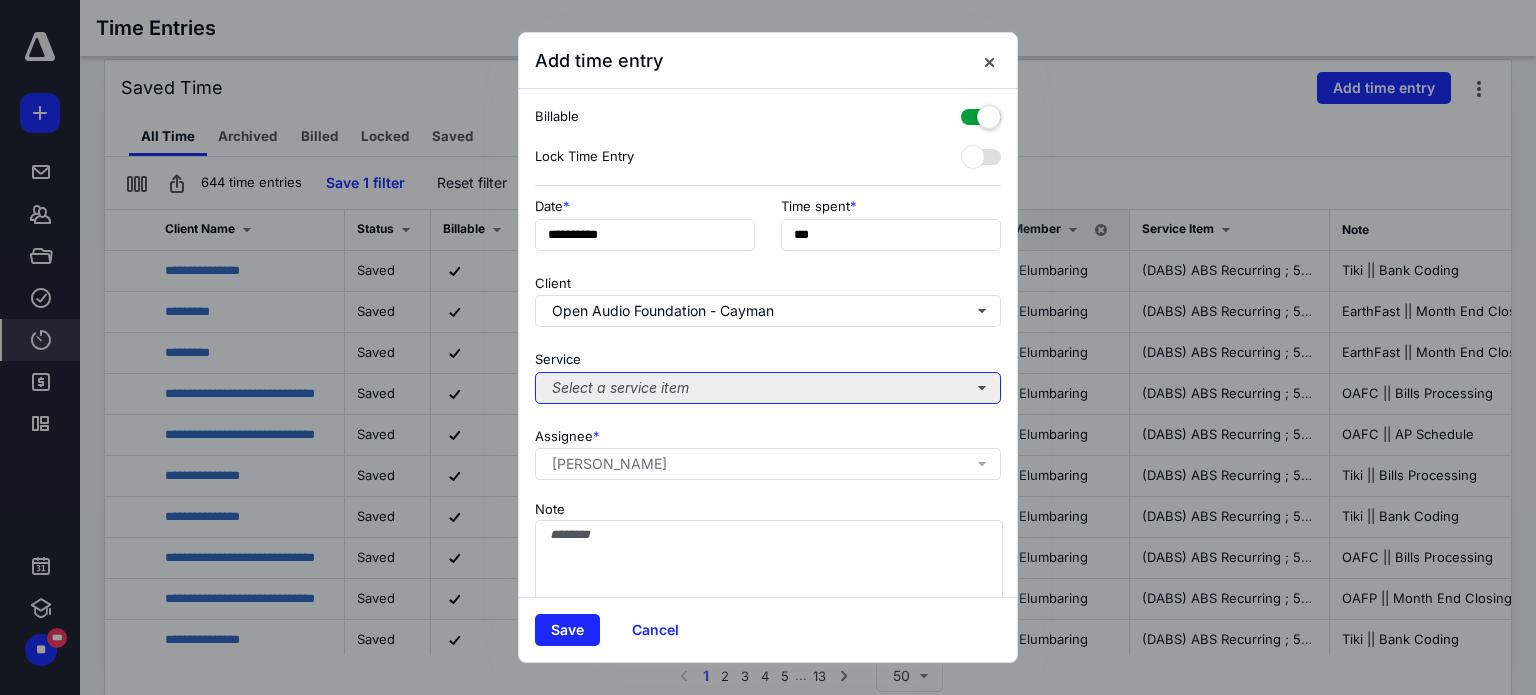 click on "Select a service item" at bounding box center [768, 388] 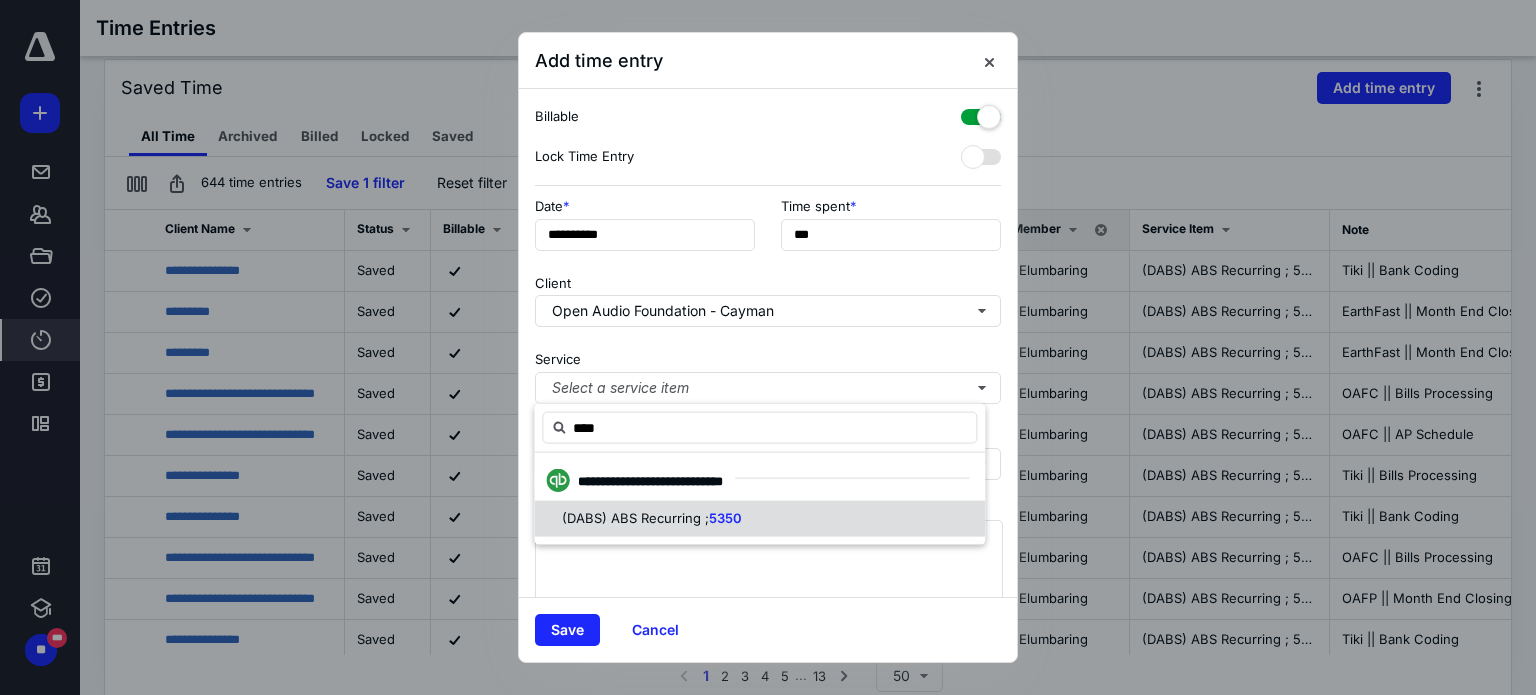 click on "(DABS) ABS Recurring ;" at bounding box center [635, 518] 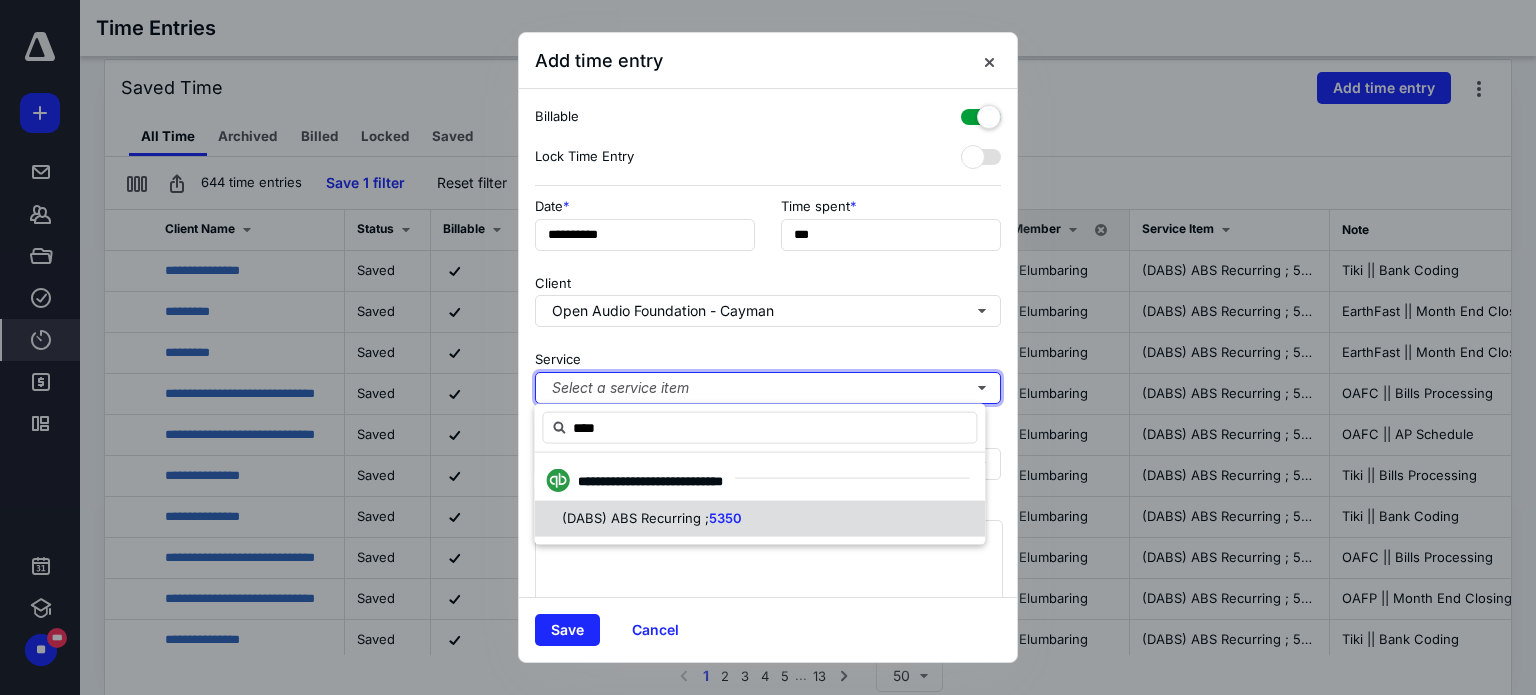 type 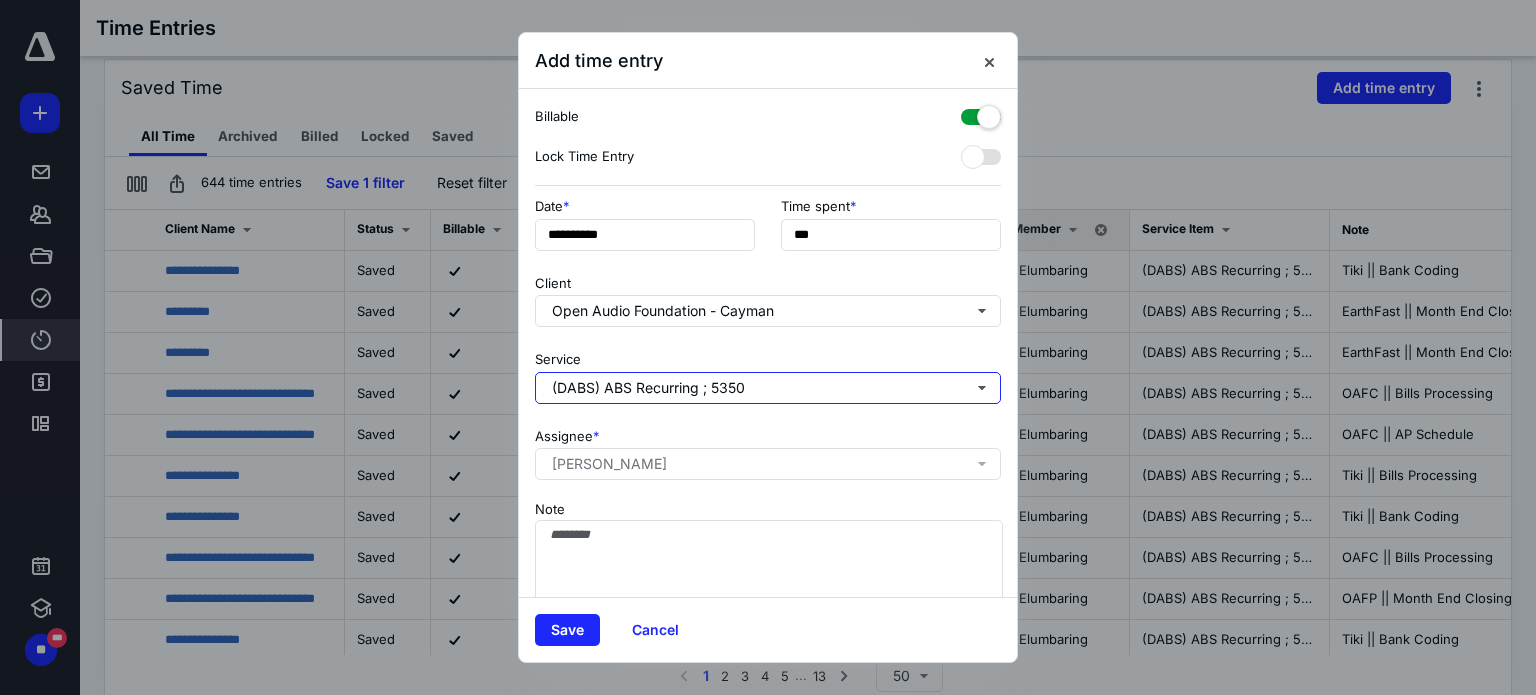 type 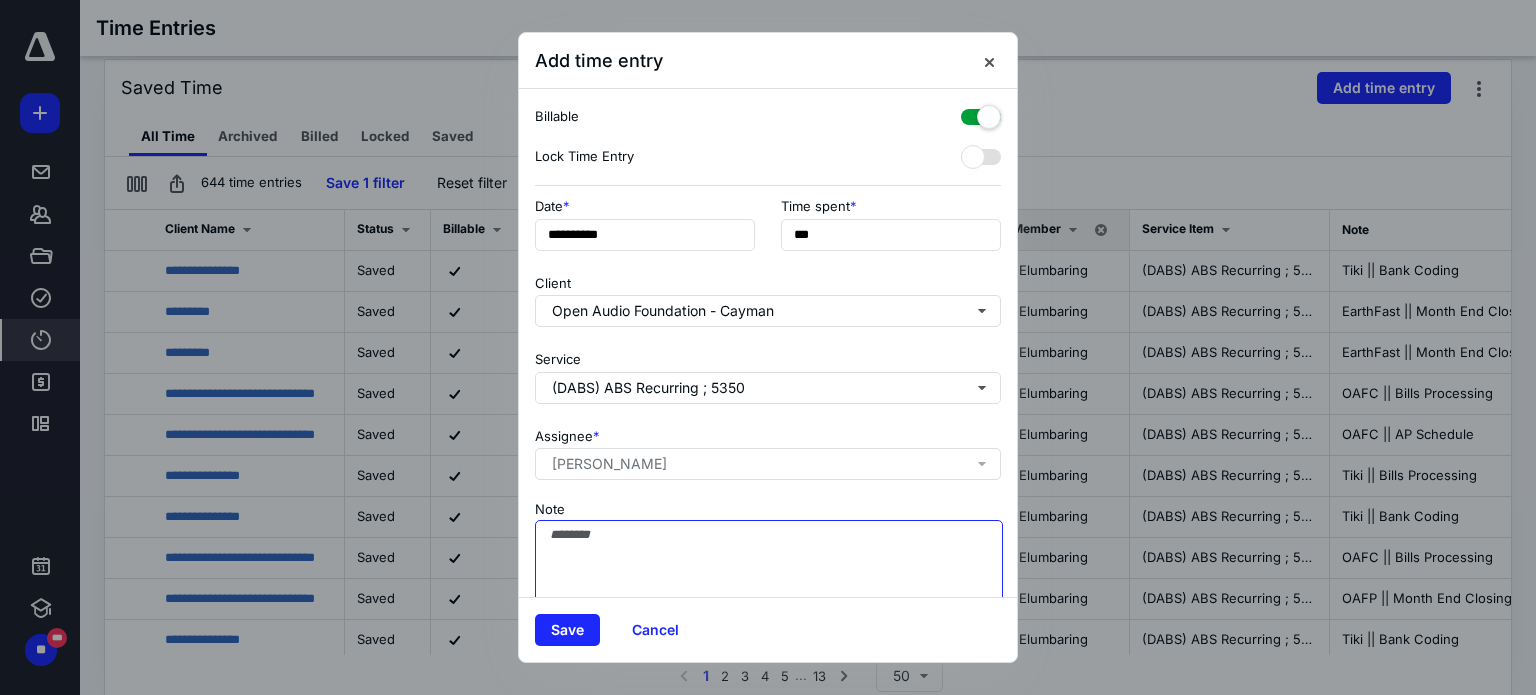 click on "Note" at bounding box center (769, 570) 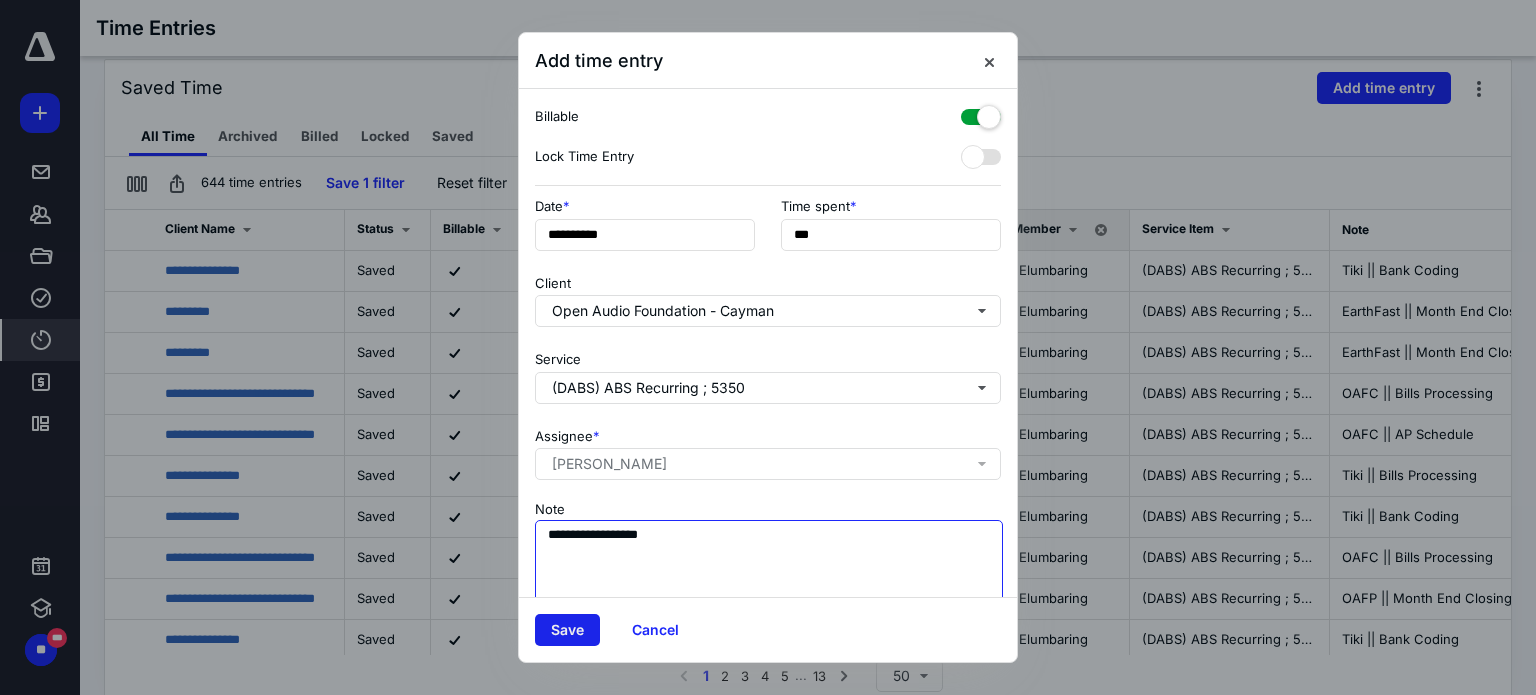type on "**********" 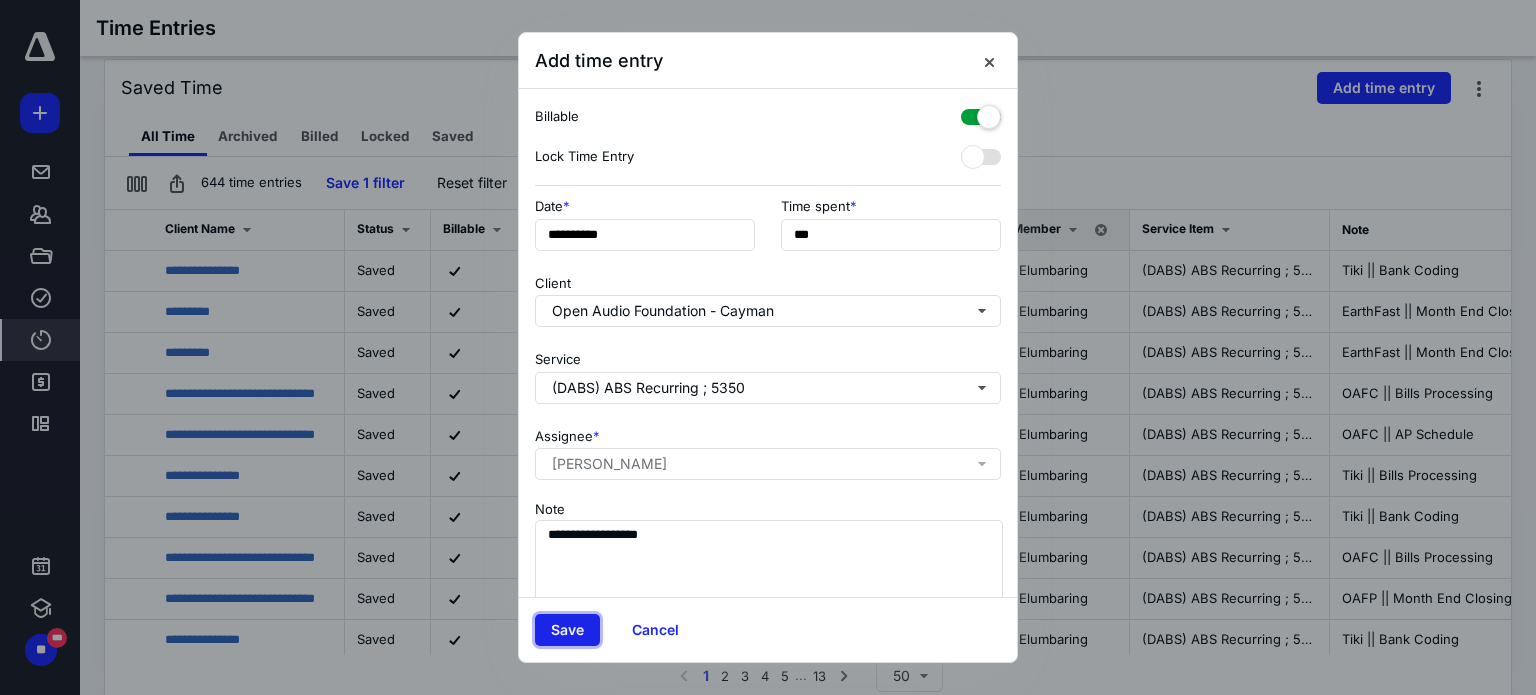 click on "Save" at bounding box center [567, 630] 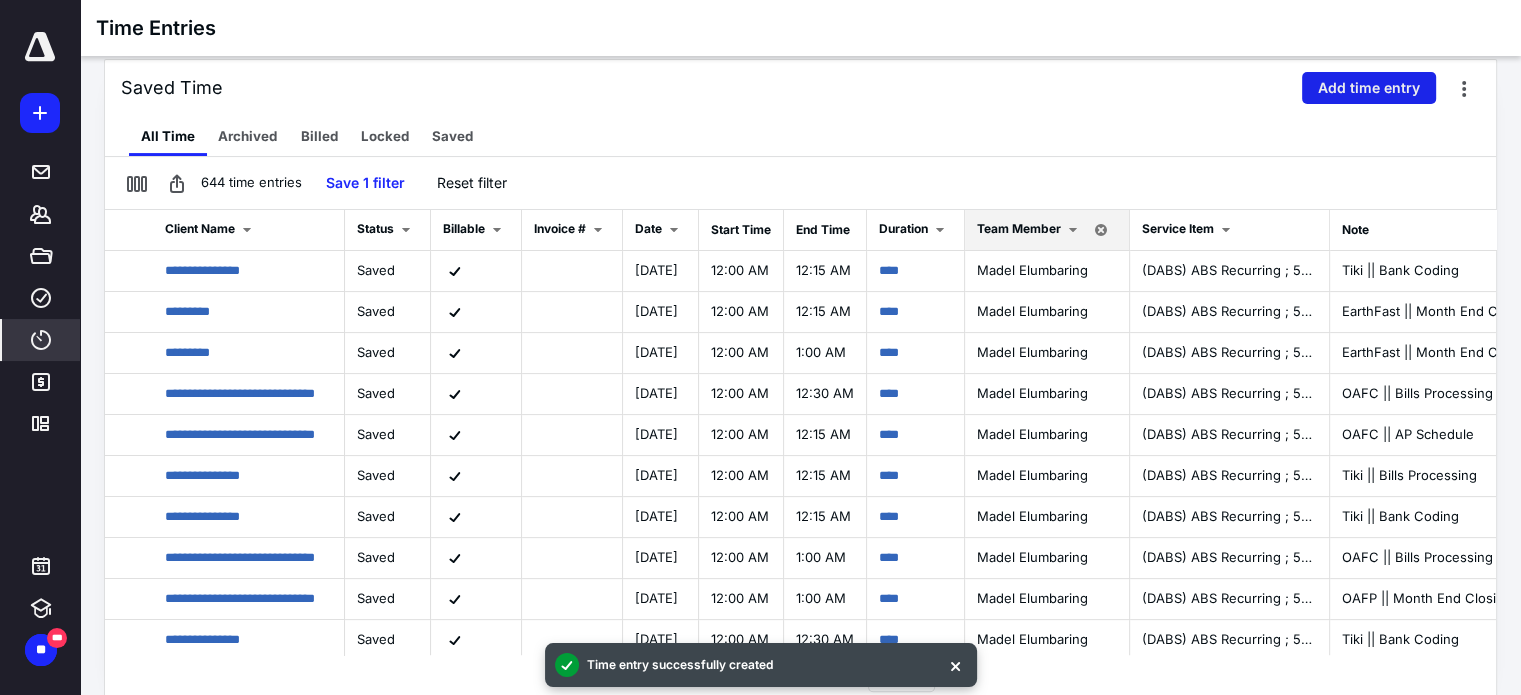 click on "Add time entry" at bounding box center (1369, 88) 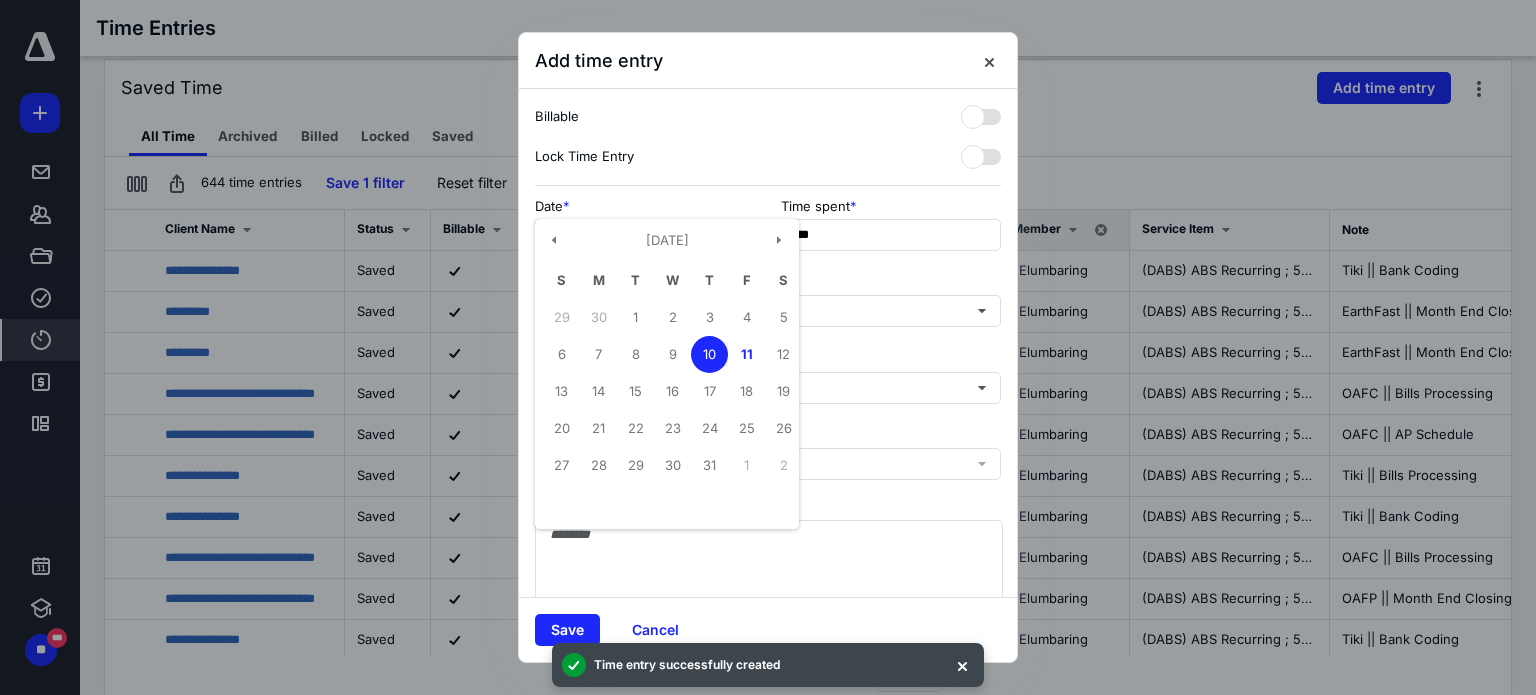 click on "**********" at bounding box center (645, 235) 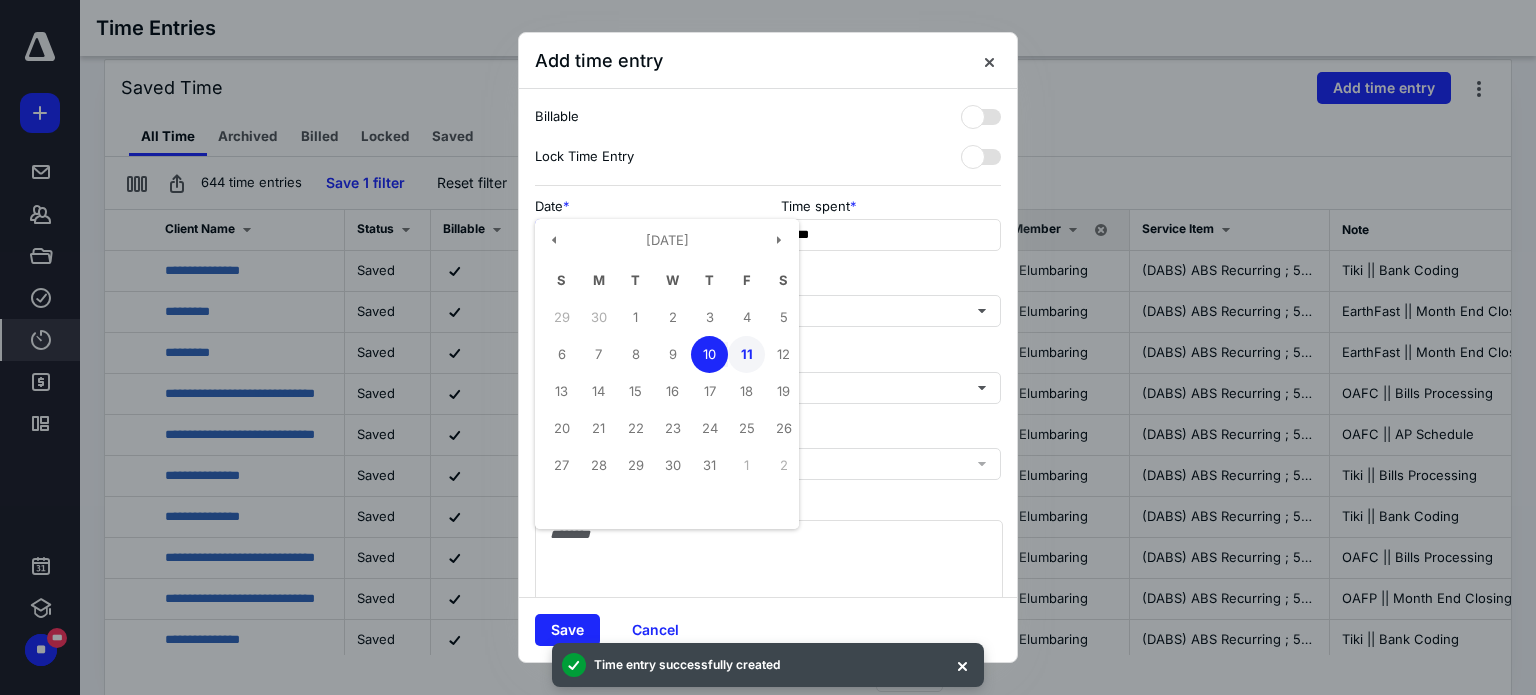 click on "11" at bounding box center [746, 354] 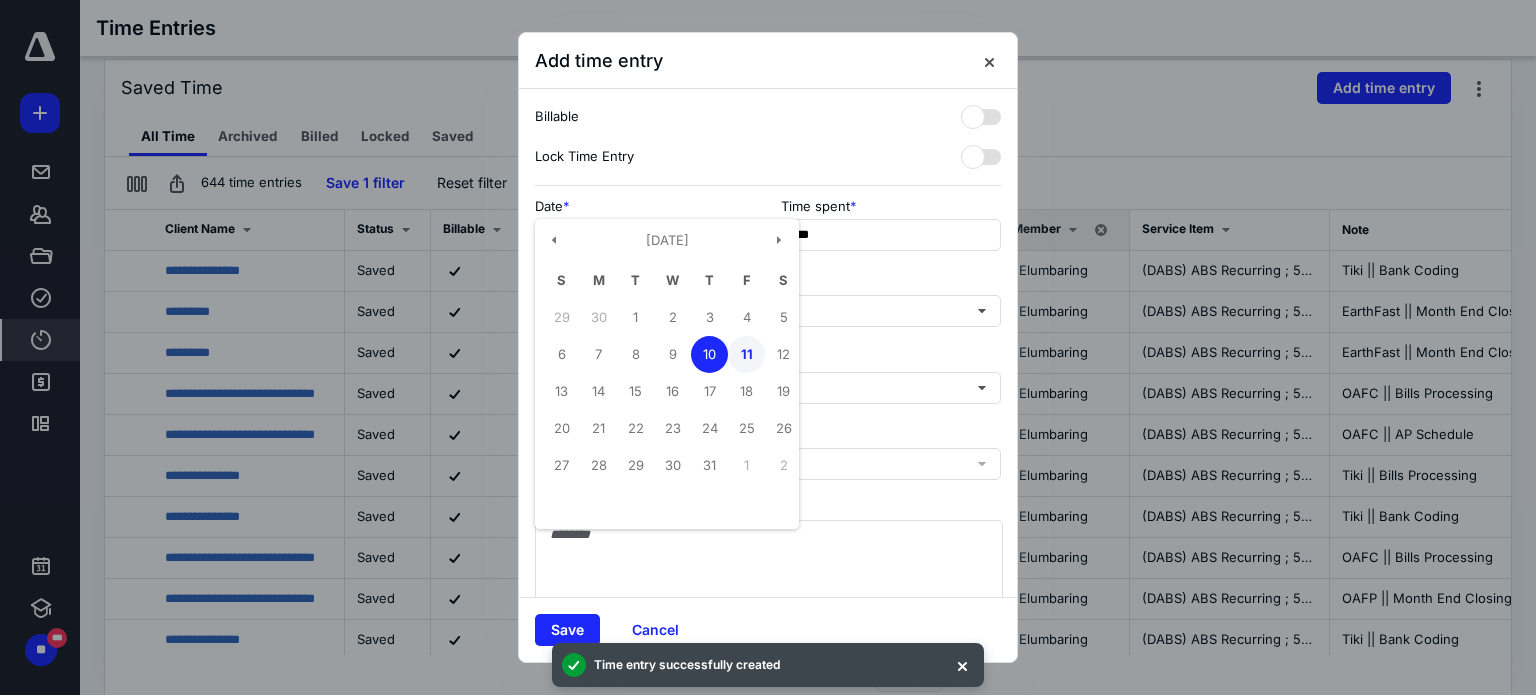 type on "**********" 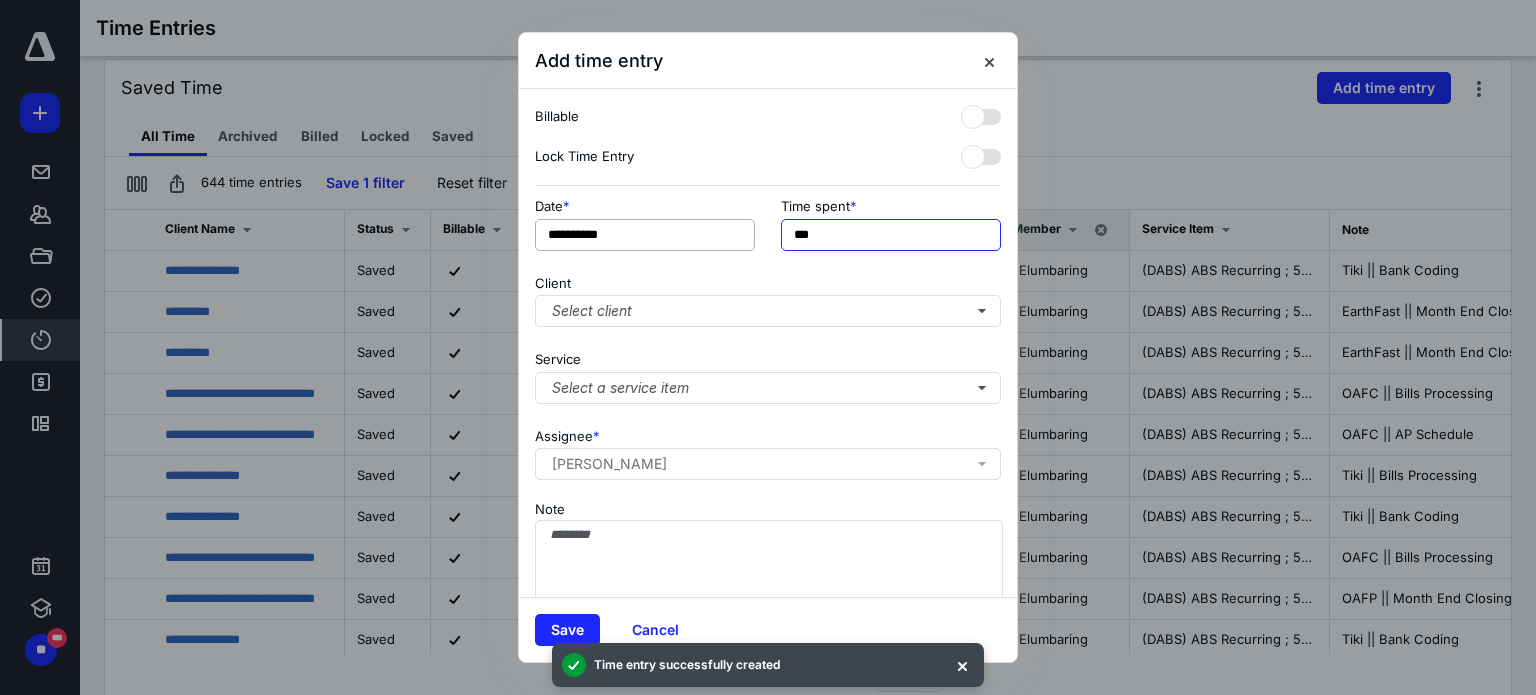 drag, startPoint x: 806, startPoint y: 234, endPoint x: 717, endPoint y: 239, distance: 89.140335 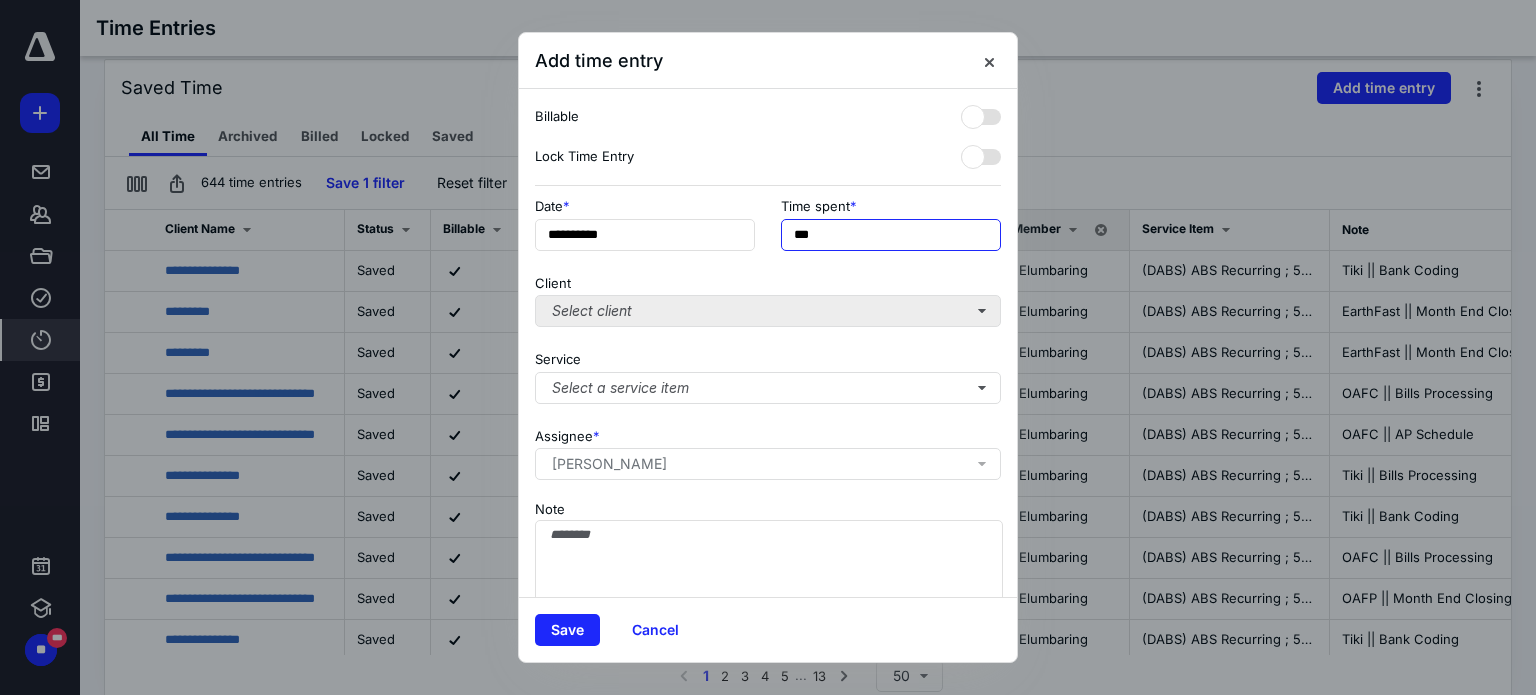 type on "***" 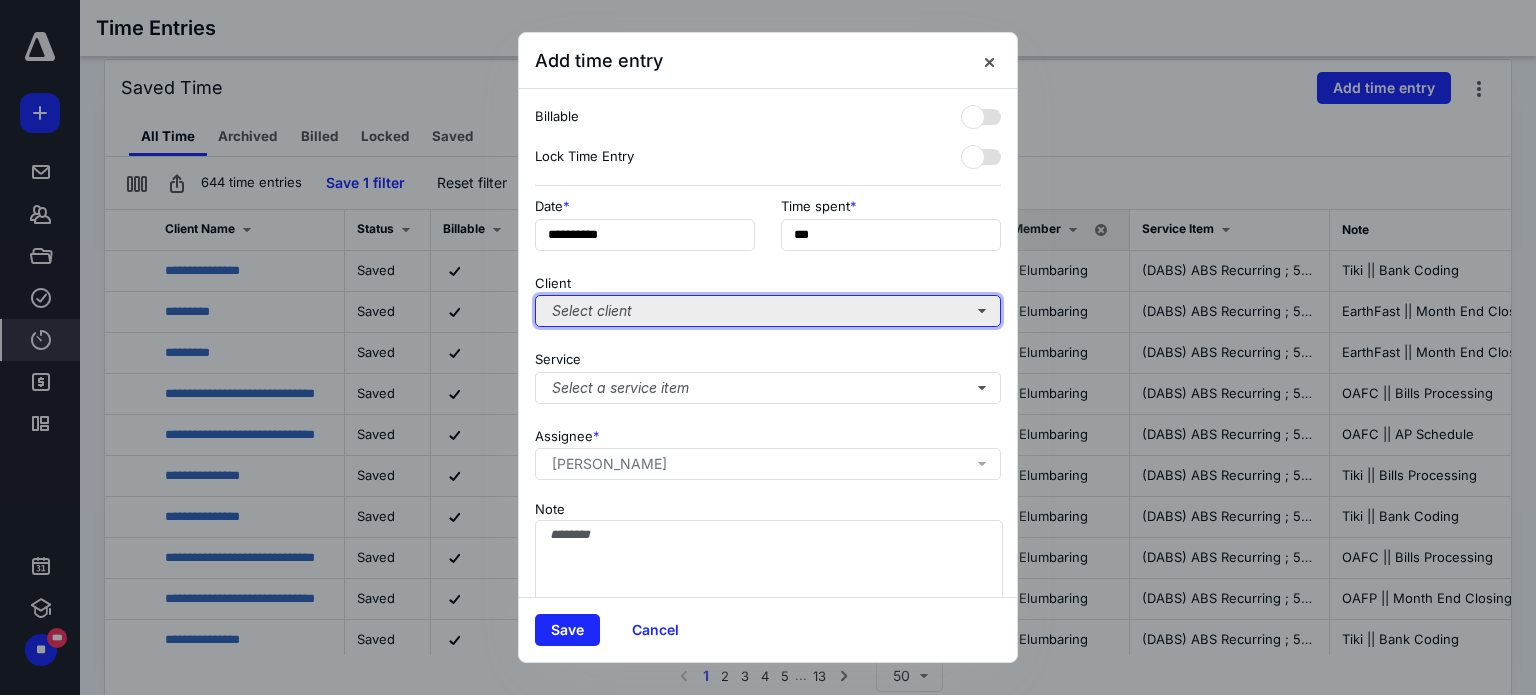 click on "Select client" at bounding box center [768, 311] 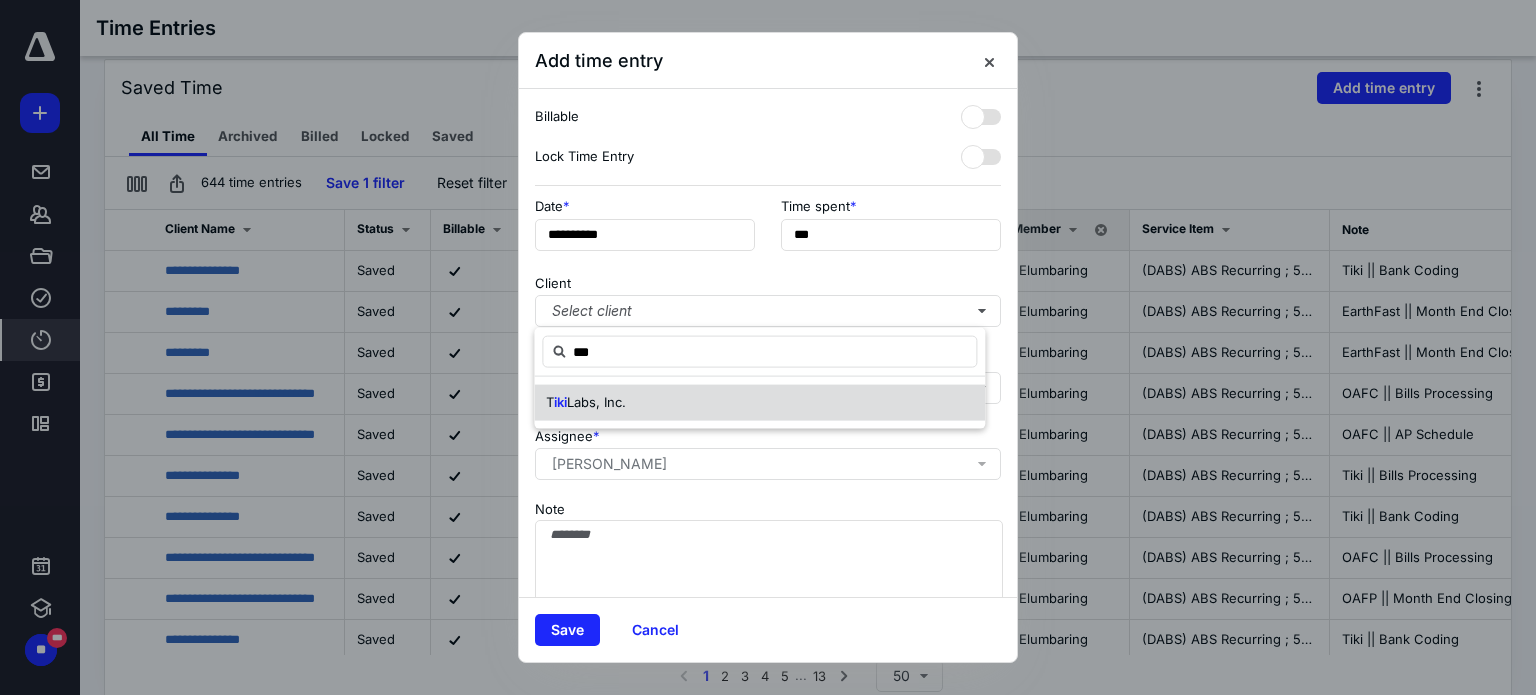 click on "T iki  Labs, Inc." at bounding box center (759, 403) 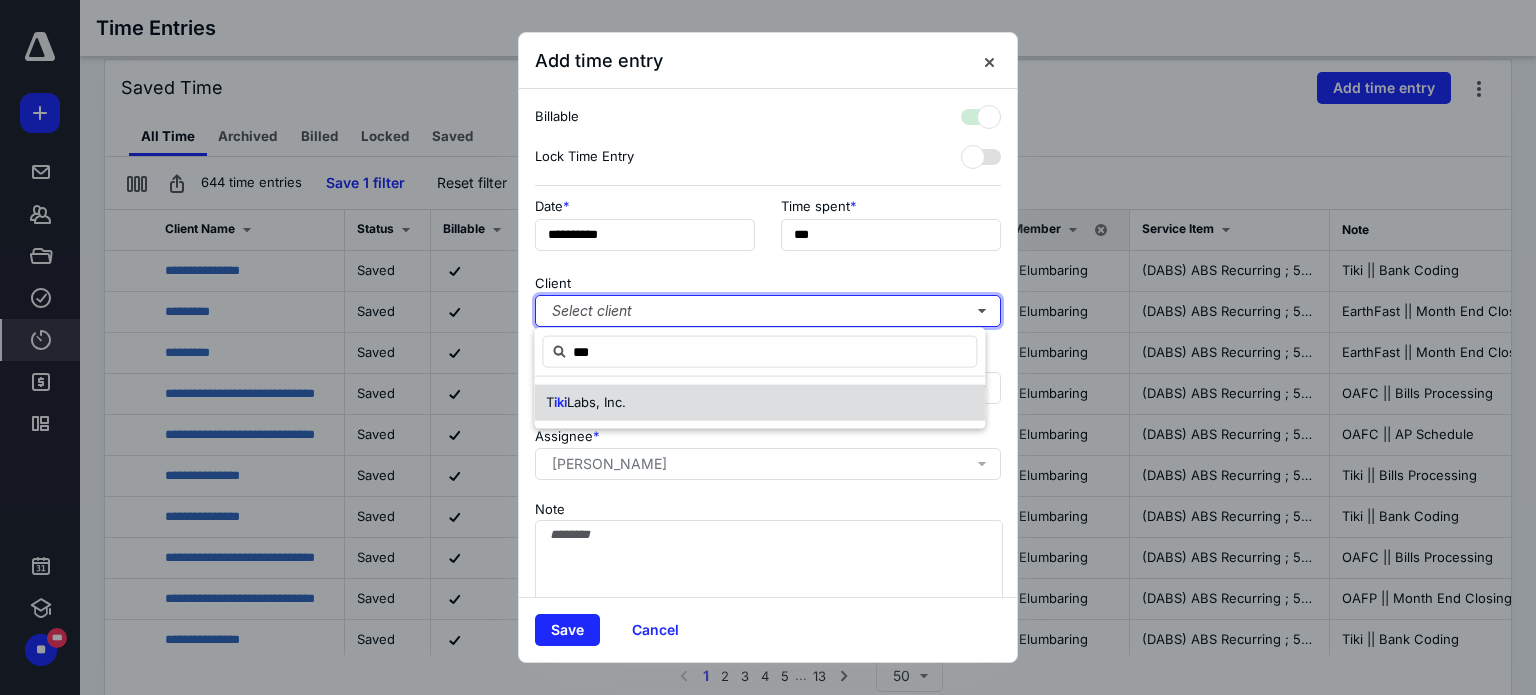checkbox on "true" 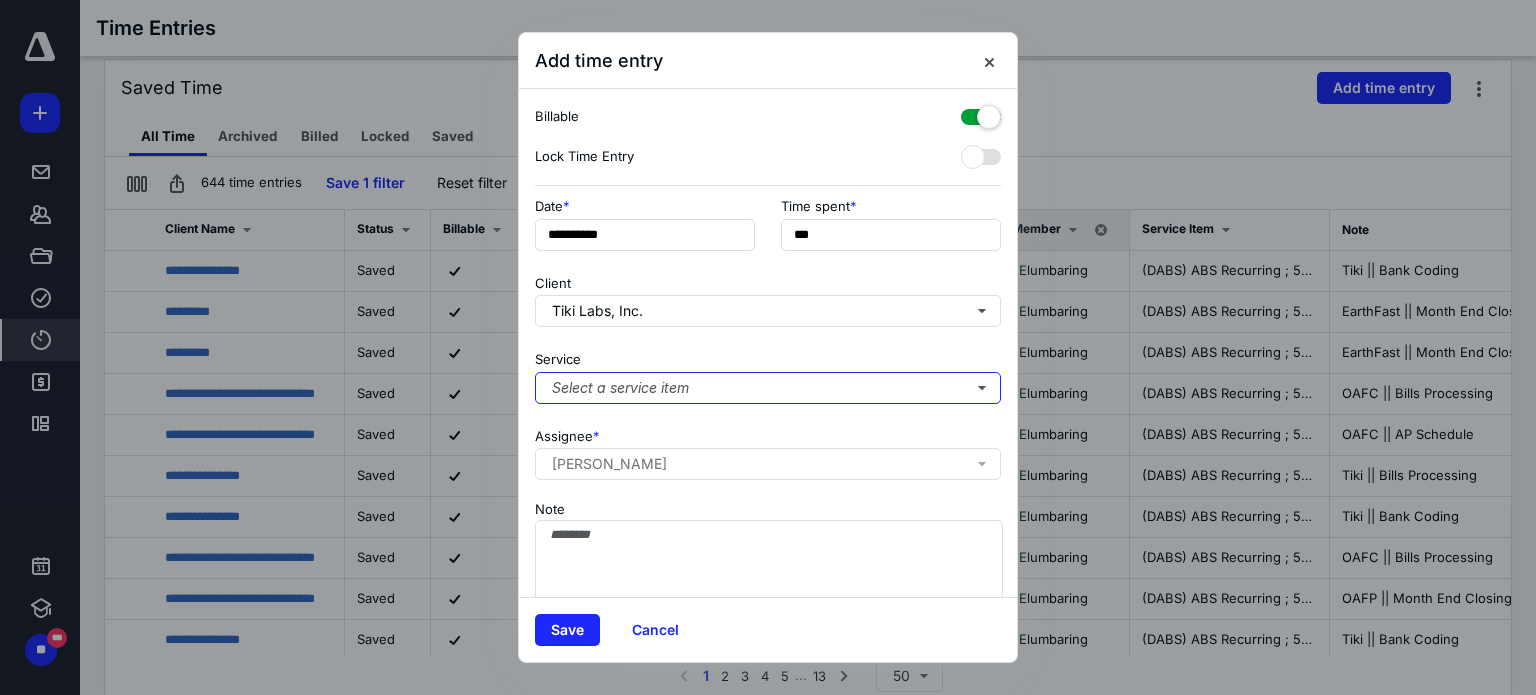 click on "Select a service item" at bounding box center (768, 388) 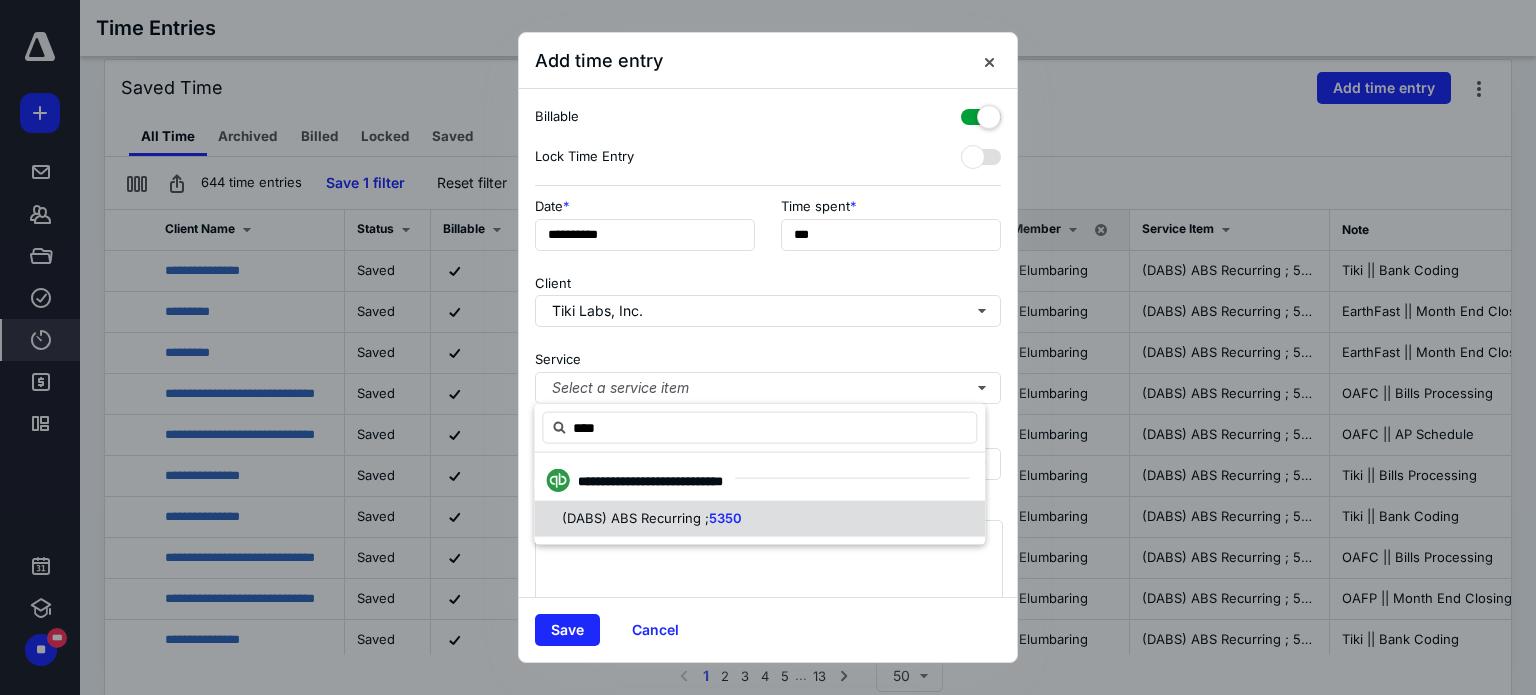 click on "(DABS) ABS Recurring ;" at bounding box center (635, 518) 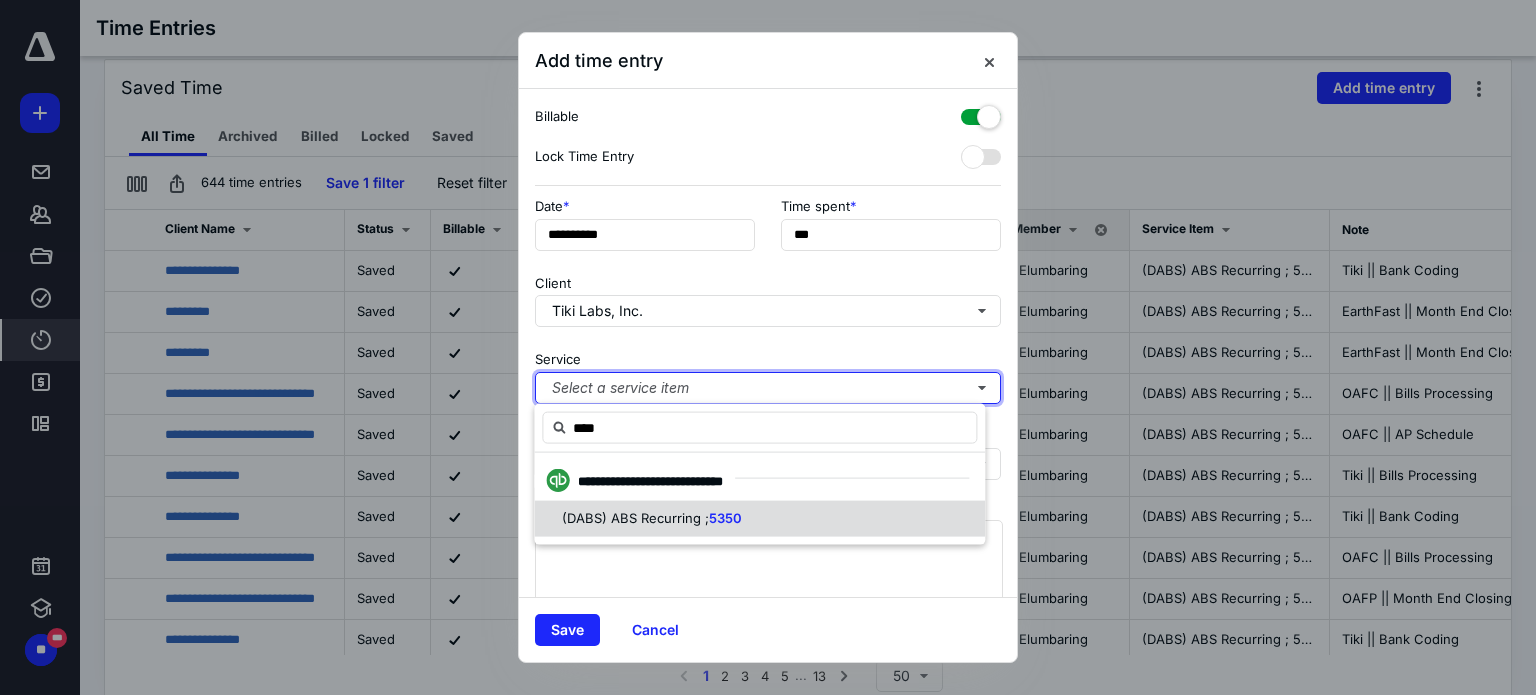 type 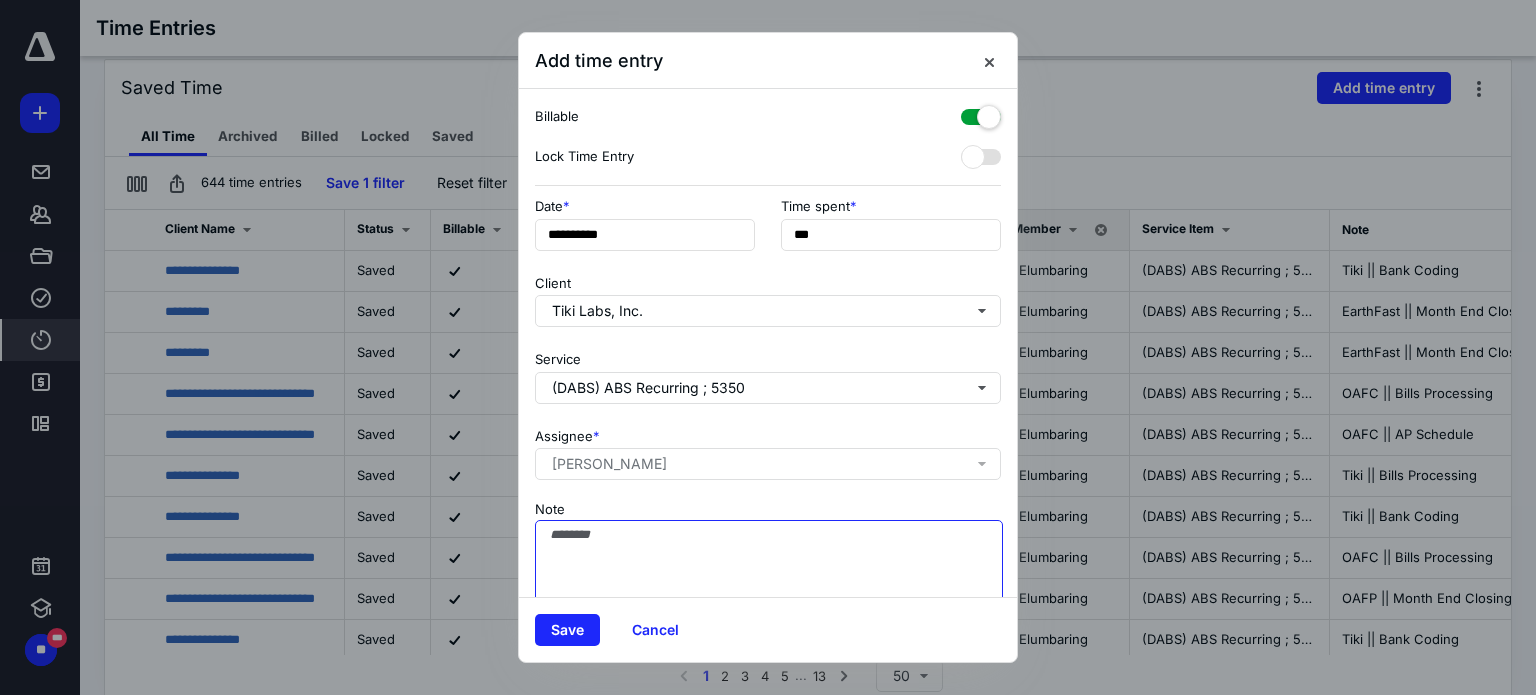 click on "Note" at bounding box center (769, 570) 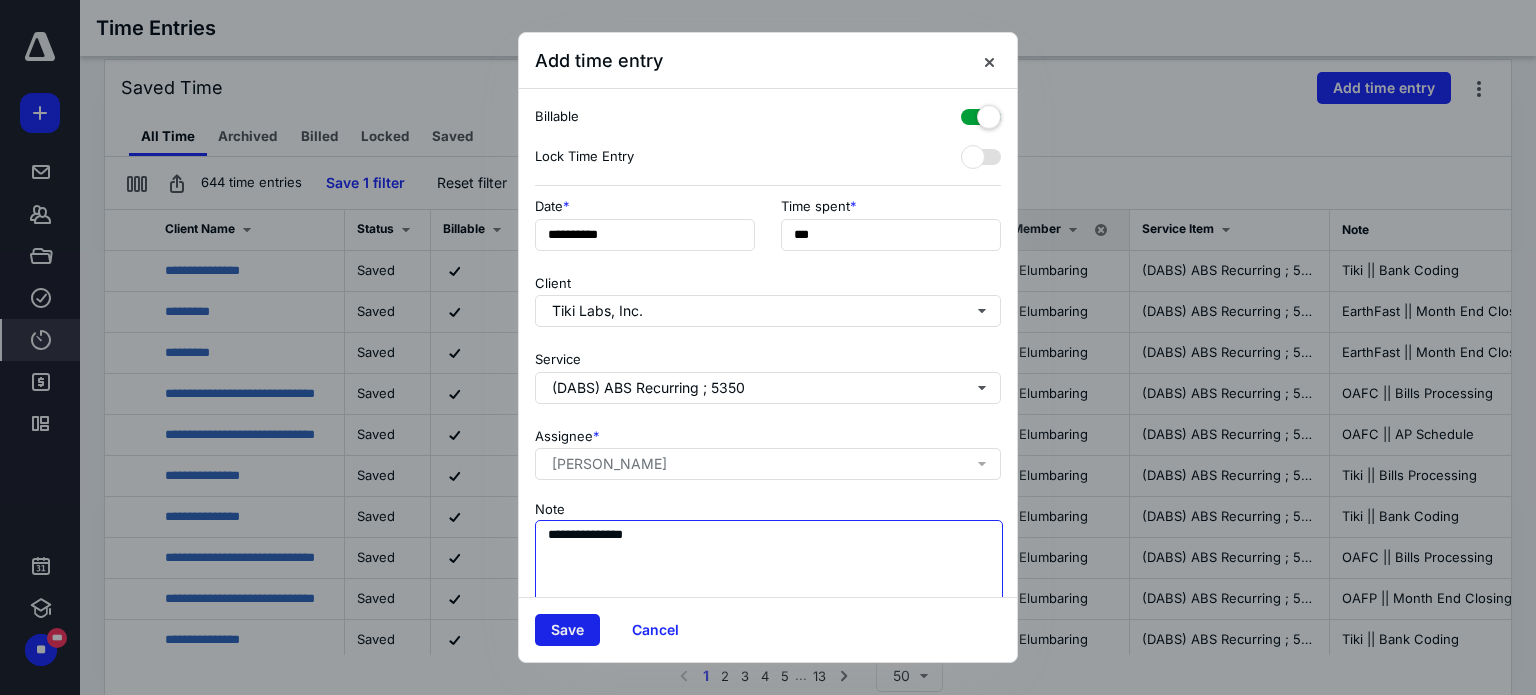 type on "**********" 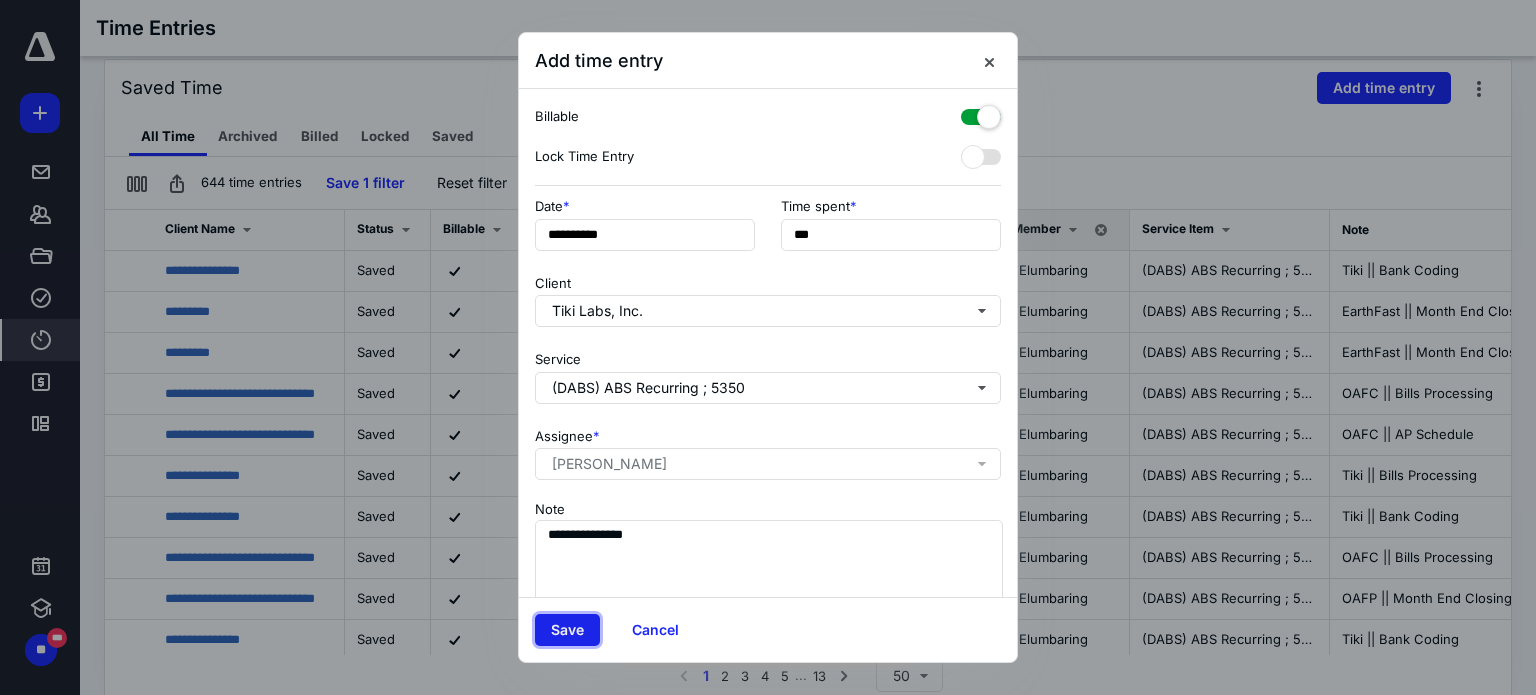 click on "Save" at bounding box center (567, 630) 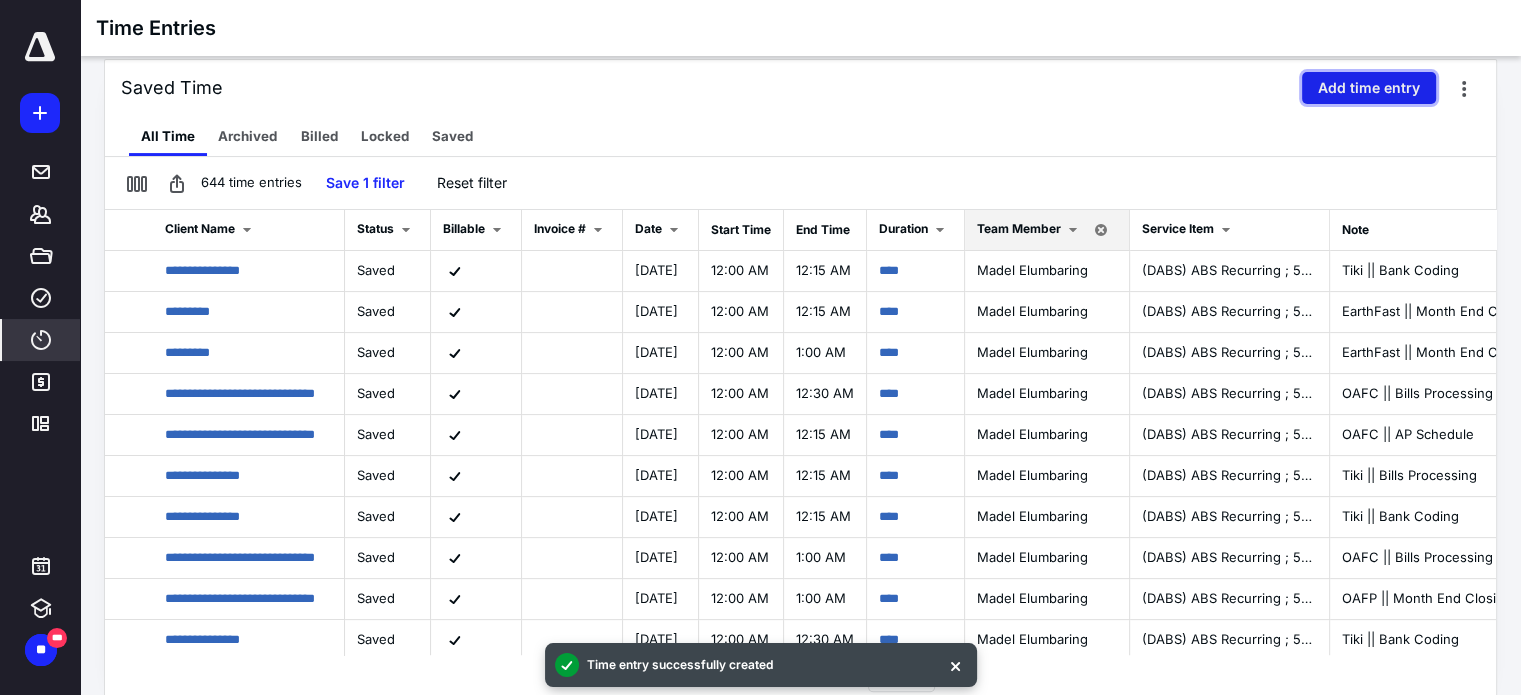 click on "Add time entry" at bounding box center [1369, 88] 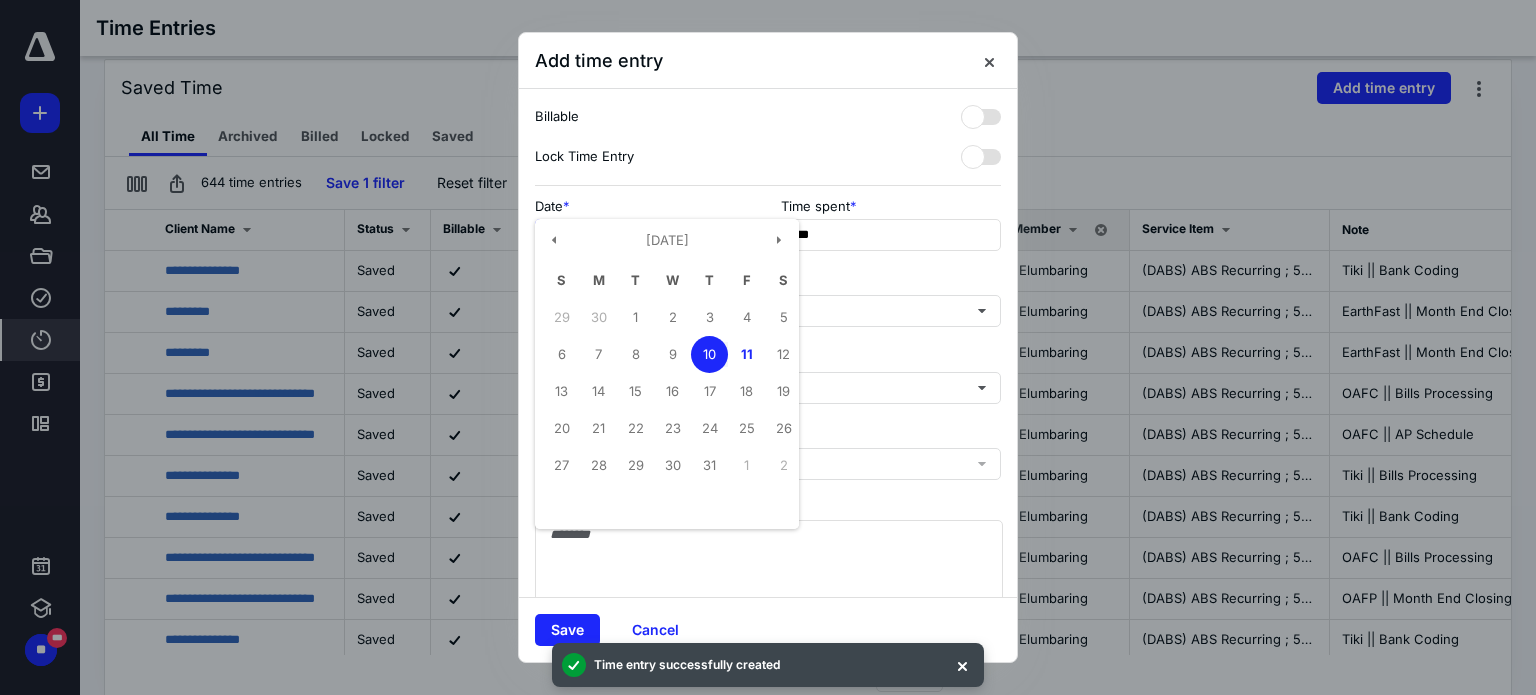 click on "**********" at bounding box center [645, 235] 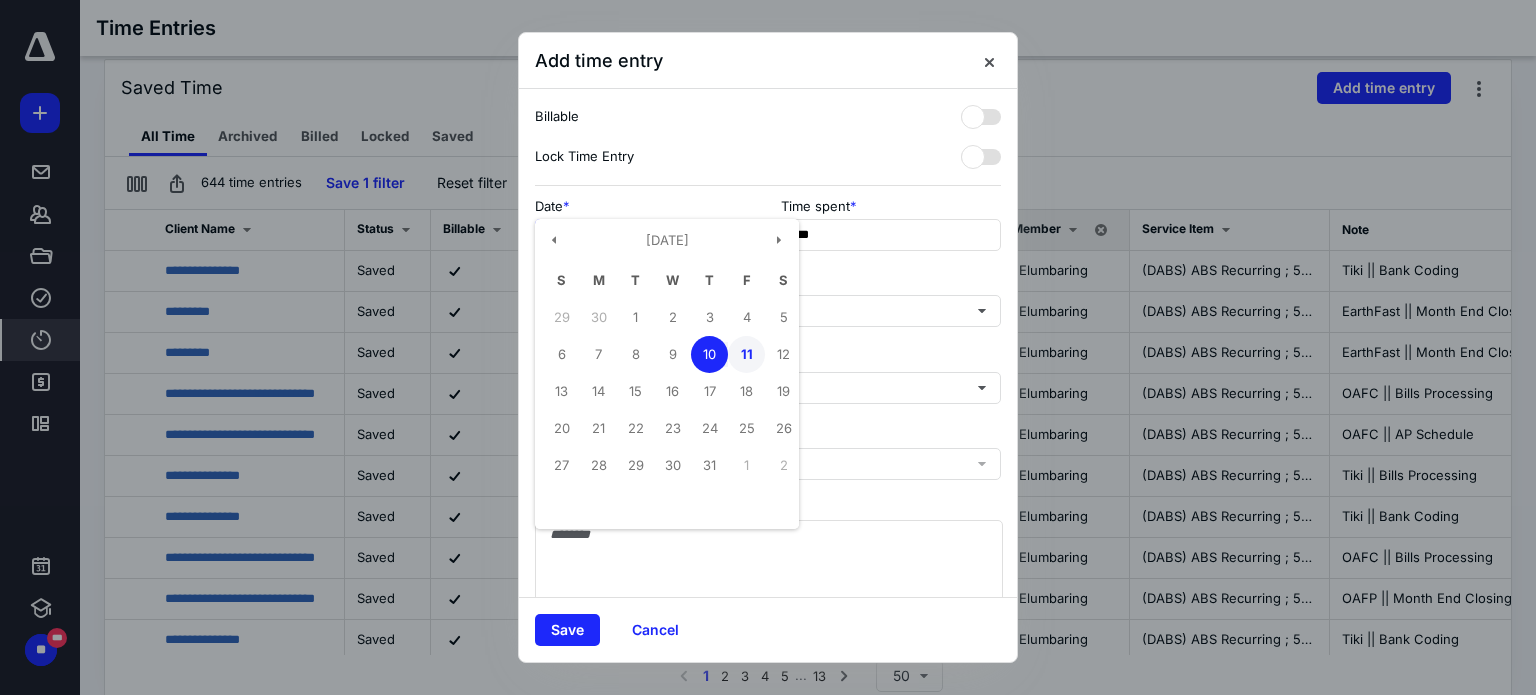 click on "11" at bounding box center (746, 354) 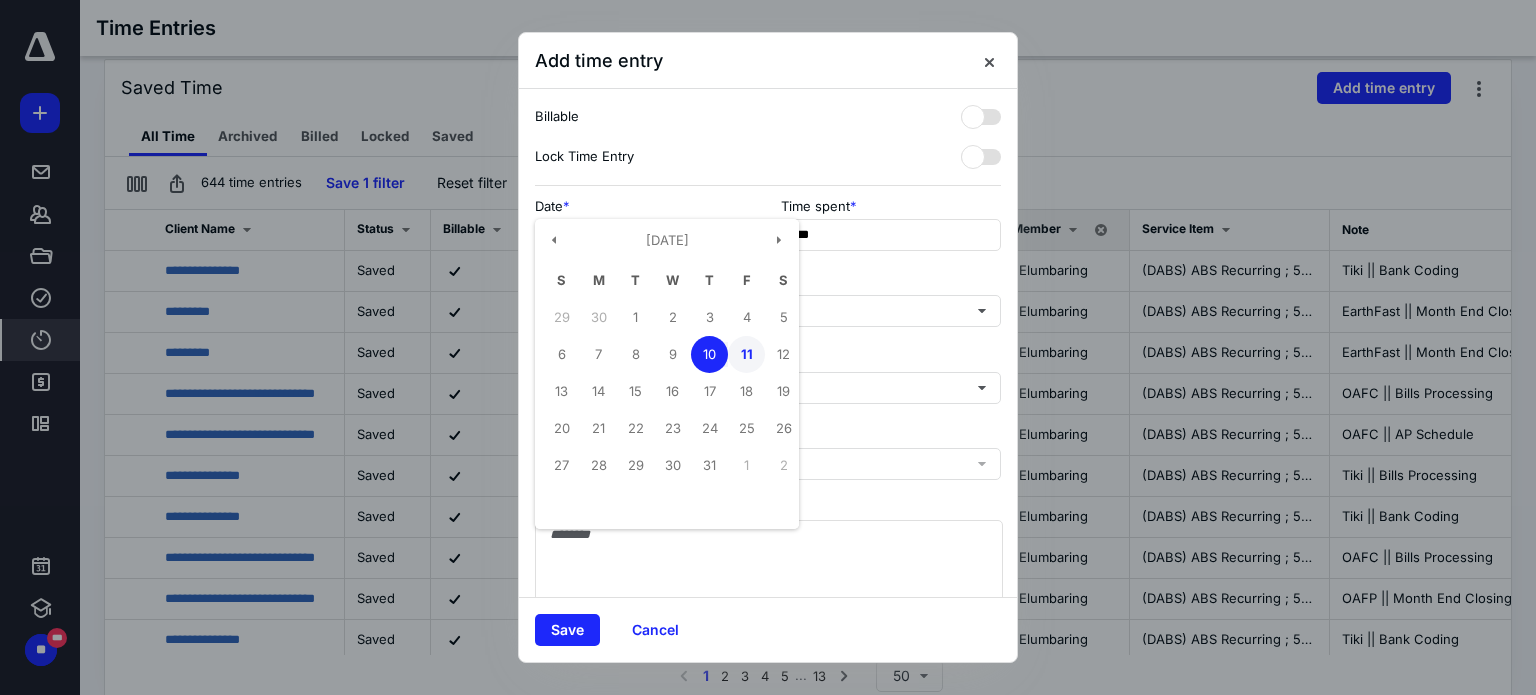 type on "**********" 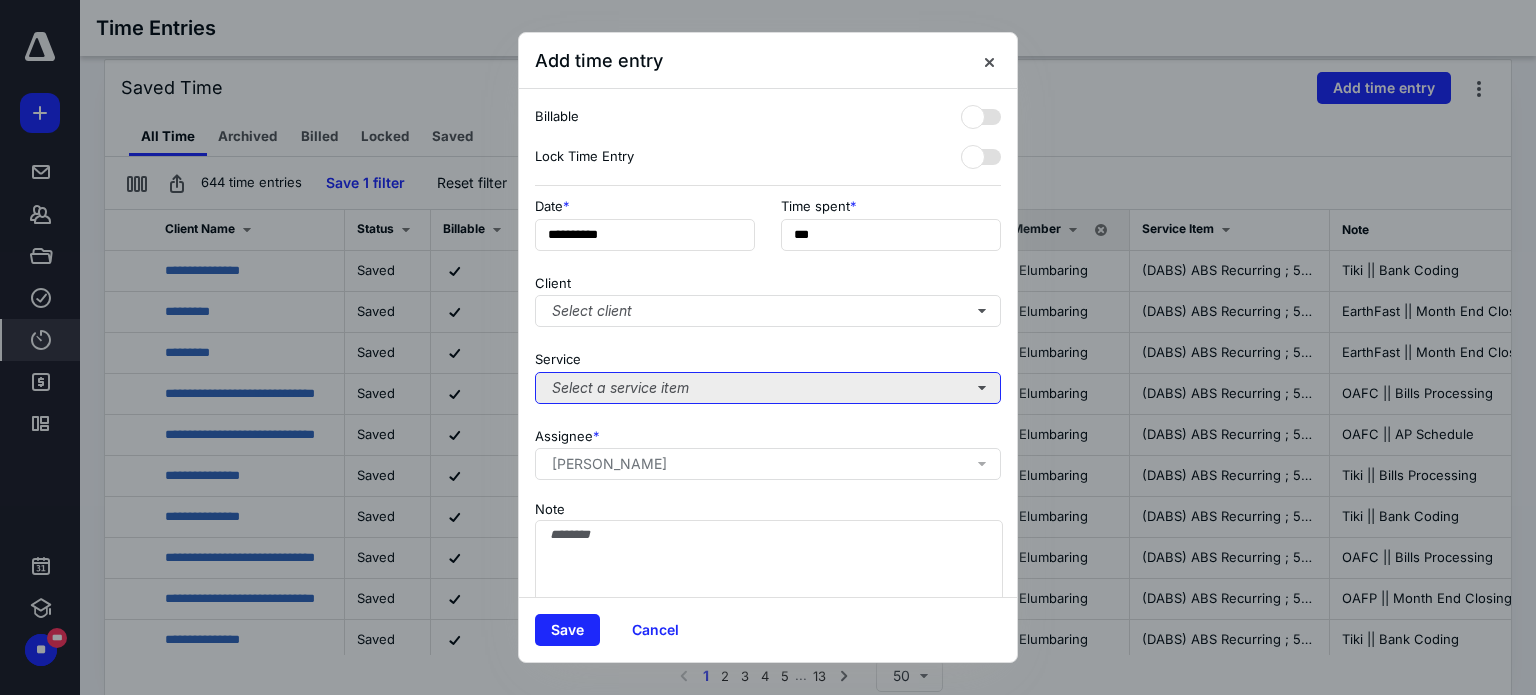 click on "Select a service item" at bounding box center (768, 388) 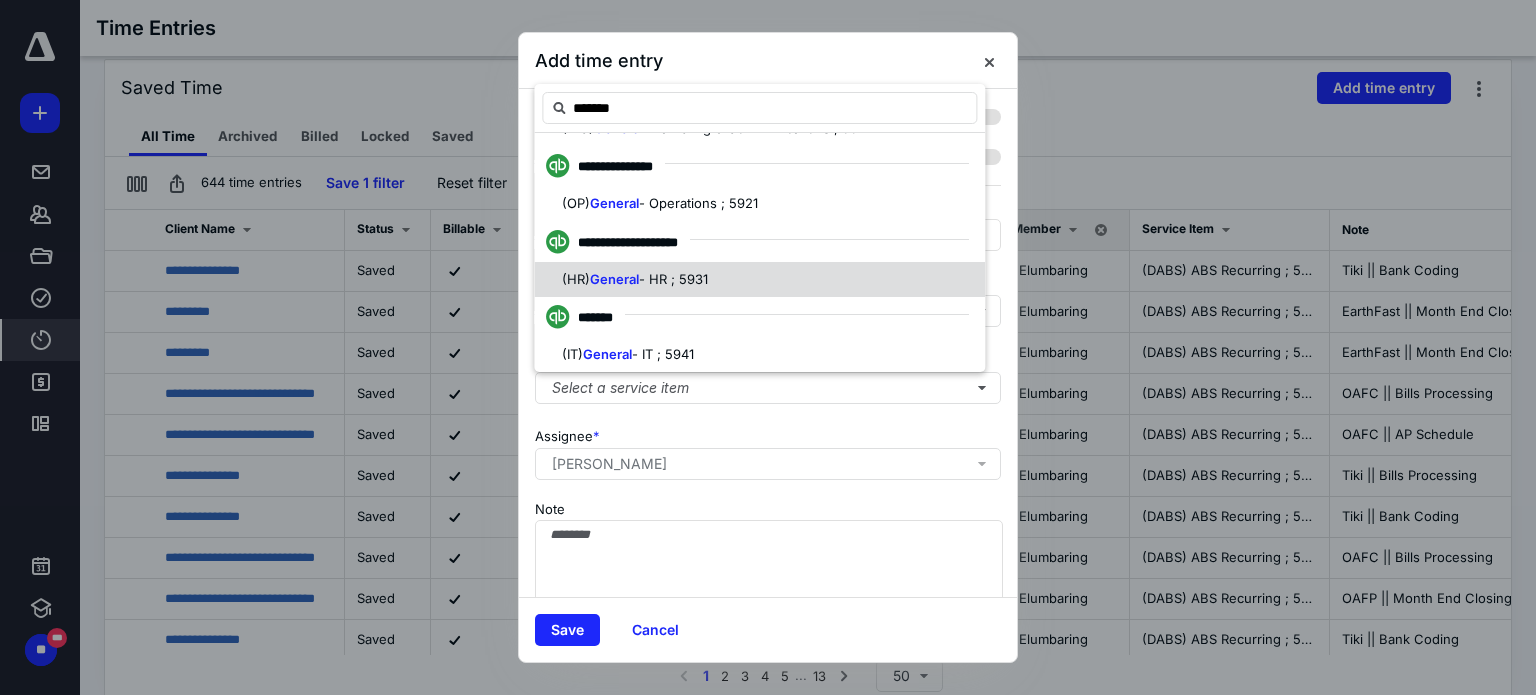 scroll, scrollTop: 553, scrollLeft: 0, axis: vertical 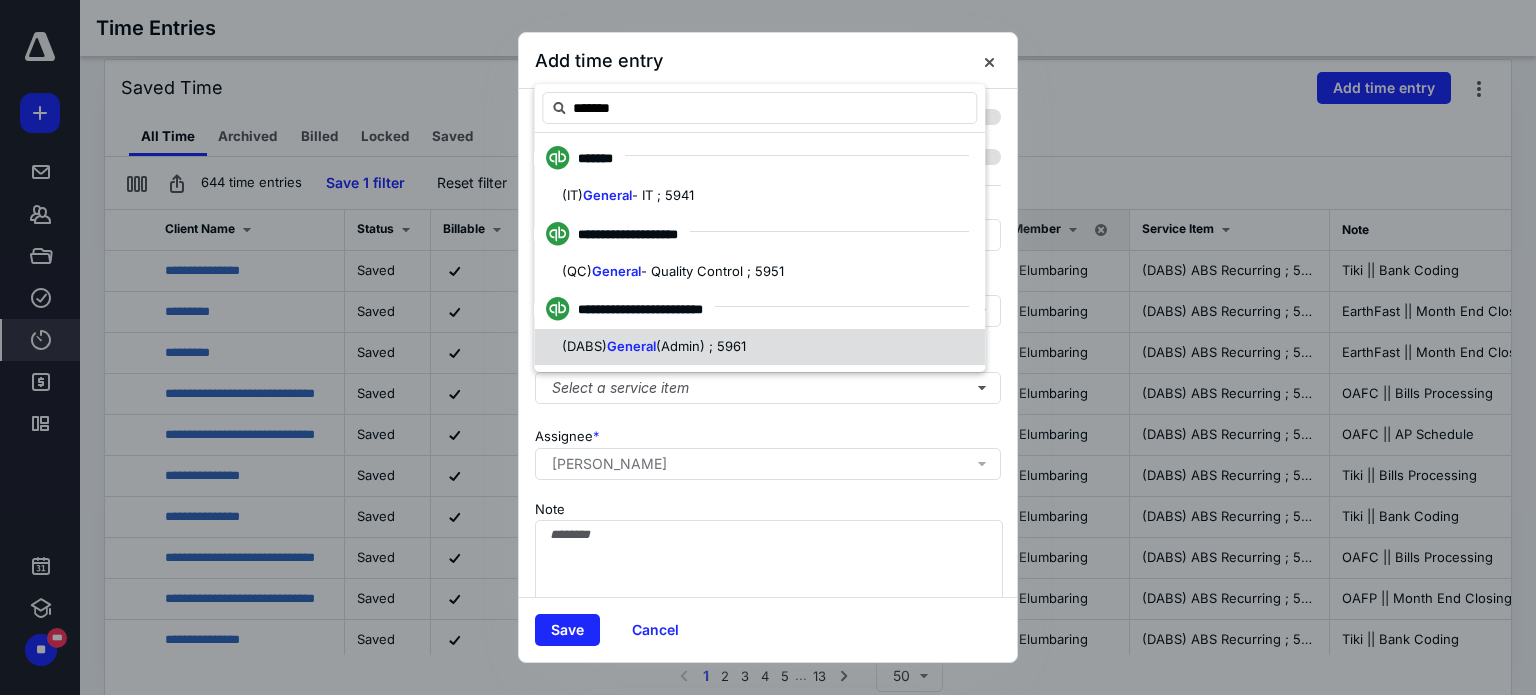 click on "(Admin) ; 5961" at bounding box center (701, 346) 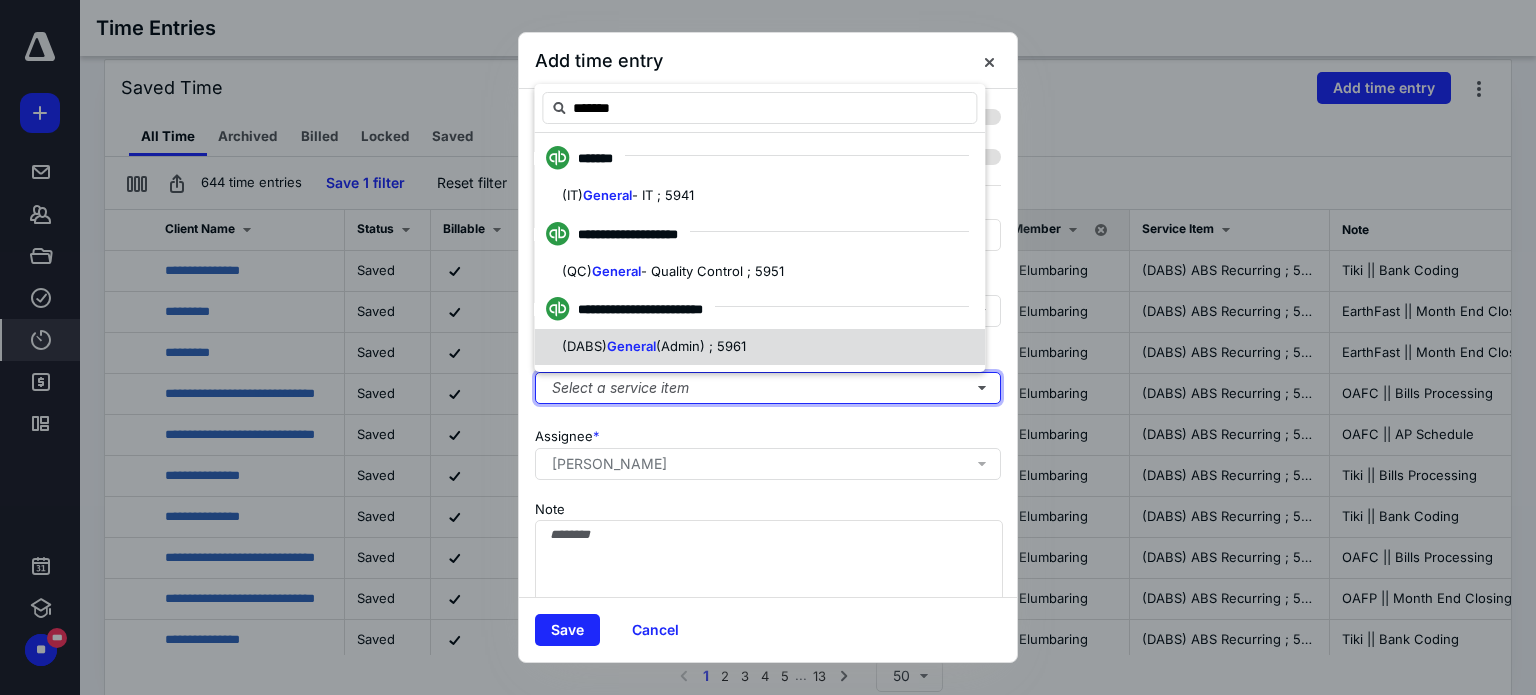 type 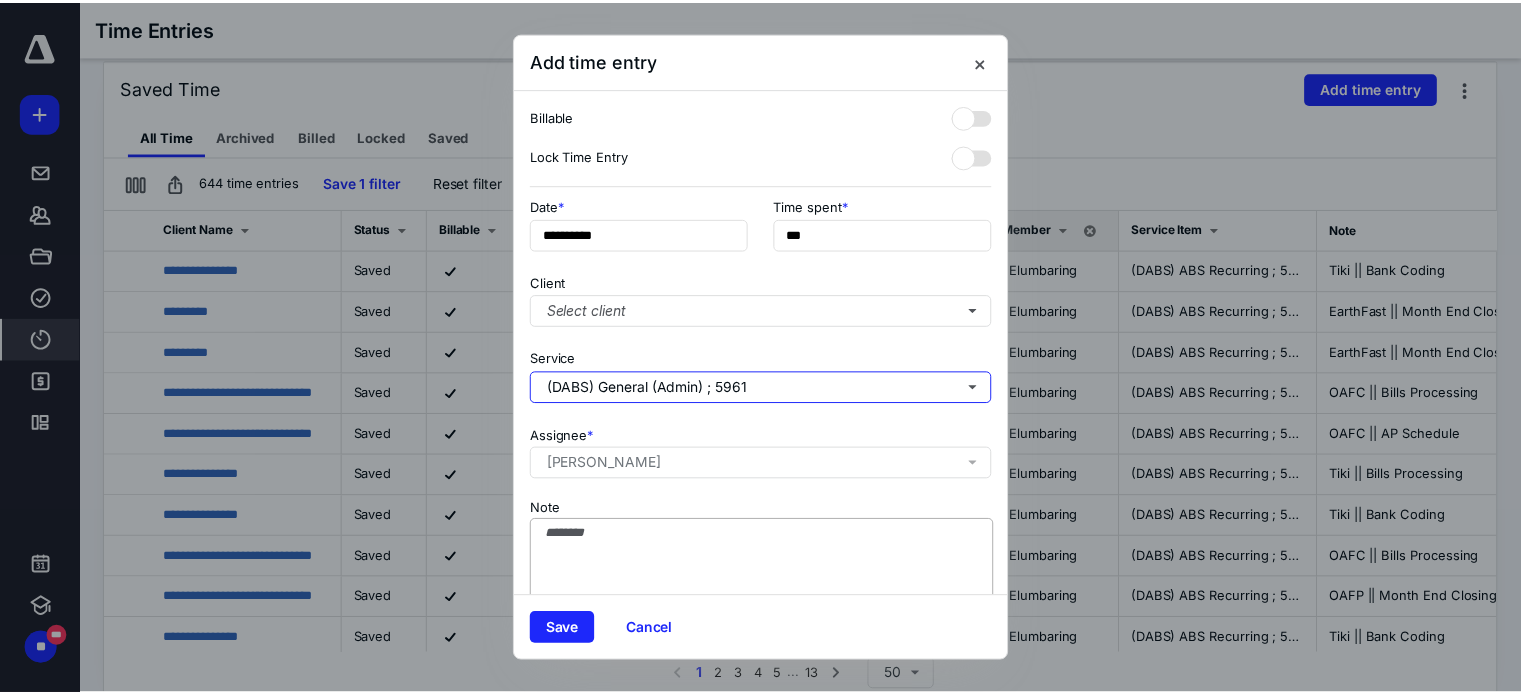 scroll, scrollTop: 0, scrollLeft: 0, axis: both 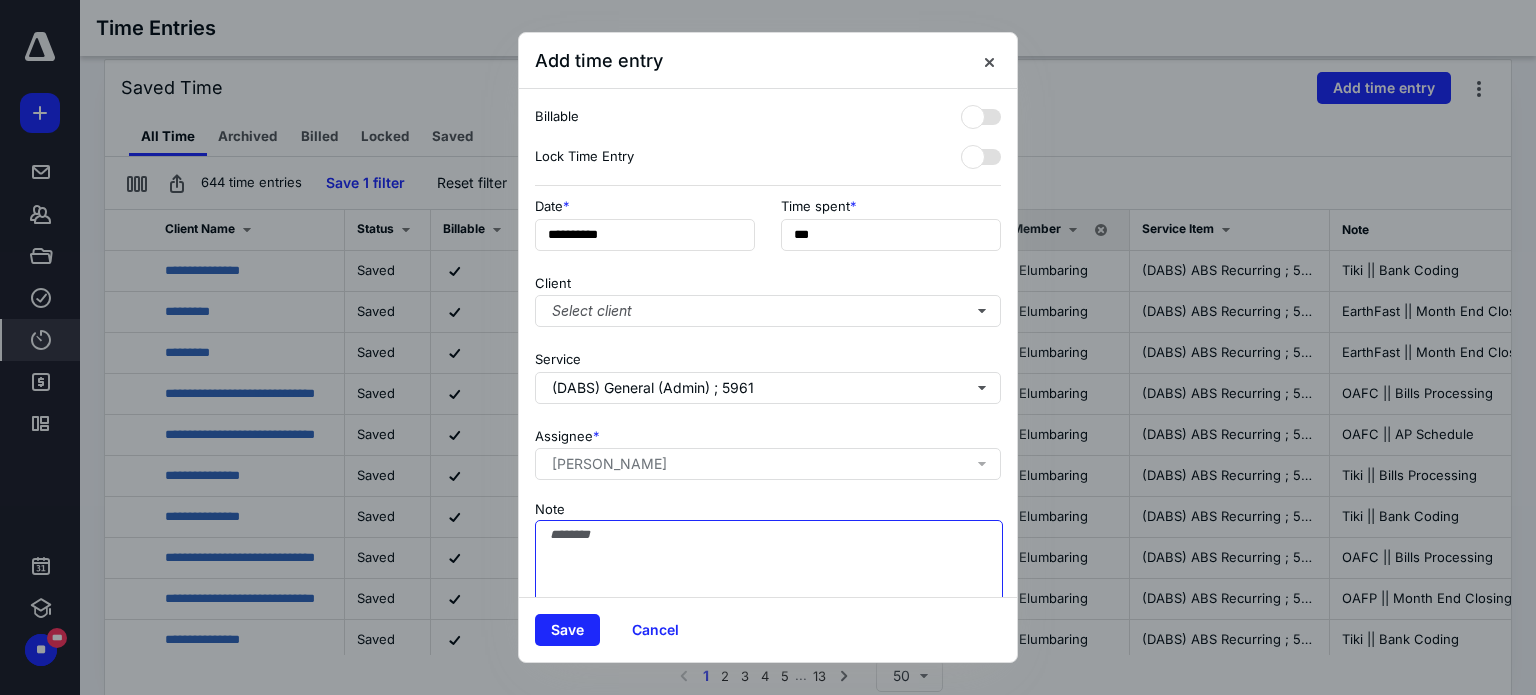 click on "Note" at bounding box center [769, 570] 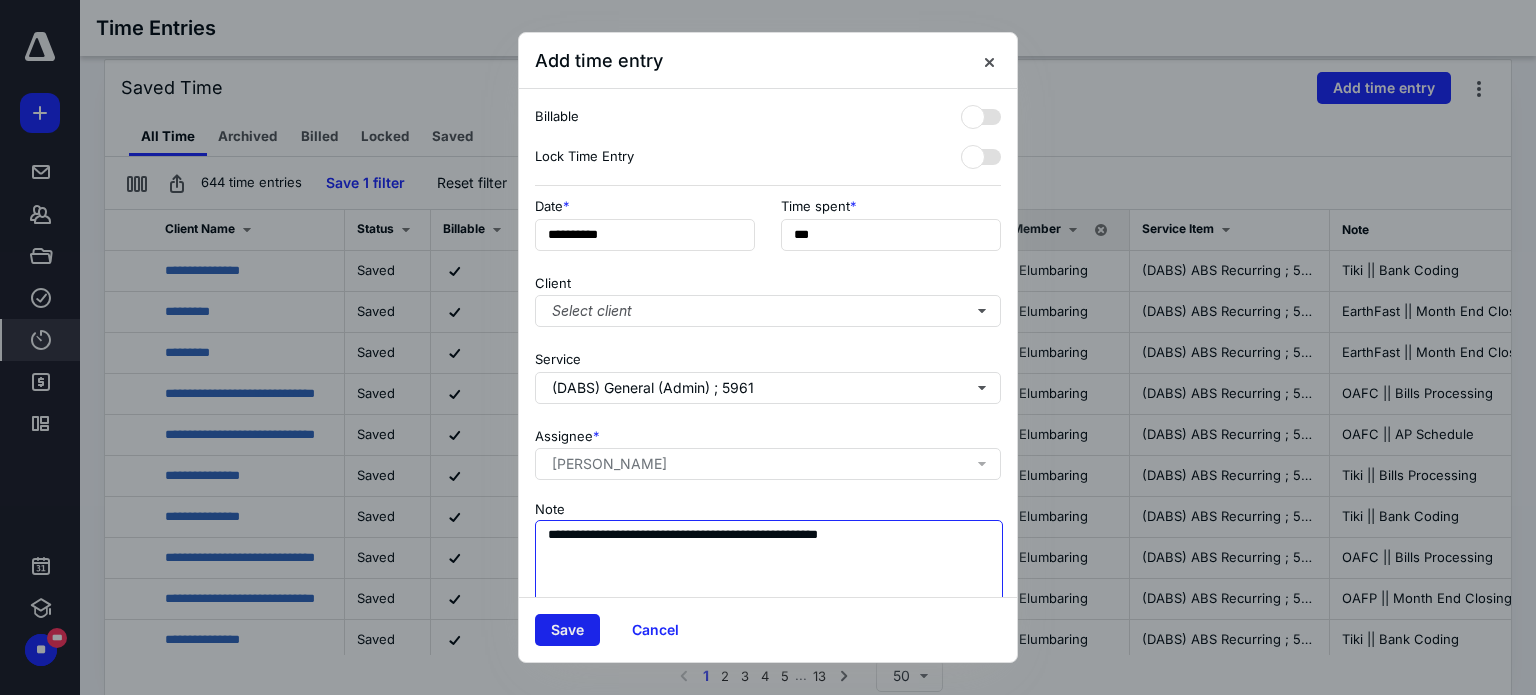 type on "**********" 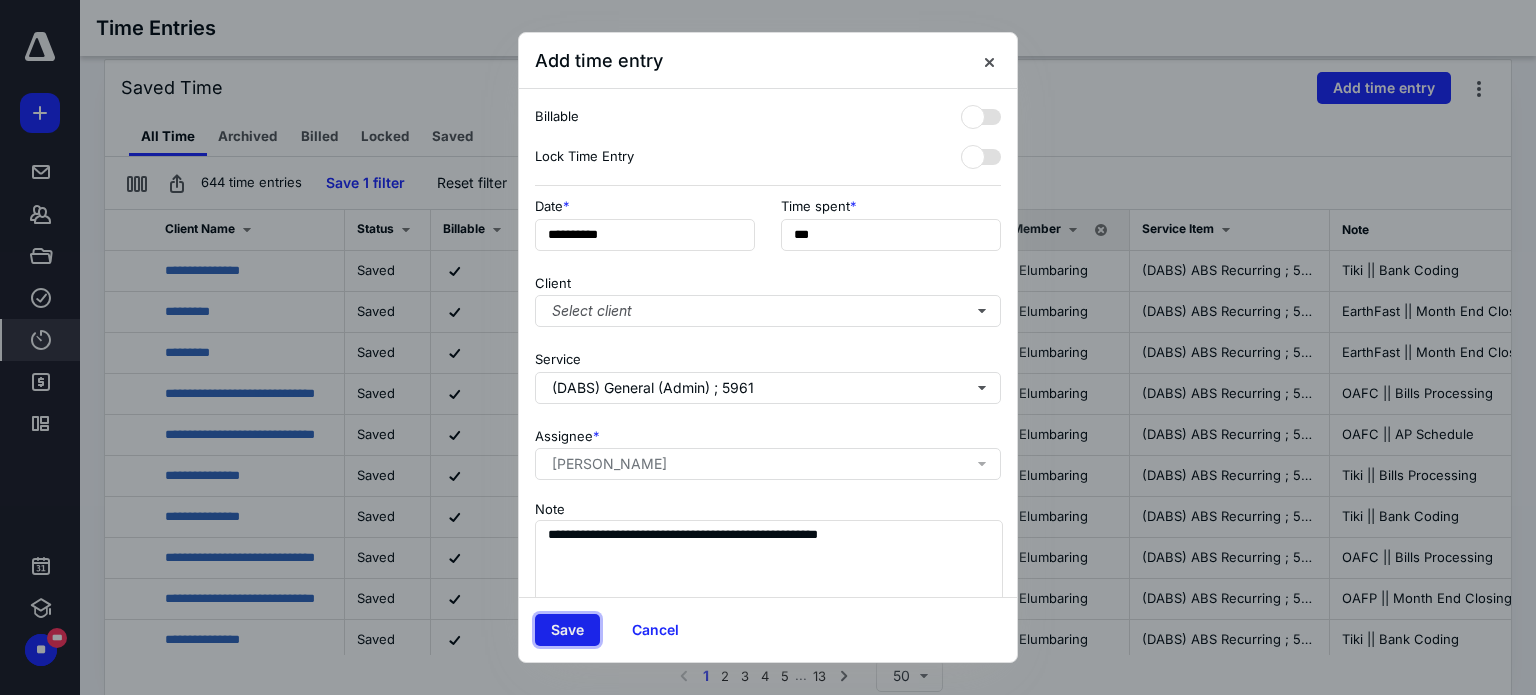 click on "Save" at bounding box center (567, 630) 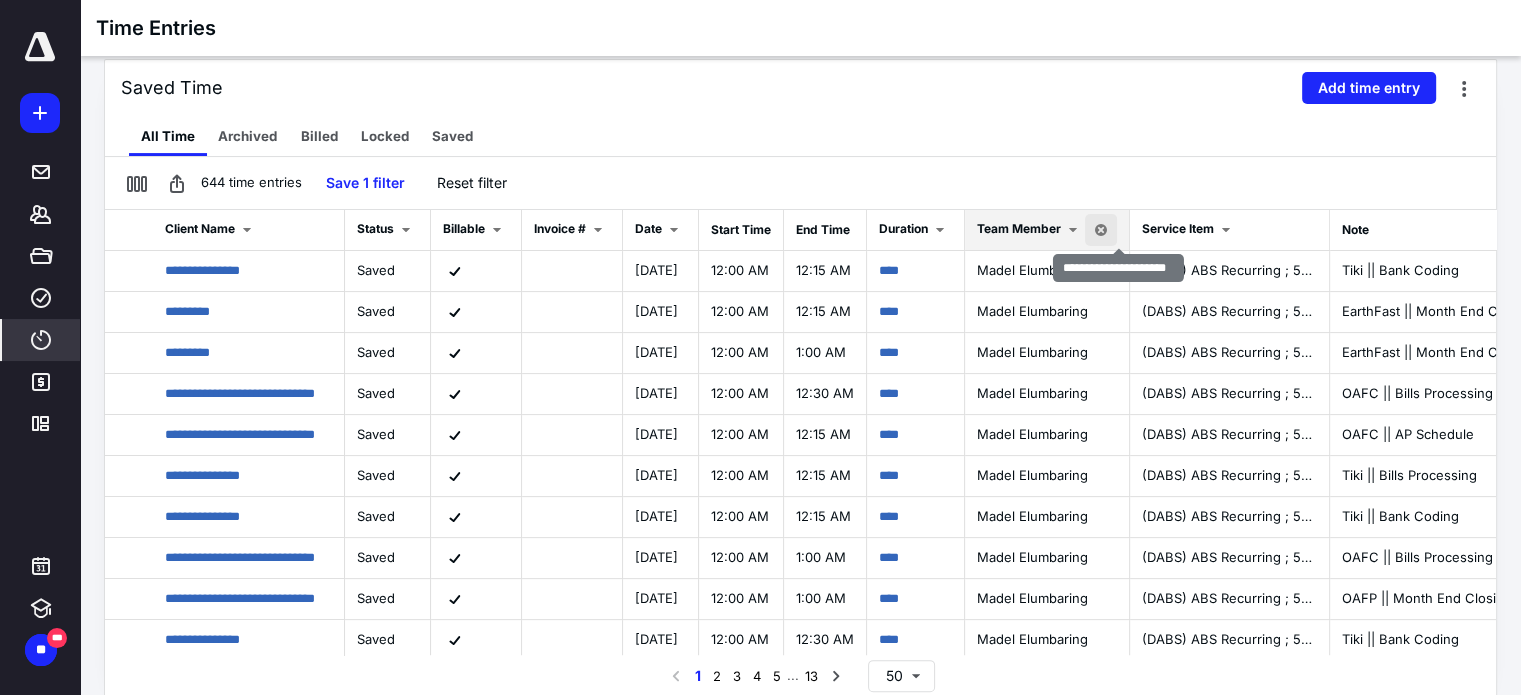 click at bounding box center [1101, 230] 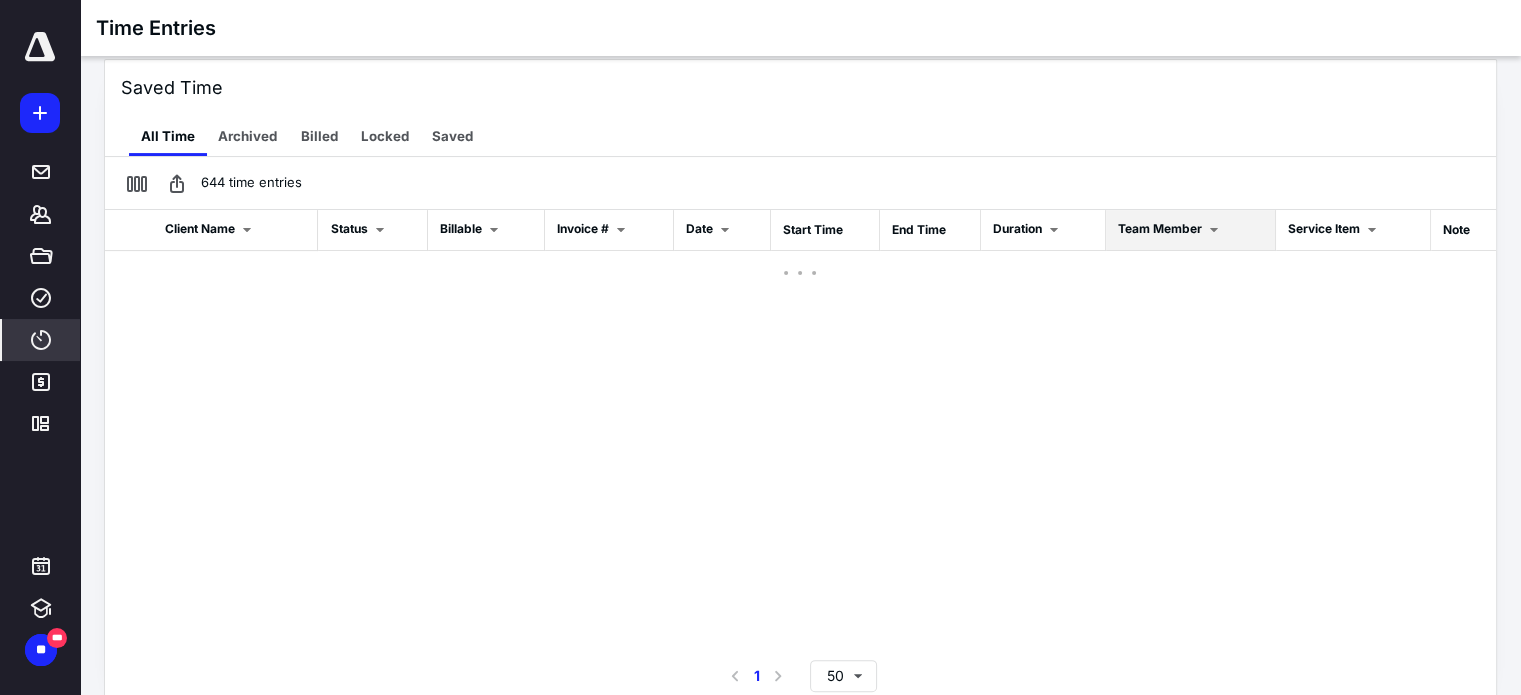 checkbox on "false" 